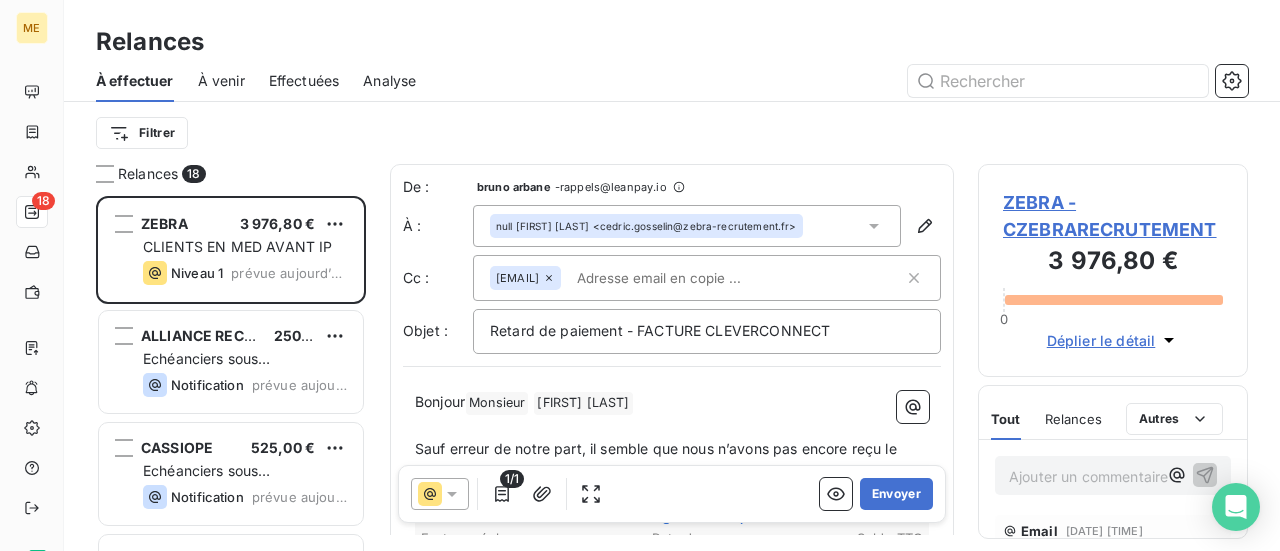 scroll, scrollTop: 0, scrollLeft: 0, axis: both 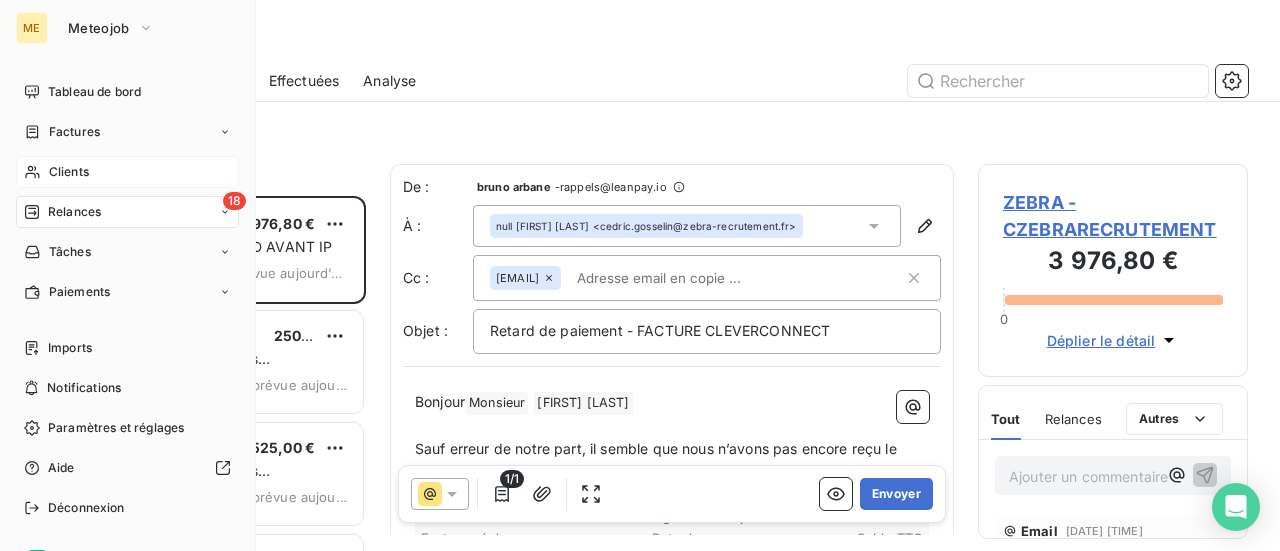 click on "Clients" at bounding box center (69, 172) 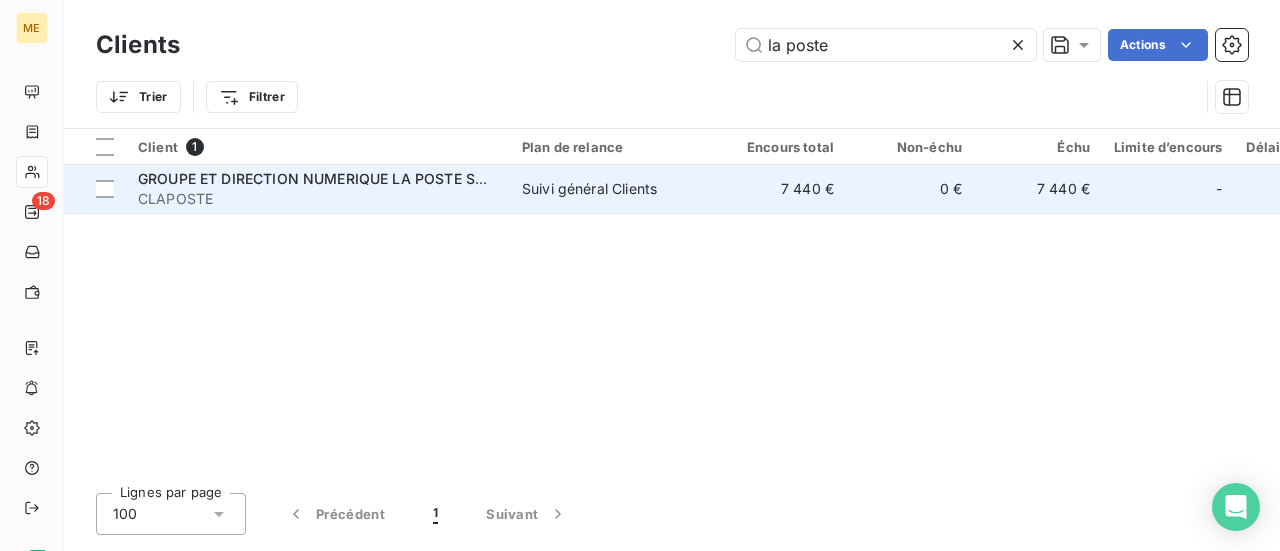 type on "la poste" 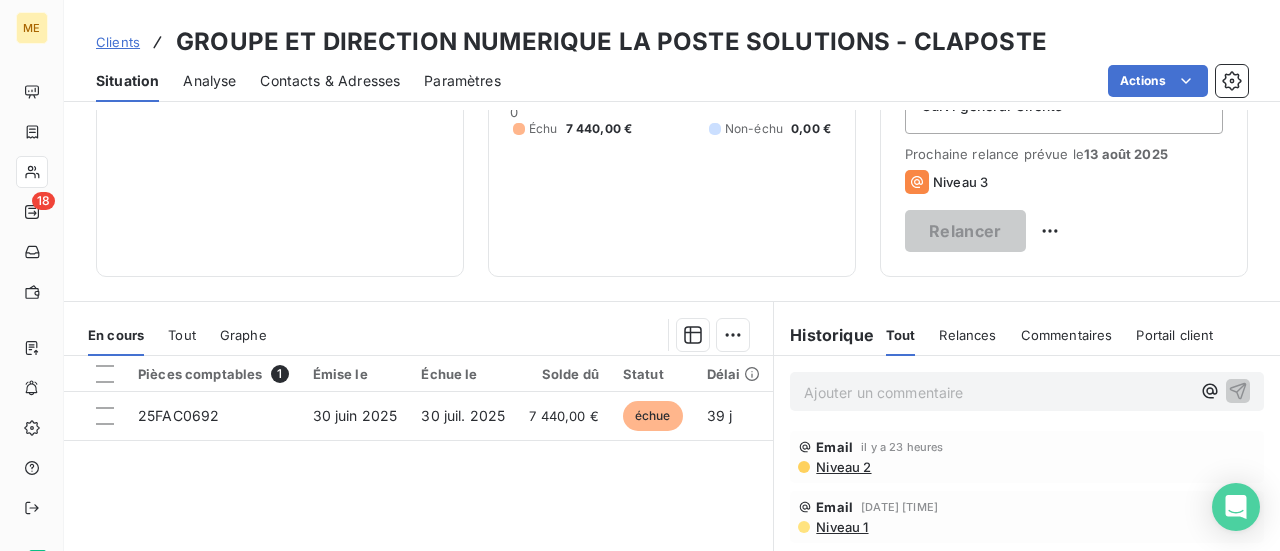 scroll, scrollTop: 300, scrollLeft: 0, axis: vertical 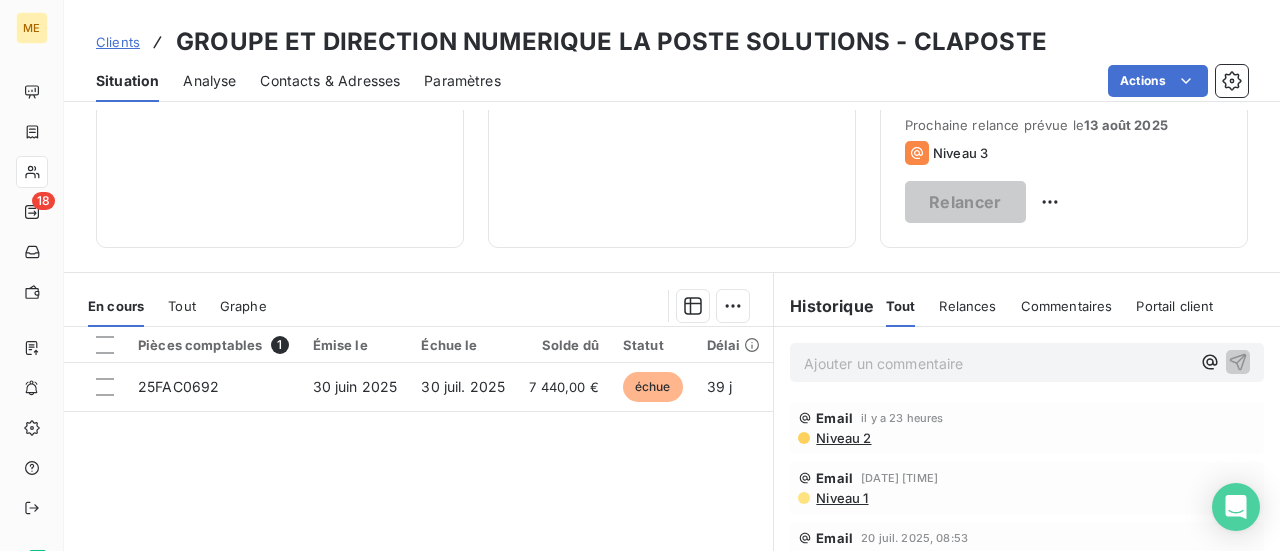 click on "Ajouter un commentaire ﻿" at bounding box center [997, 363] 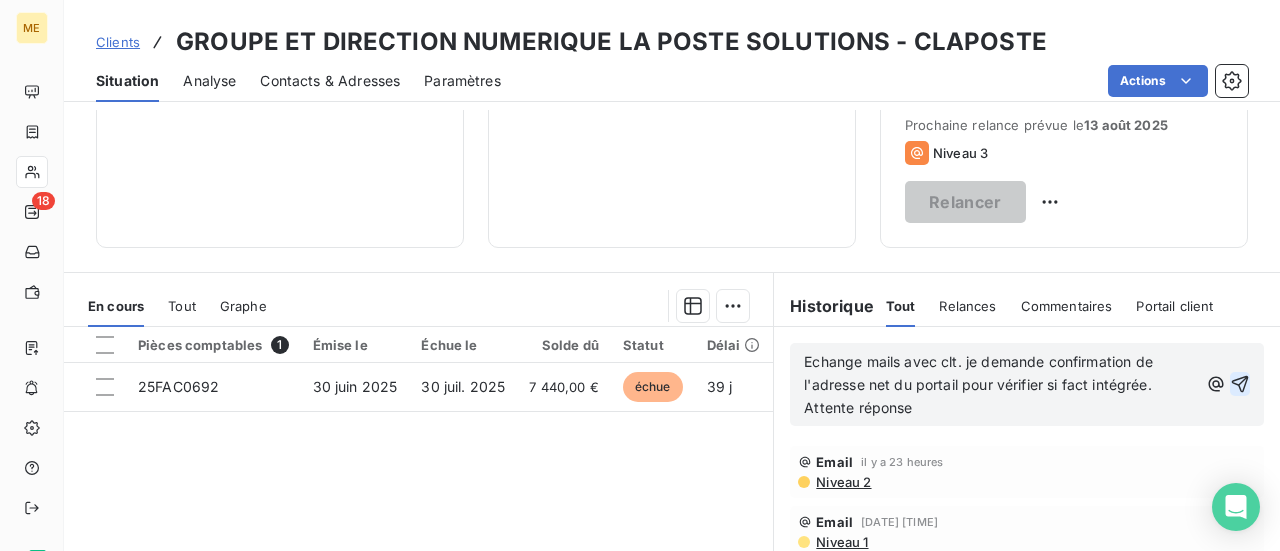 click 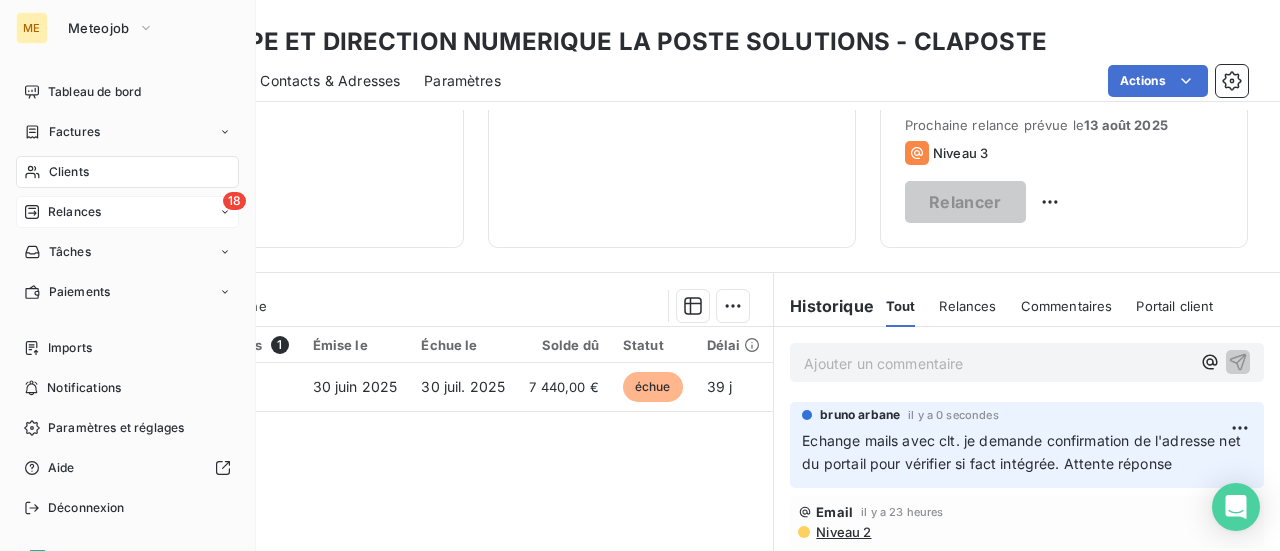 click on "Relances" at bounding box center [74, 212] 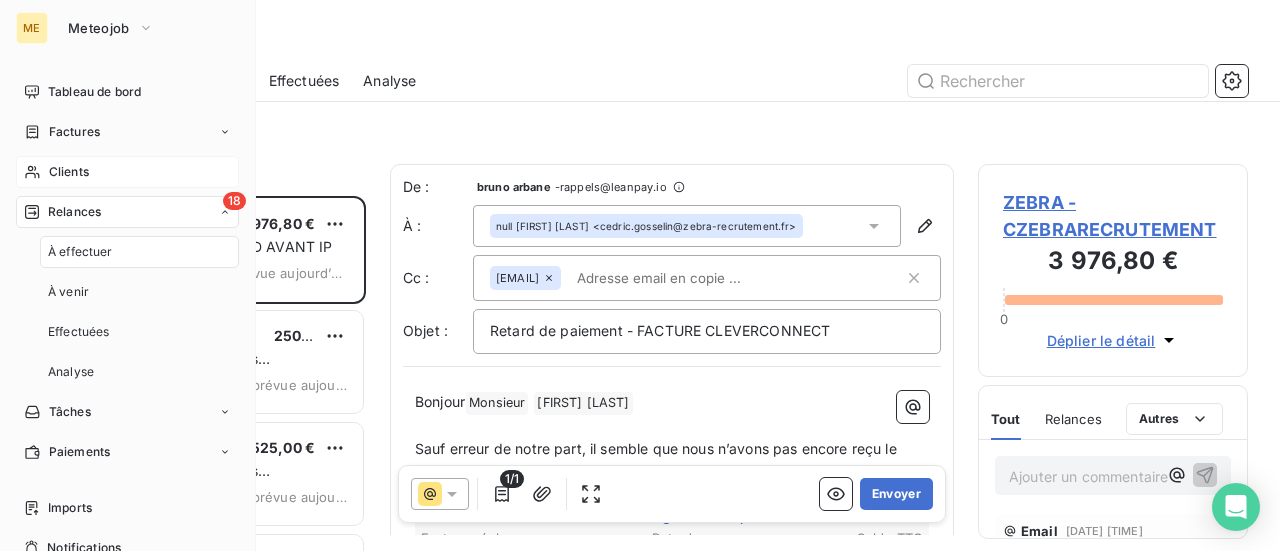 scroll, scrollTop: 16, scrollLeft: 16, axis: both 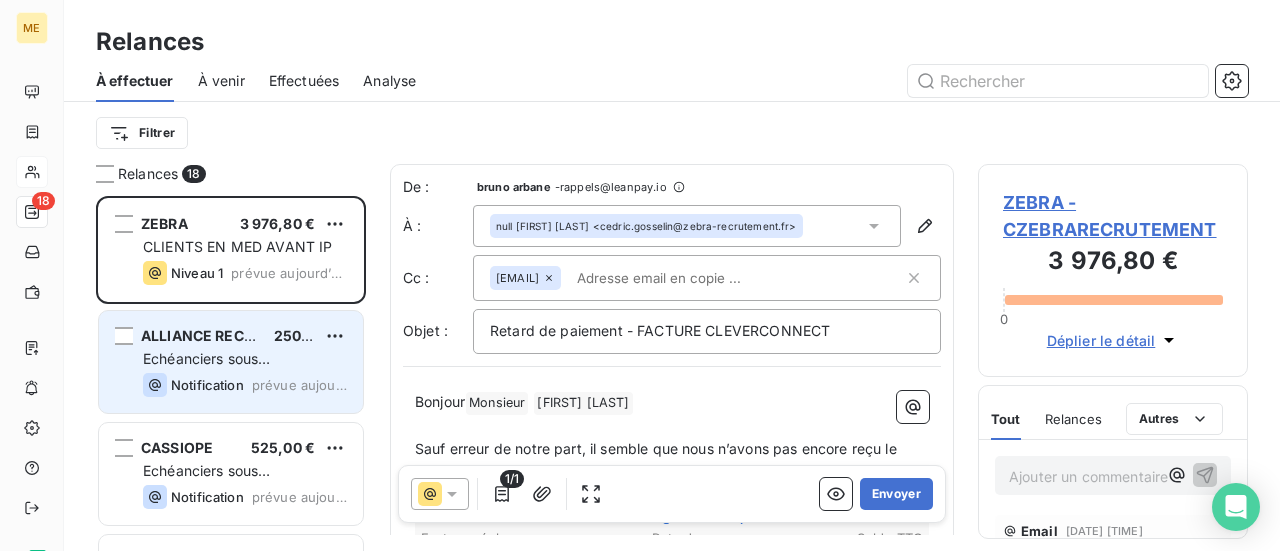 click on "Echéanciers sous prélèvements" at bounding box center [245, 359] 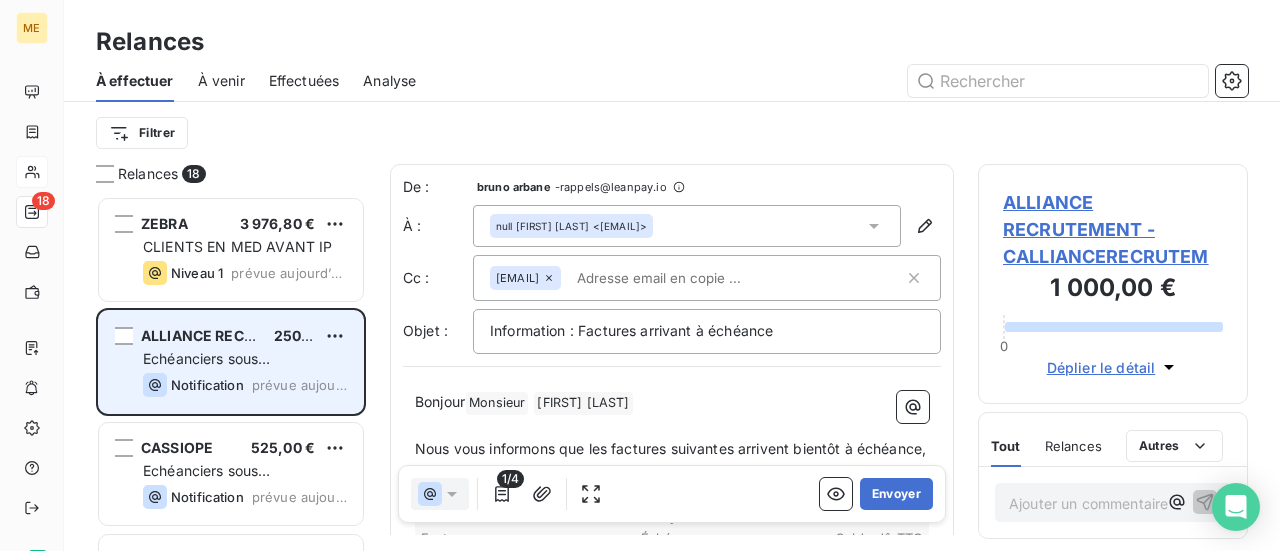 scroll, scrollTop: 16, scrollLeft: 16, axis: both 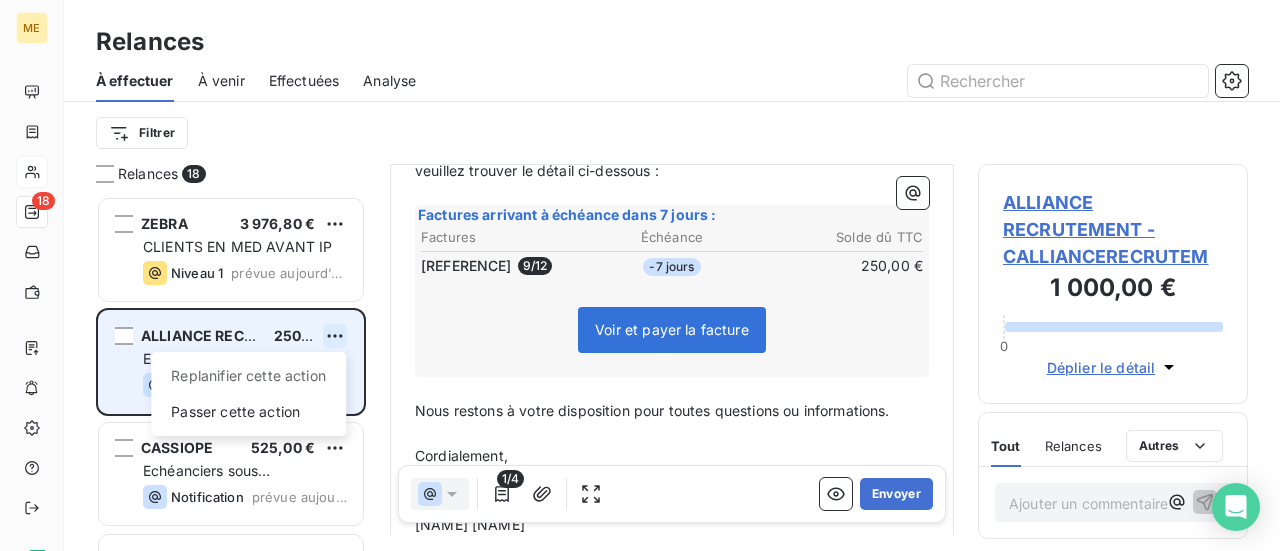 click on "ME 18 Relances À effectuer À venir Effectuées Analyse Filtrer Relances 18 ZEBRA [PRICE] CLIENTS EN MED AVANT IP Niveau 1 prévue aujourd’hui ALLIANCE RECRUTEMENT [PRICE] Replanifier cette action Passer cette action Echéanciers sous prélèvements Notification prévue aujourd’hui CASSIOPE [PRICE] Echéanciers sous prélèvements Notification prévue aujourd’hui DOVAD DOCENT [PRICE] CLIENTS EN MED AVANT IP Niveau 1 prévue aujourd’hui AIDAL 31 [PRICE] Suivi général Clients Niveau 2 prévue aujourd’hui VILLAGEPEOPLE COMMUNICATIONS SAS [PRICE] Suivi général Clients Niveau 2 prévue aujourd’hui JM-INTERIM.COM [PRICE] CLIENTS EN MED AVANT IP Niveau 1 prévue aujourd’hui START & JOBS [PRICE] Echéanciers sous virements Niveau 2 prévue aujourd’hui A2MICILE CREATIVE [PRICE] Echéanciers sous virements Niveau 2 prévue aujourd’hui Easy home [PRICE] CLIENTS EN MED AVANT IP Niveau 1 prévue aujourd’hui AFA2C" at bounding box center (640, 275) 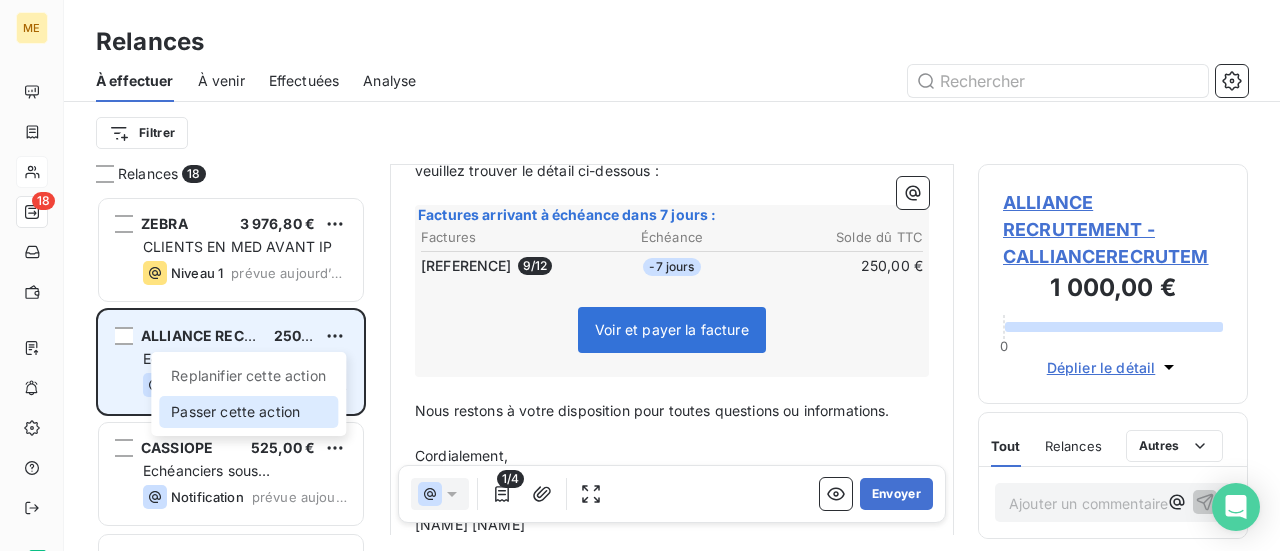 click on "Passer cette action" at bounding box center [248, 412] 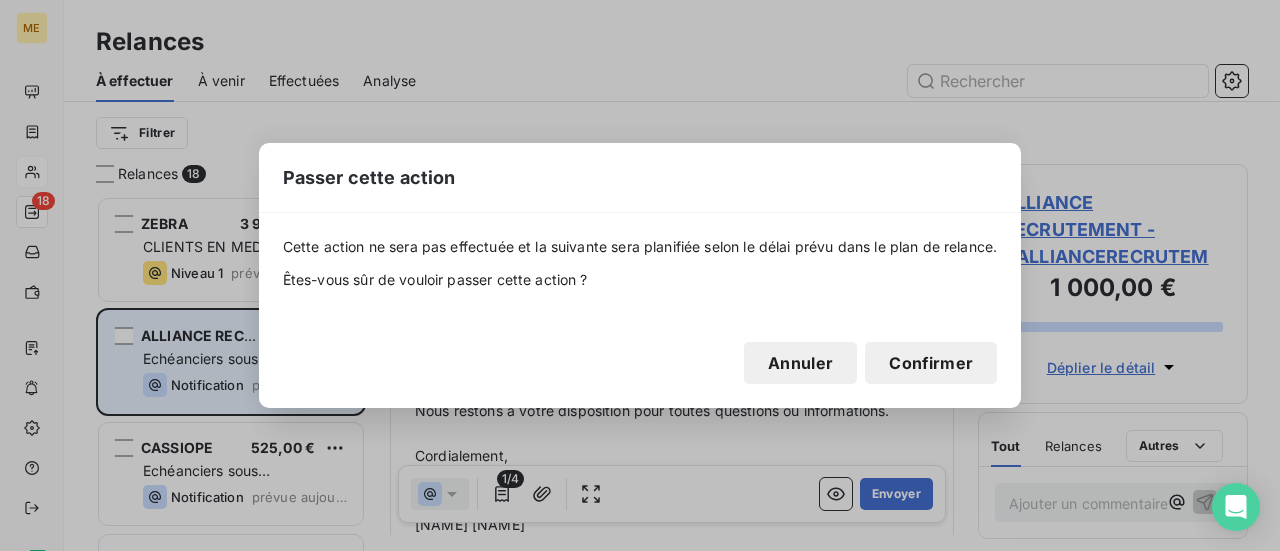 click on "Confirmer" at bounding box center (931, 363) 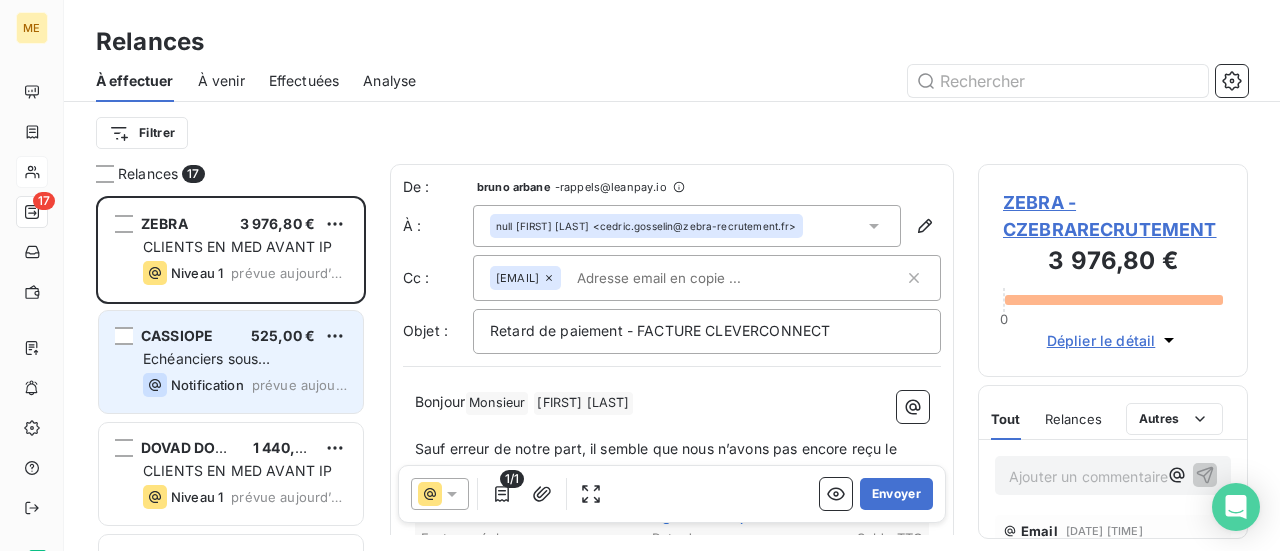 click on "CASSIOPE [PRICE] Echéanciers sous prélèvements Notification prévue aujourd’hui" at bounding box center (231, 362) 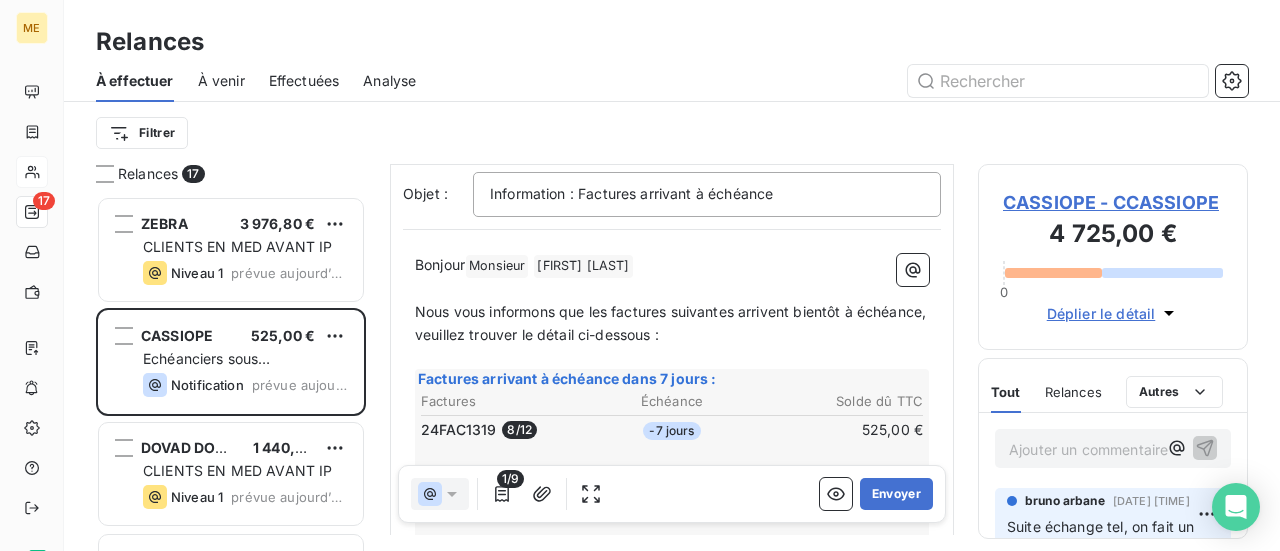 scroll, scrollTop: 200, scrollLeft: 0, axis: vertical 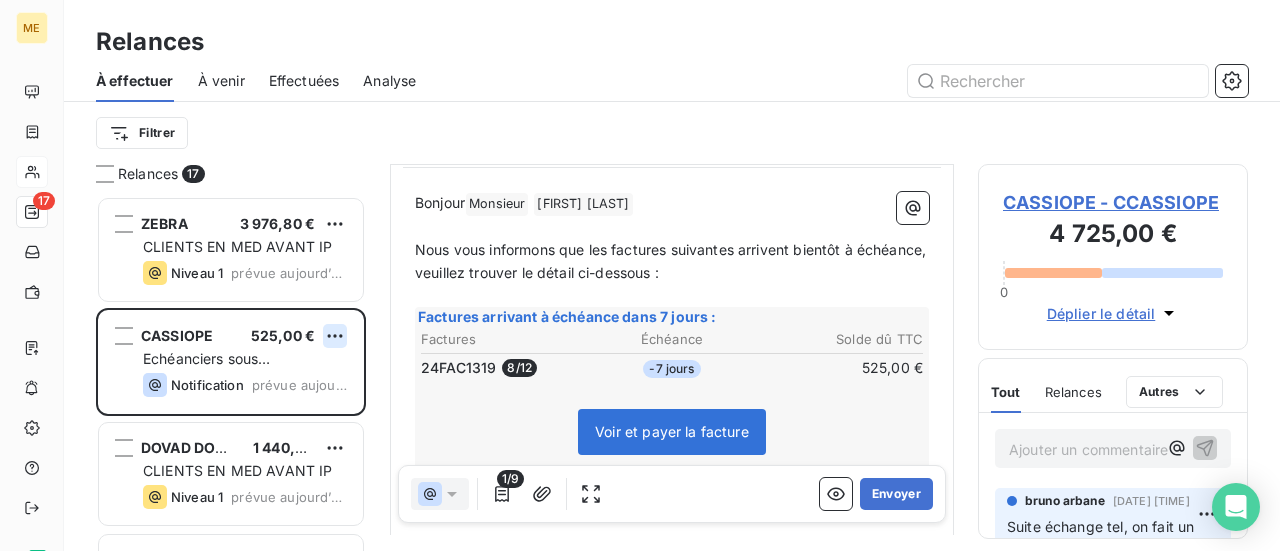 click on "ZEBRA 3 976,80 € CLIENTS EN MED AVANT IP Niveau 1 prévue aujourd’hui CASSIOPE 525,00 € Echéanciers sous prélèvements Notification prévue aujourd’hui DOVAD DOCENT 1 440,00 € CLIENTS EN MED AVANT IP Niveau 1 prévue aujourd’hui AIDAL 31 3 000,00 € Suivi général Clients Niveau 2 prévue aujourd’hui VILLAGEPEOPLE COMMUNICATIONS SAS 13 200,00 € Suivi général Clients Niveau 2 prévue aujourd’hui JM-INTERIM.COM 7 080,00 € CLIENTS EN MED AVANT IP Niveau 1 prévue aujourd’hui START & JOBS 2 124,00 € Echéanciers sous virements Niveau 2 prévue aujourd’hui A2MICILE CREATIVE 110 882,40 € Echéanciers sous virements Niveau 2 prévue aujourd’hui Easy home 1 920,00 € CLIENTS EN MED AVANT IP Niveau 1 prévue aujourd’hui NR COMMUNICATION 380,78 € Suivi général Clients Niveau 2 prévue aujourd’hui AFA2C 833,33 € Echéanciers sous prélèvements Notification De :" at bounding box center [640, 275] 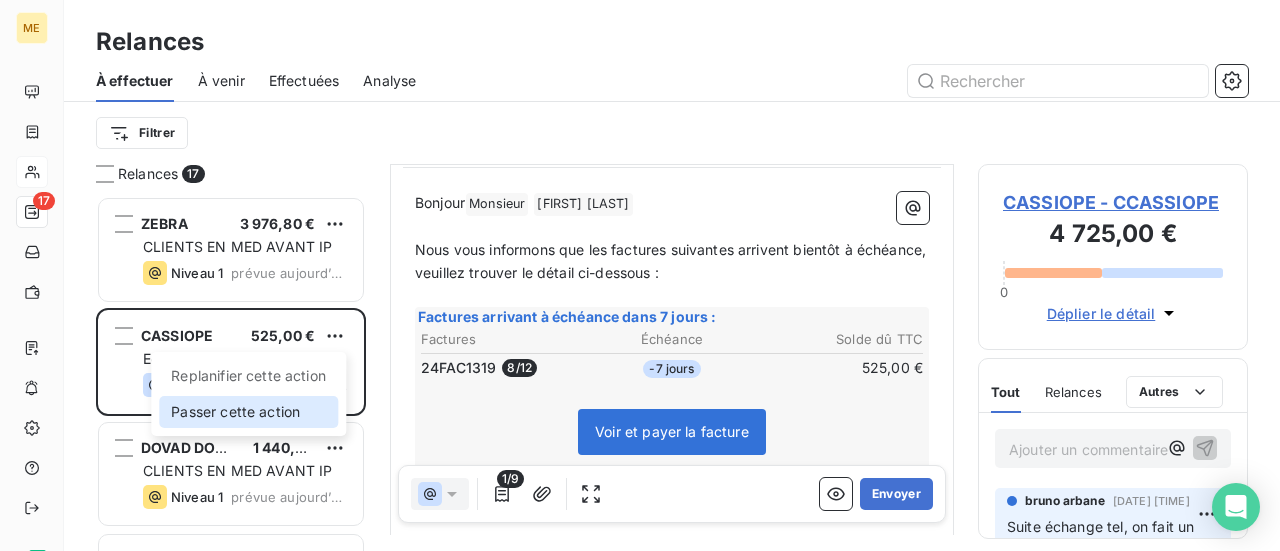 click on "Passer cette action" at bounding box center (248, 412) 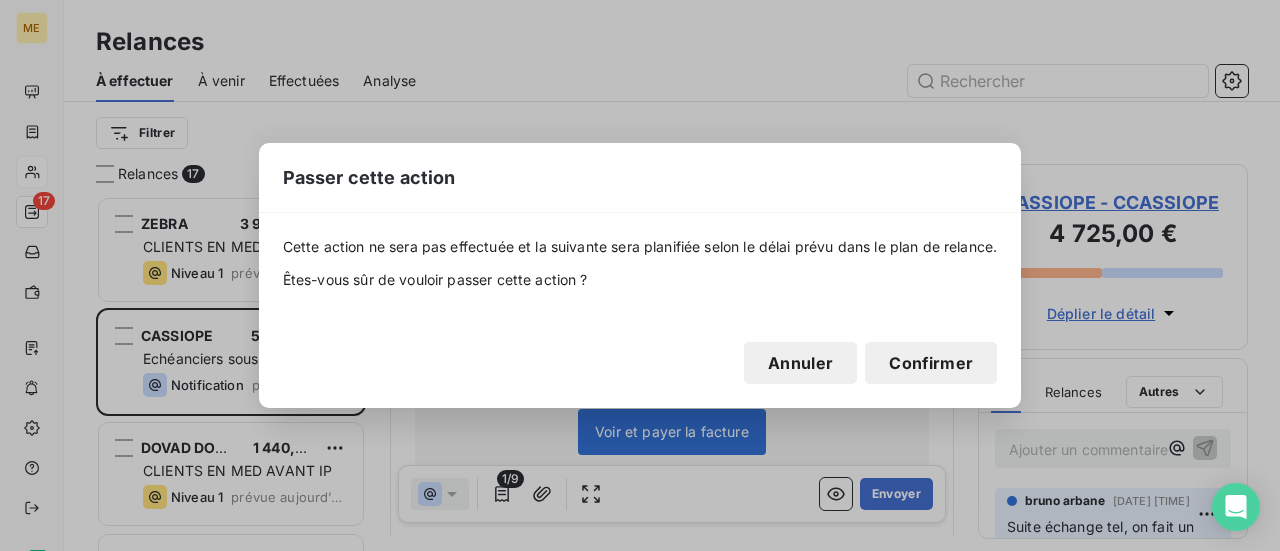 click on "Confirmer" at bounding box center [931, 363] 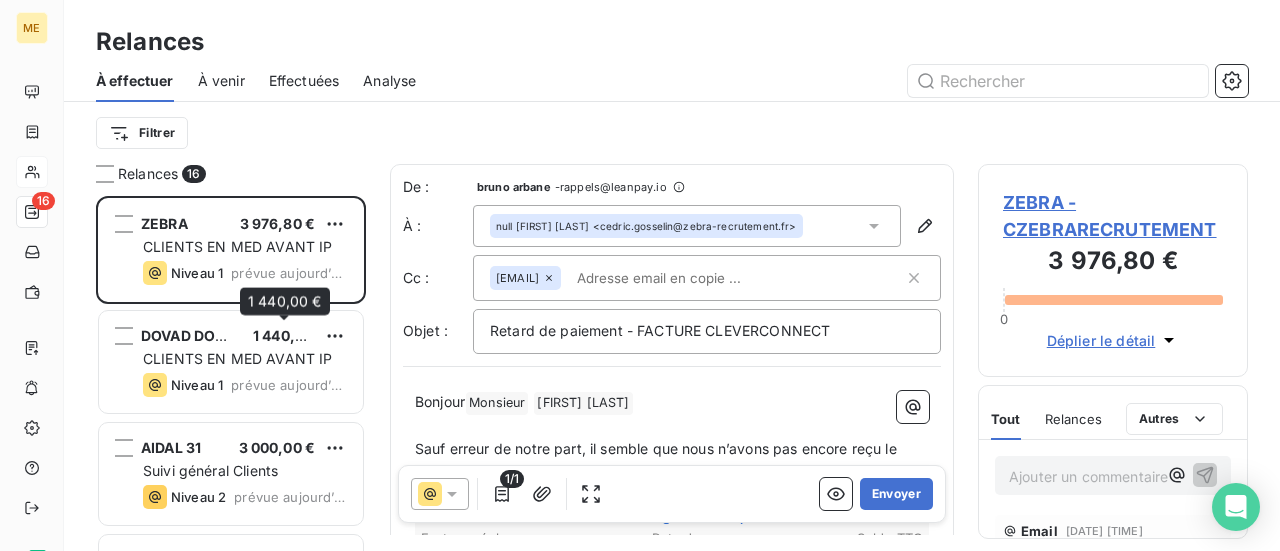scroll, scrollTop: 100, scrollLeft: 0, axis: vertical 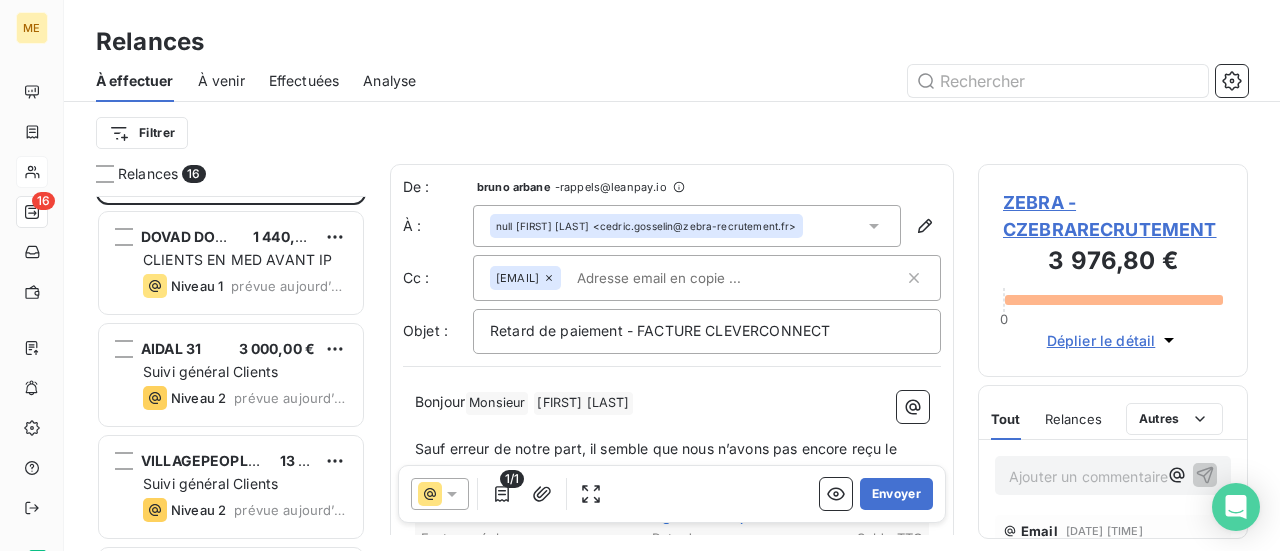 click on "1 440,00 €" at bounding box center (290, 236) 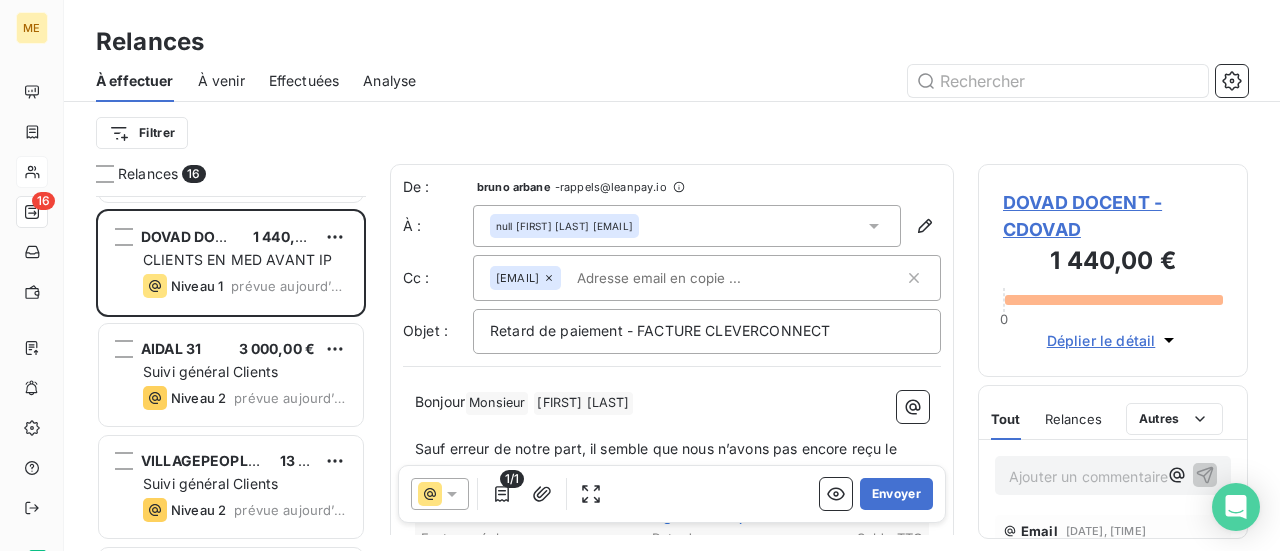 click on "DOVAD DOCENT - CDOVAD" at bounding box center (1113, 216) 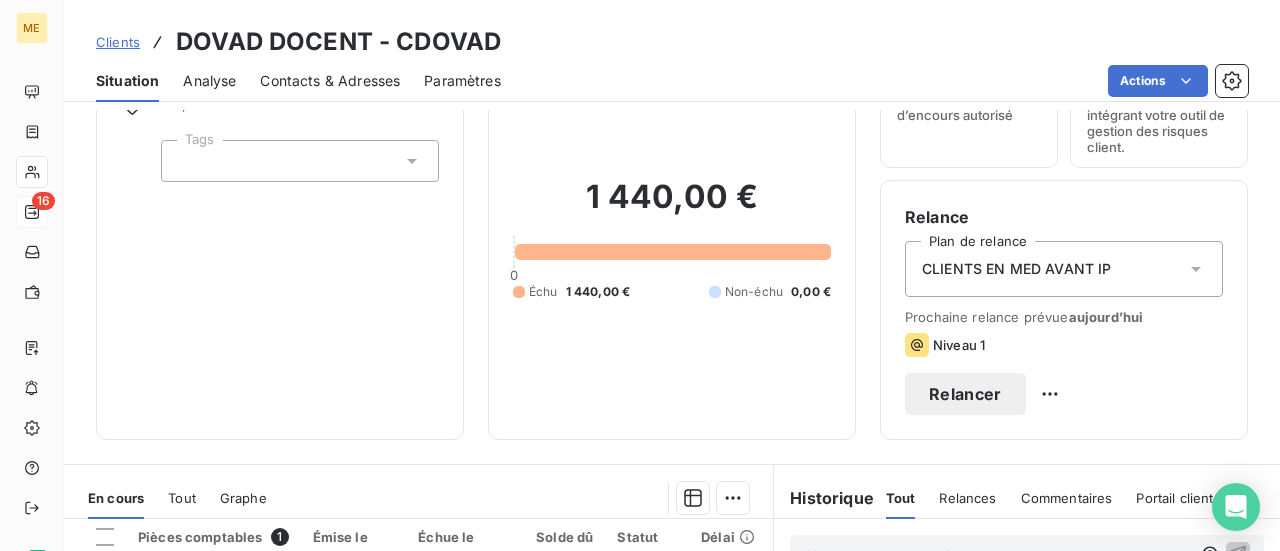 scroll, scrollTop: 100, scrollLeft: 0, axis: vertical 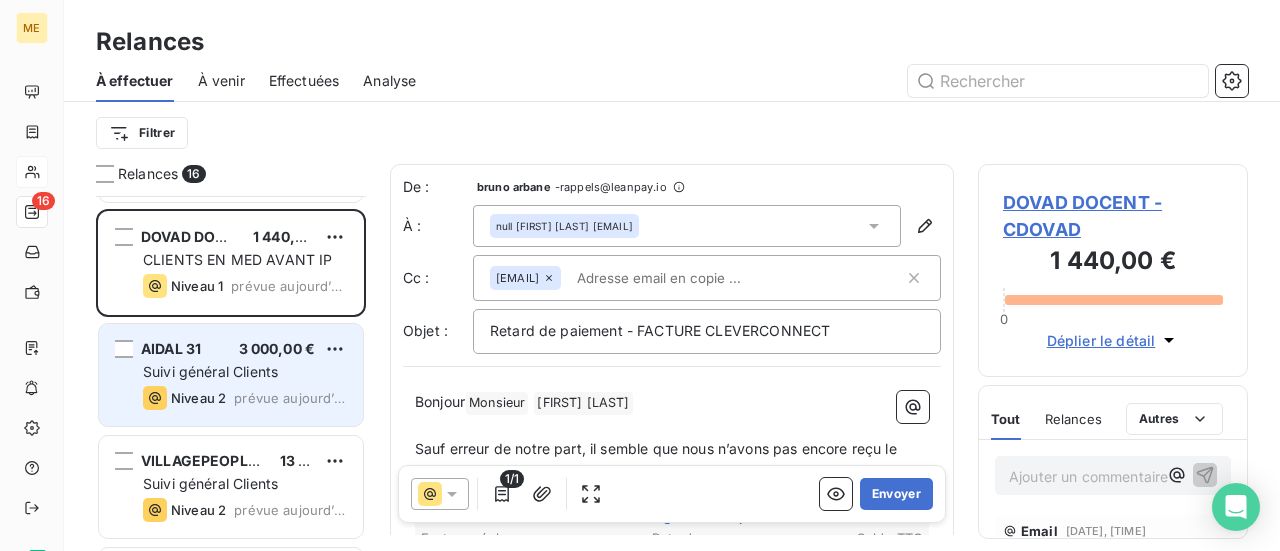 click on "prévue aujourd’hui" at bounding box center (290, 398) 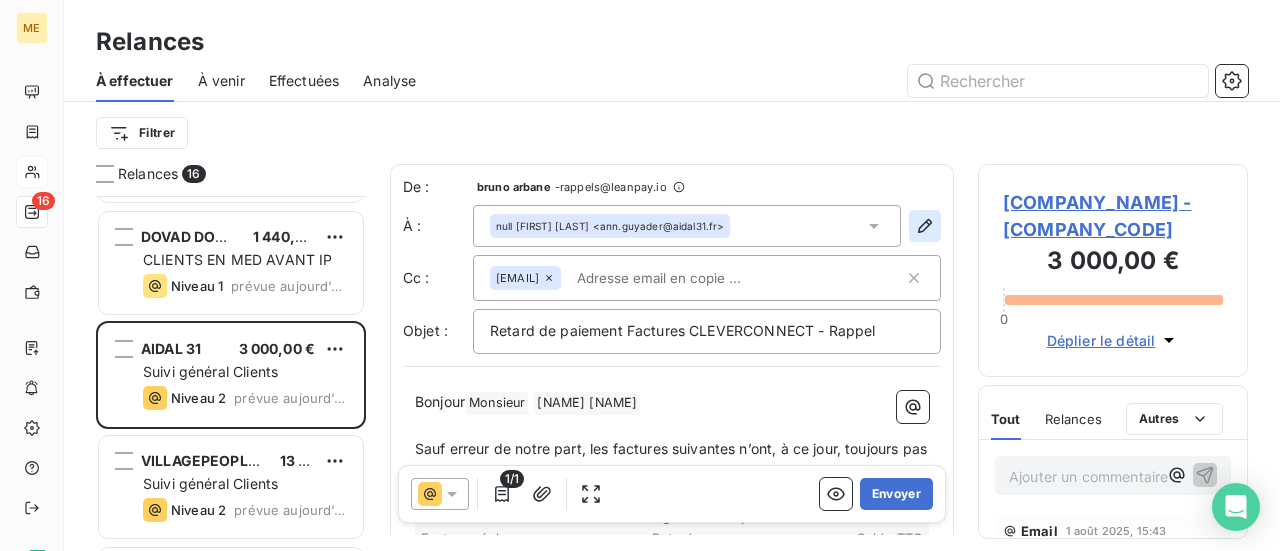 click 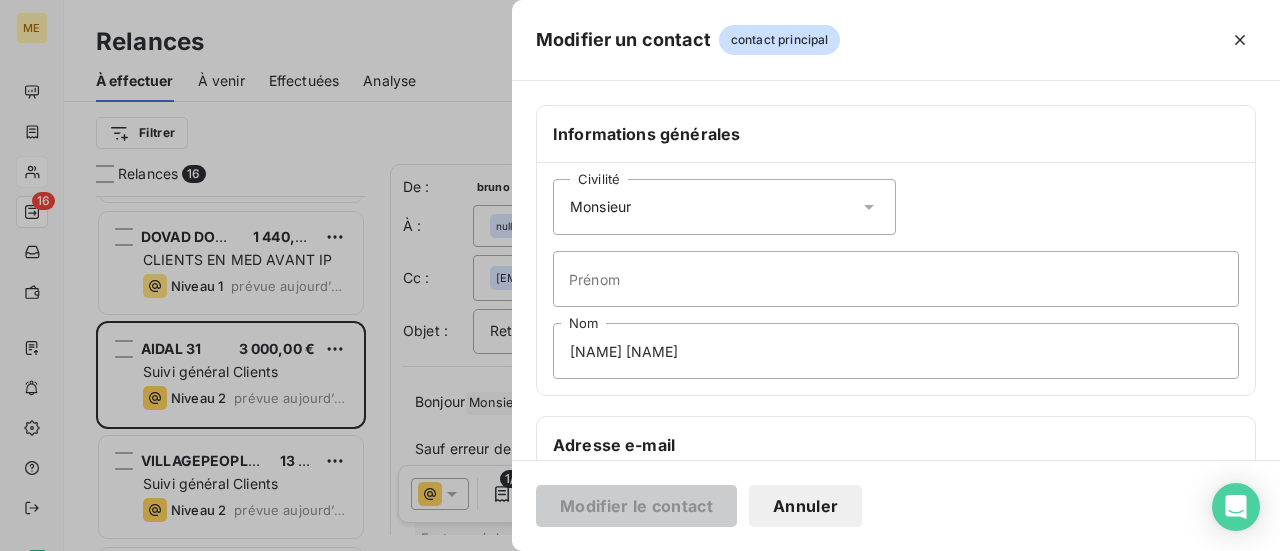click 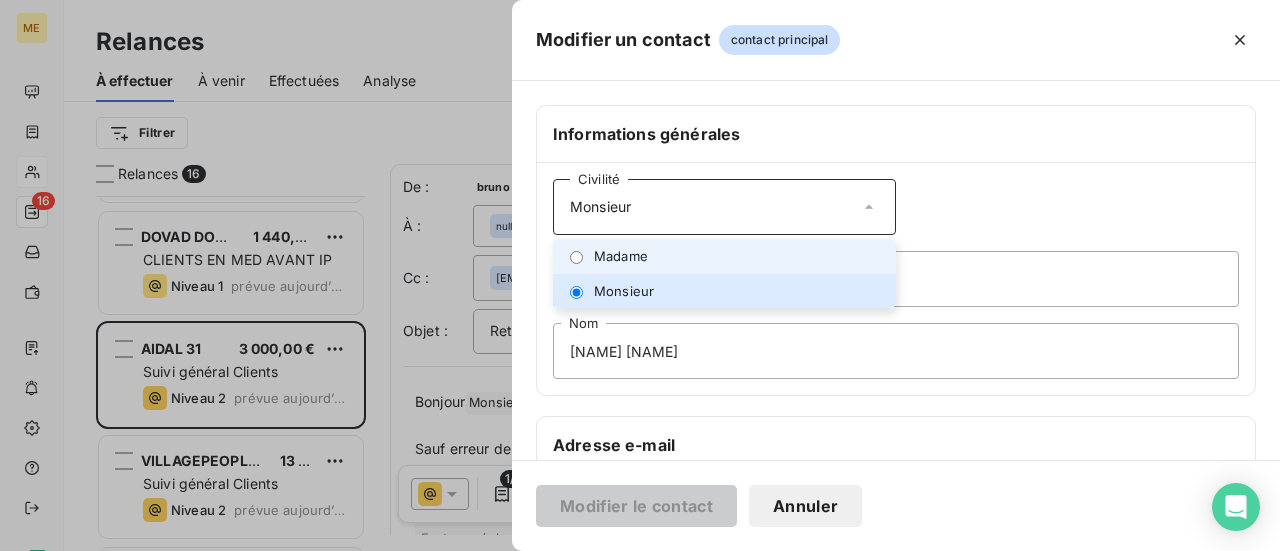click on "Madame" at bounding box center [724, 256] 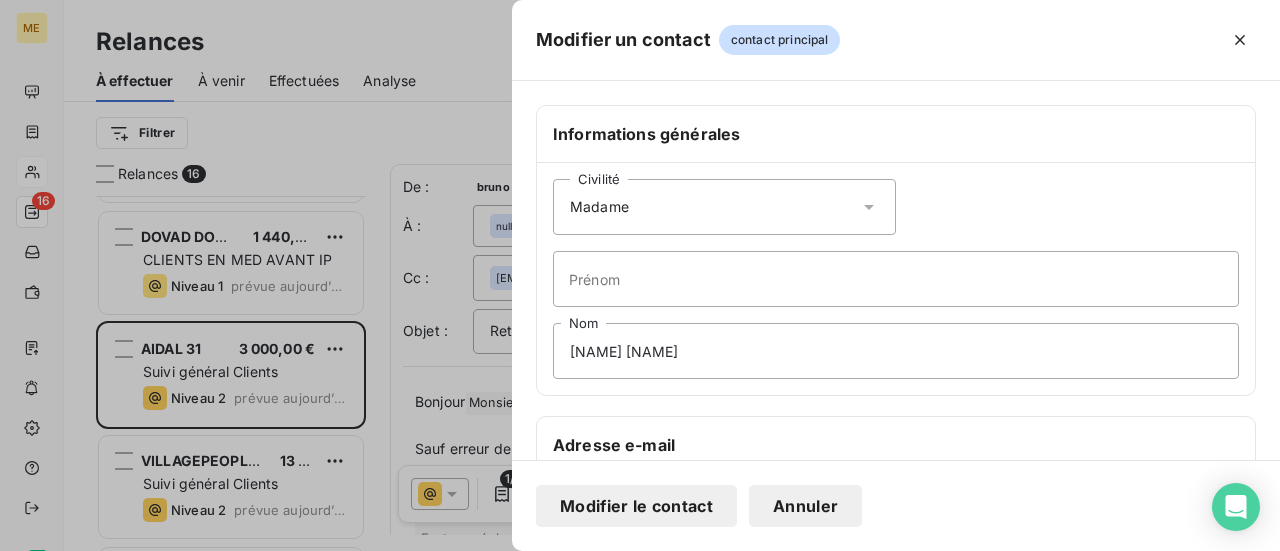 click on "Modifier le contact" at bounding box center [636, 506] 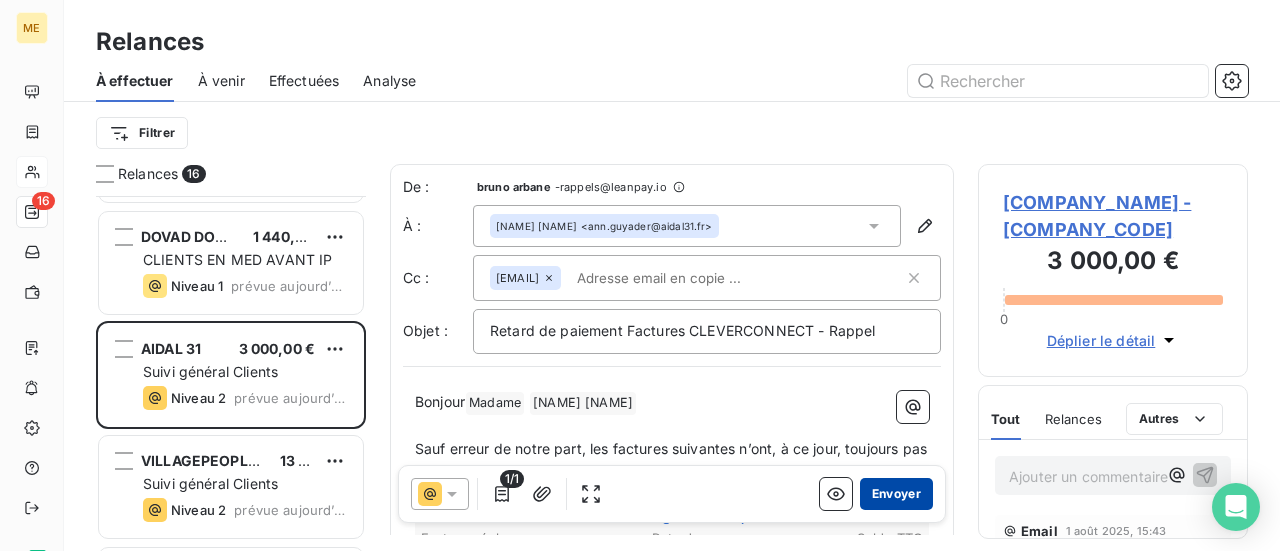 click on "Envoyer" at bounding box center (896, 494) 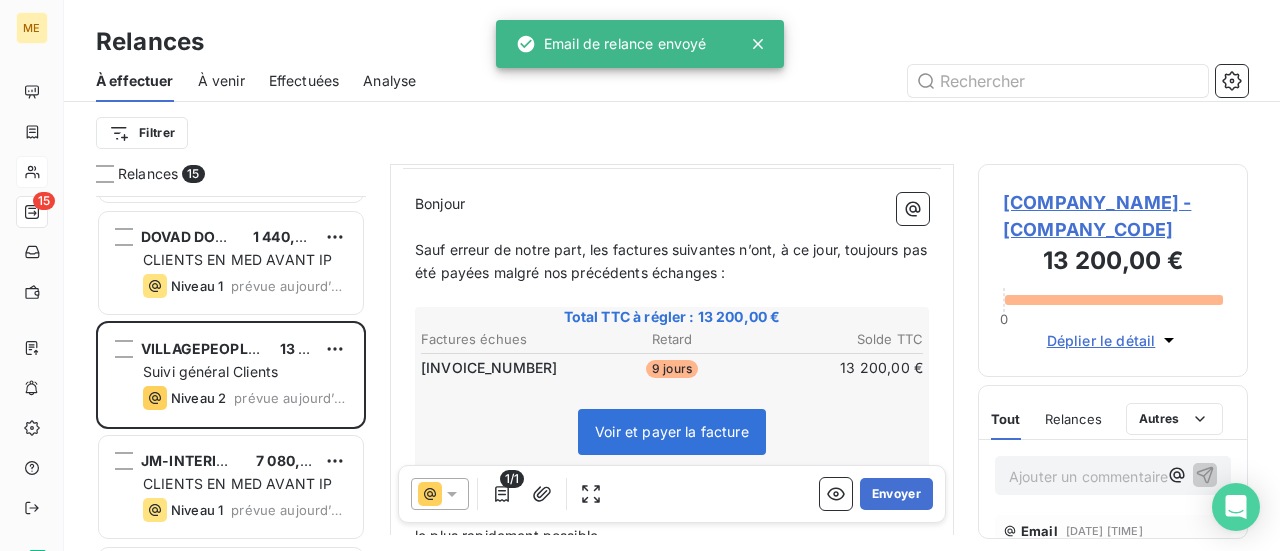 scroll, scrollTop: 200, scrollLeft: 0, axis: vertical 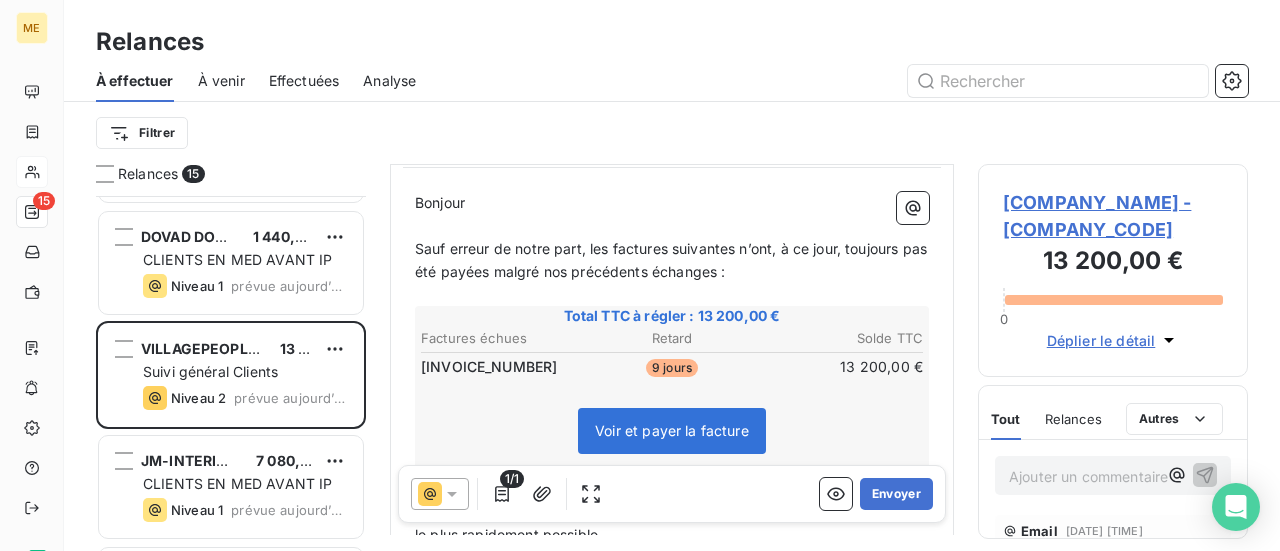 click on "[COMPANY_NAME] - [COMPANY_CODE]" at bounding box center (1113, 216) 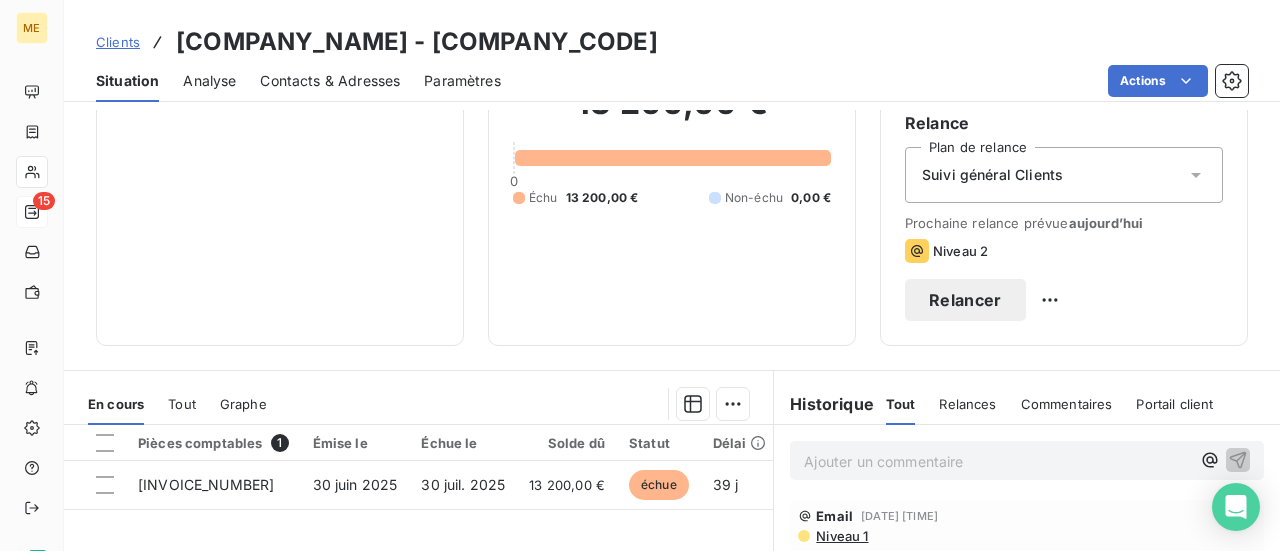 scroll, scrollTop: 200, scrollLeft: 0, axis: vertical 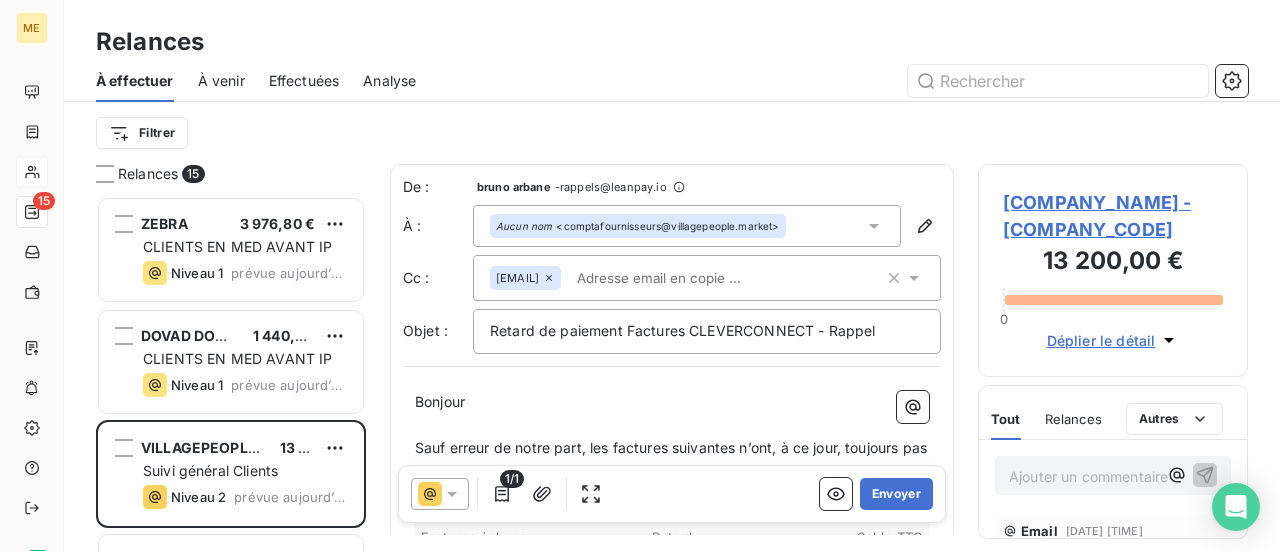 click 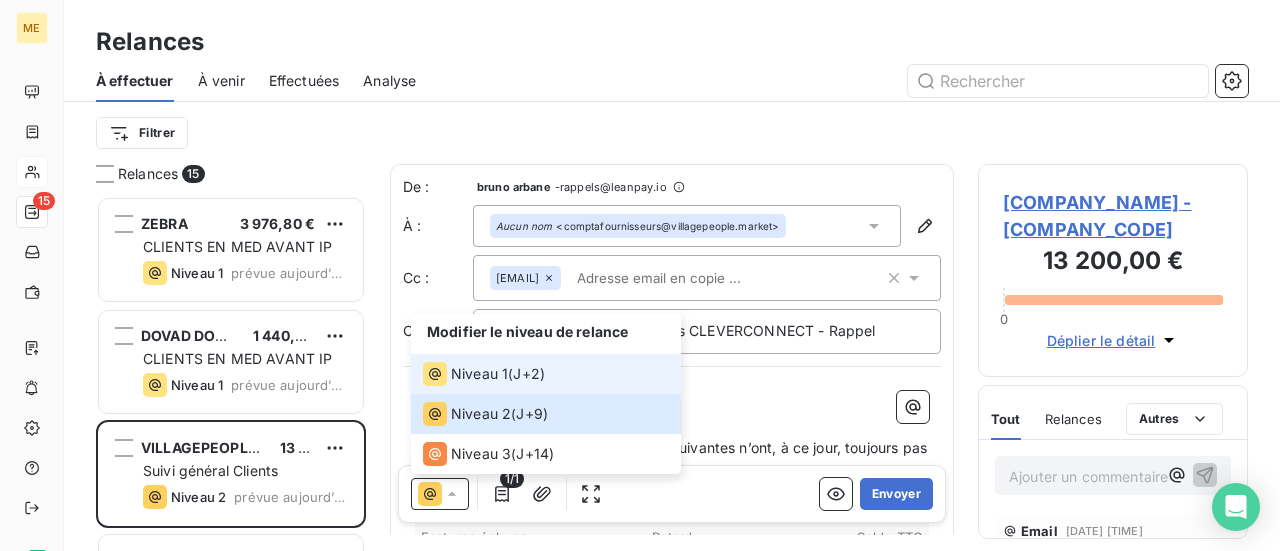 click on "Niveau 1" at bounding box center [479, 374] 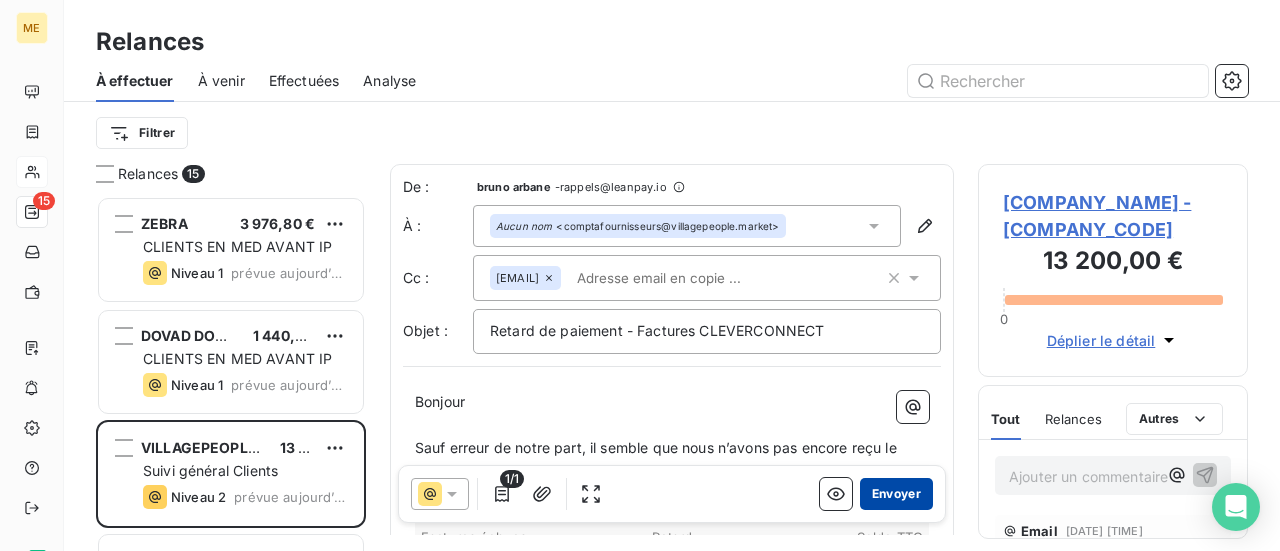 click on "Envoyer" at bounding box center (896, 494) 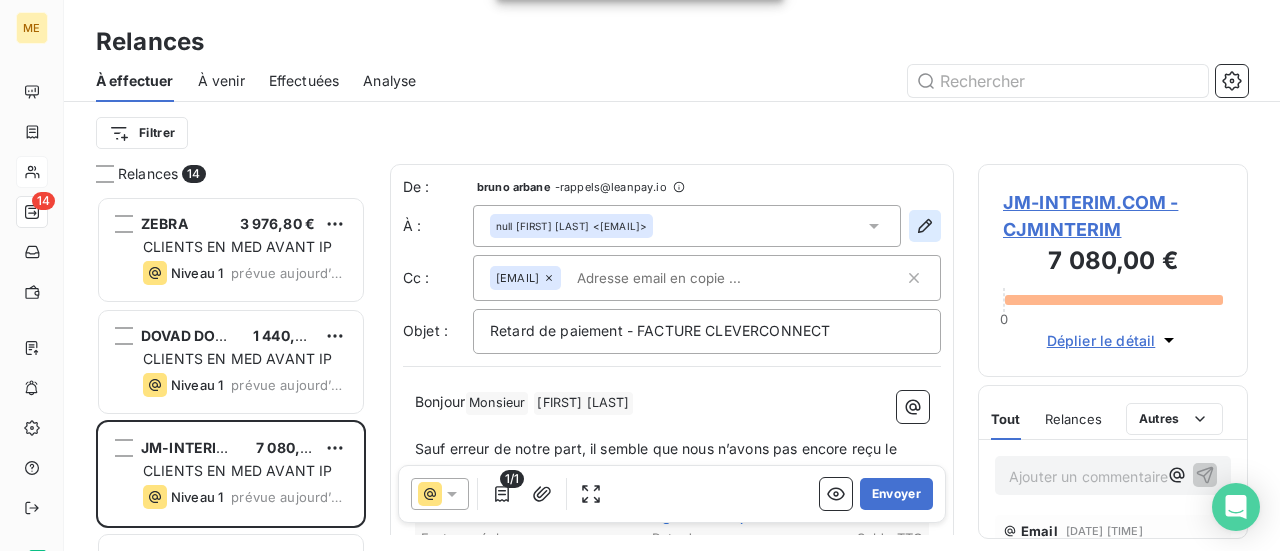 click 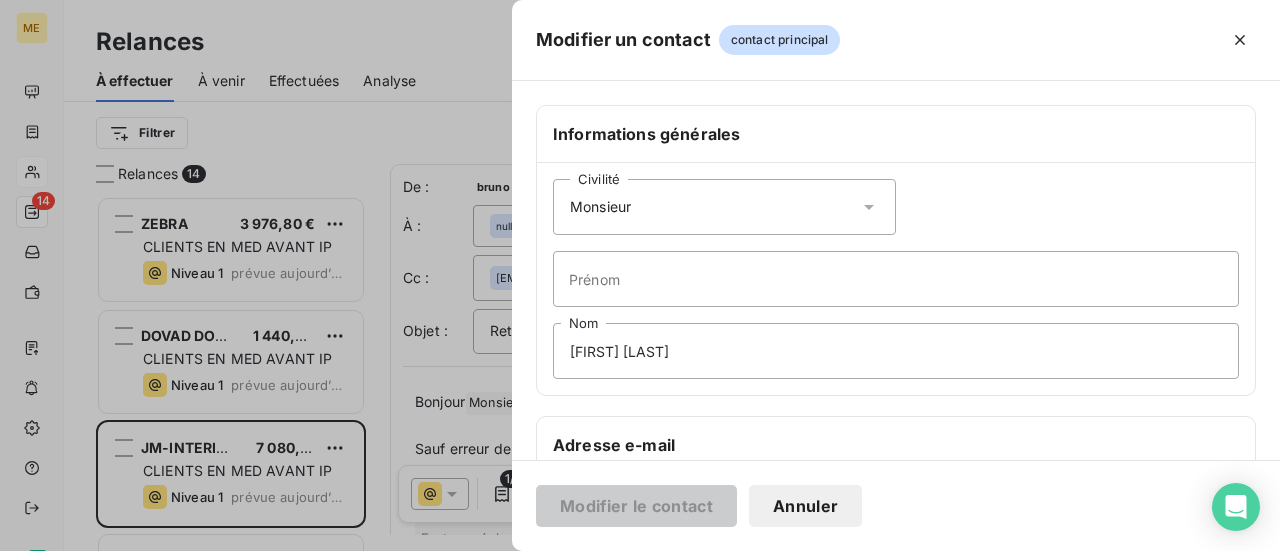 click 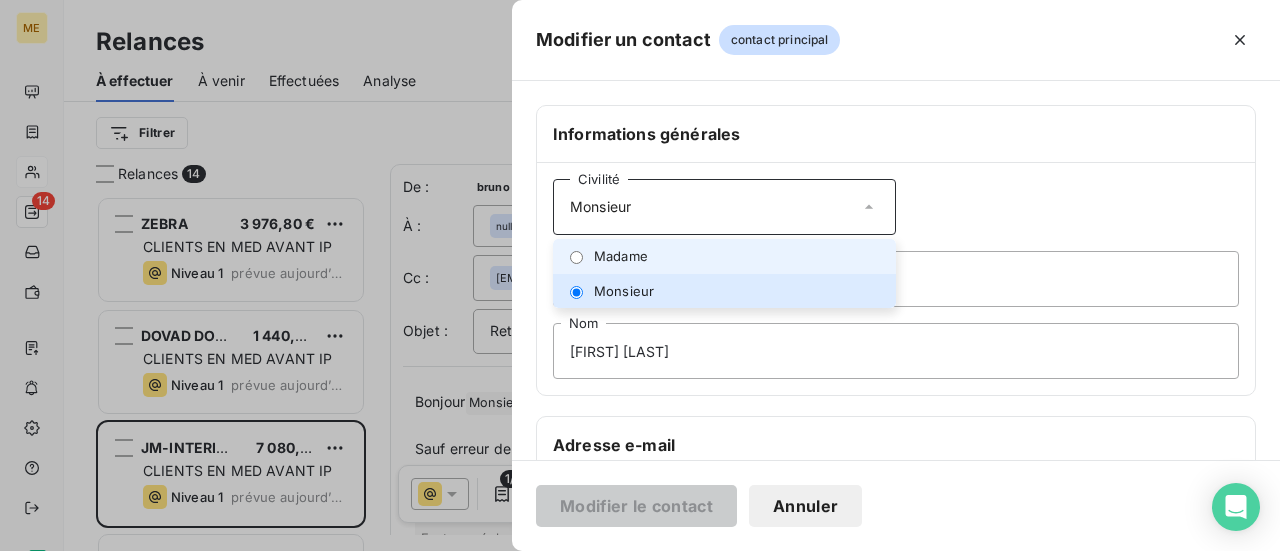 click on "Madame" at bounding box center [724, 256] 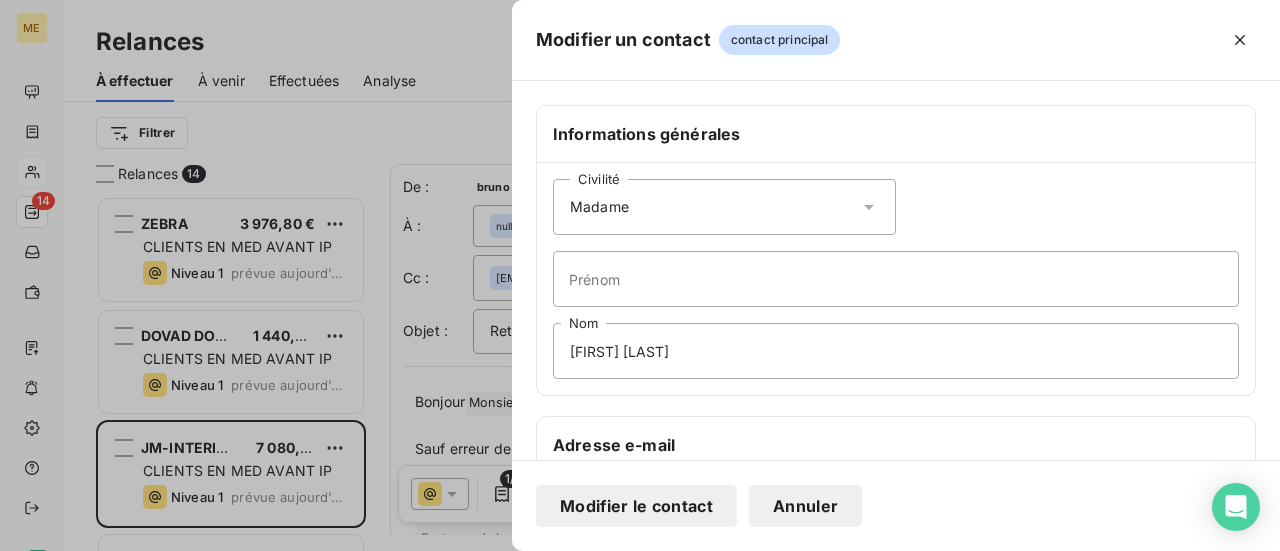 click on "Modifier le contact" at bounding box center (636, 506) 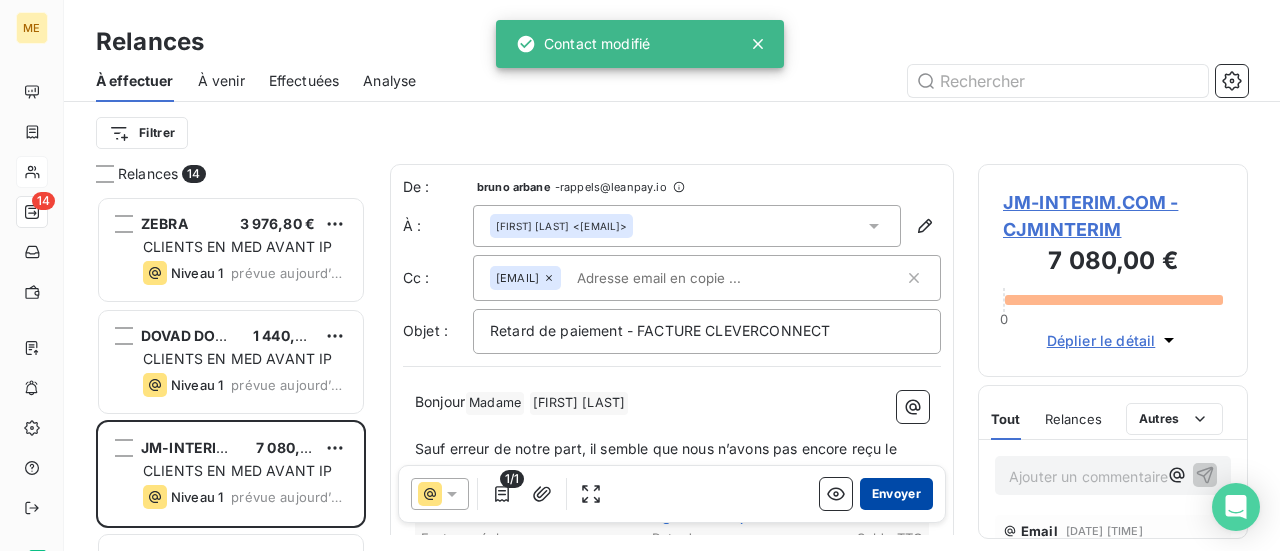 click on "Envoyer" at bounding box center [896, 494] 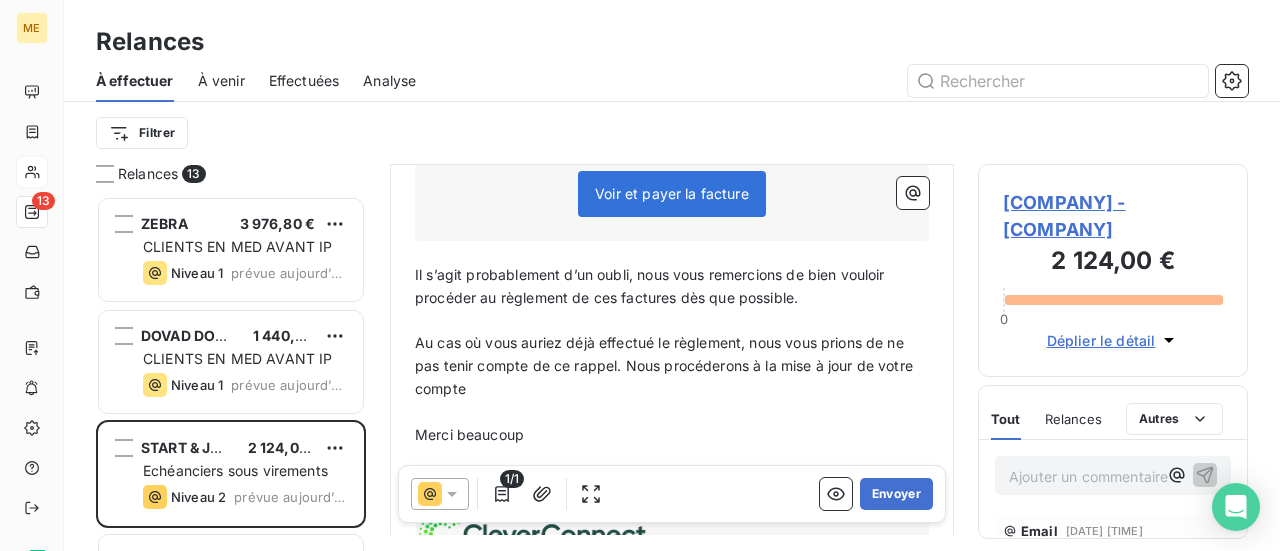 scroll, scrollTop: 502, scrollLeft: 0, axis: vertical 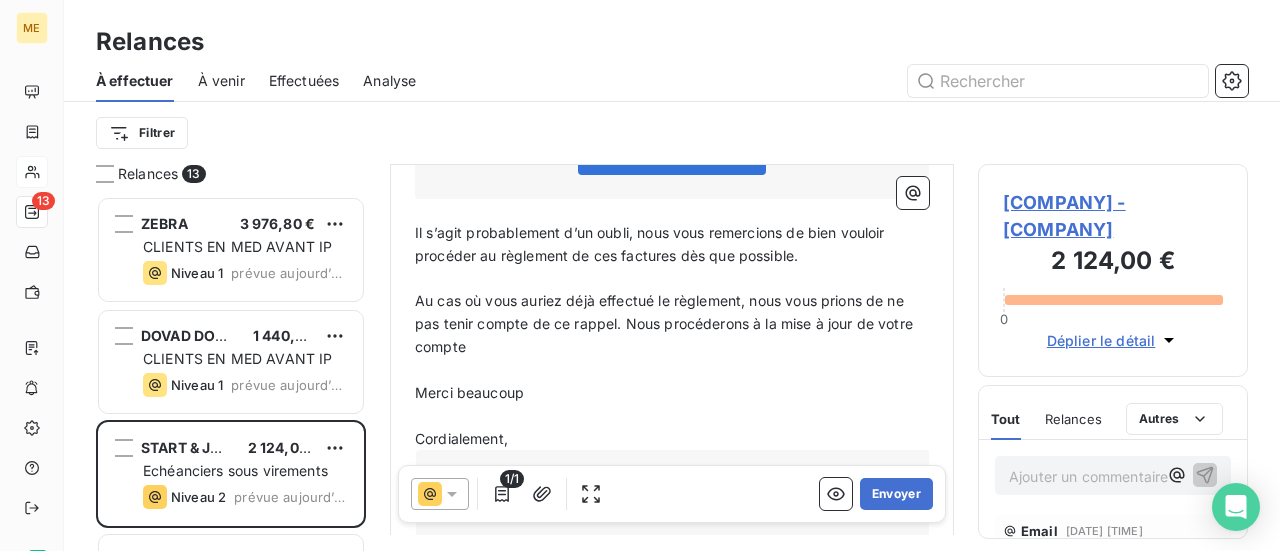 click on "[COMPANY] - [COMPANY]" at bounding box center [1113, 216] 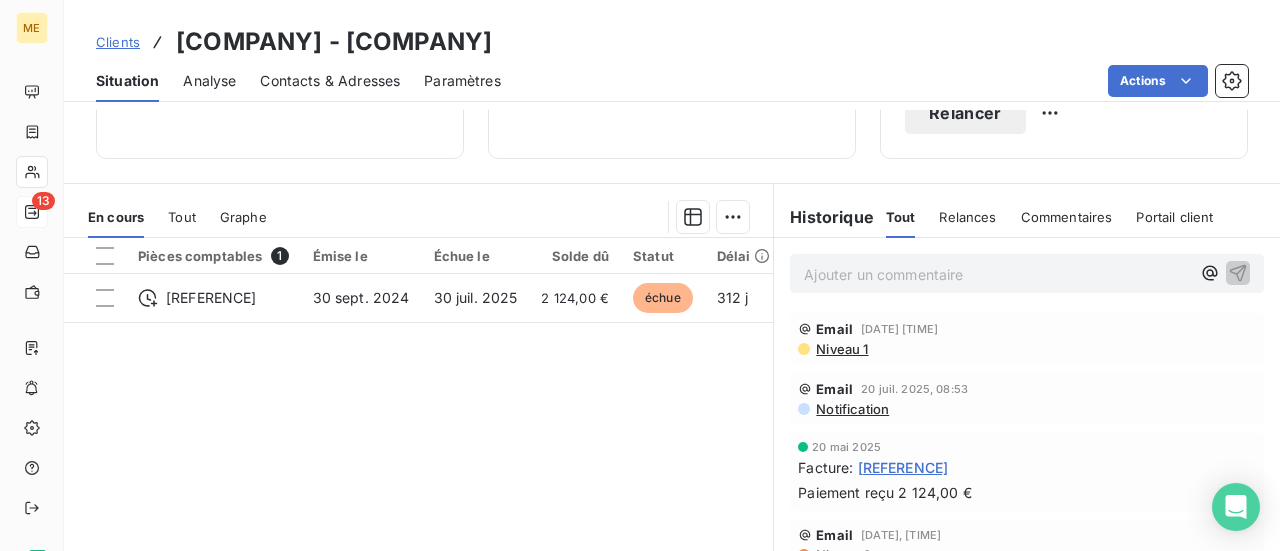 scroll, scrollTop: 400, scrollLeft: 0, axis: vertical 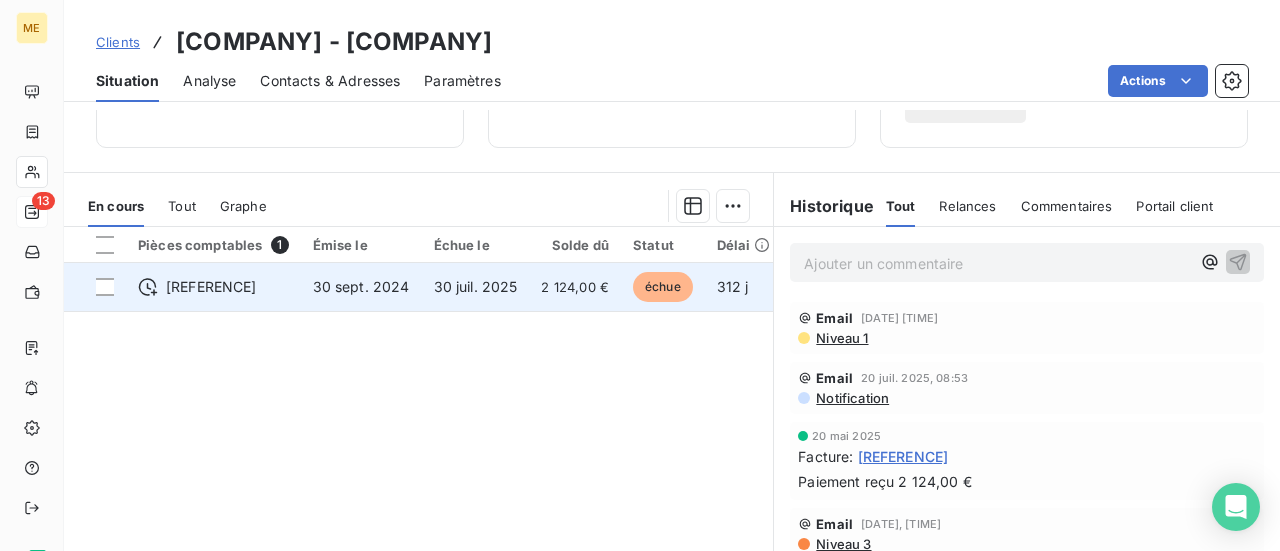 click on "30 juil. 2025" at bounding box center (476, 286) 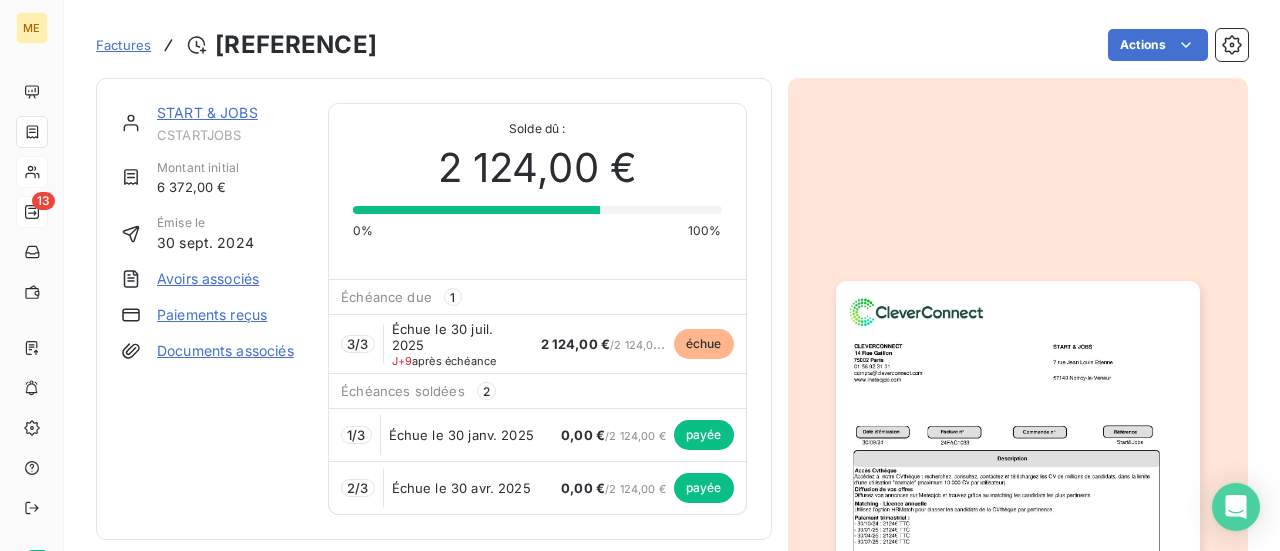 scroll, scrollTop: 0, scrollLeft: 0, axis: both 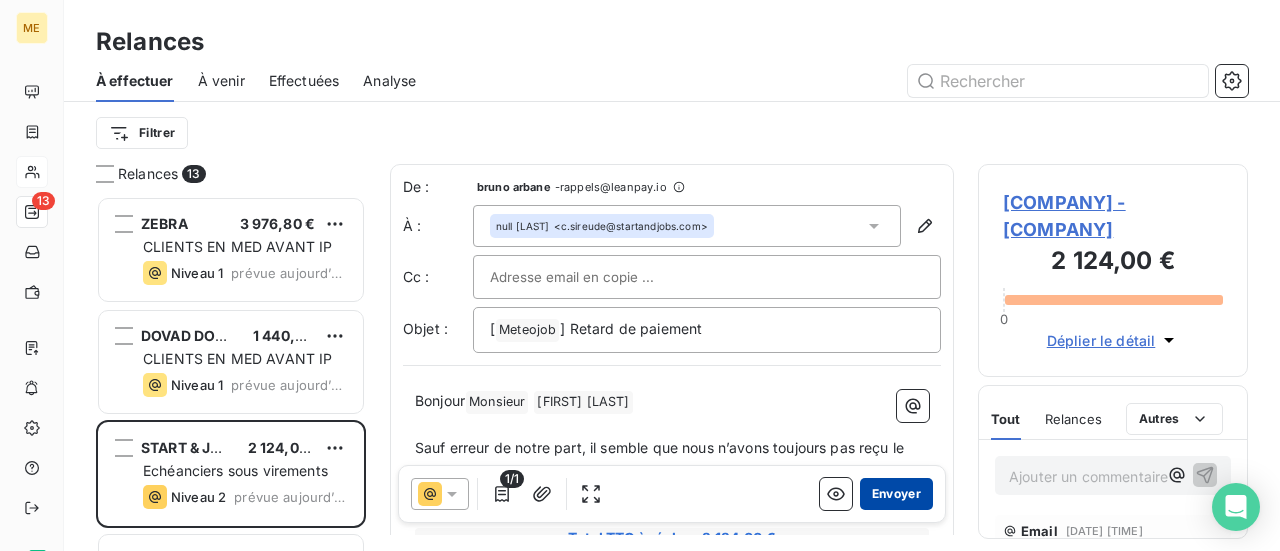 click on "Envoyer" at bounding box center [896, 494] 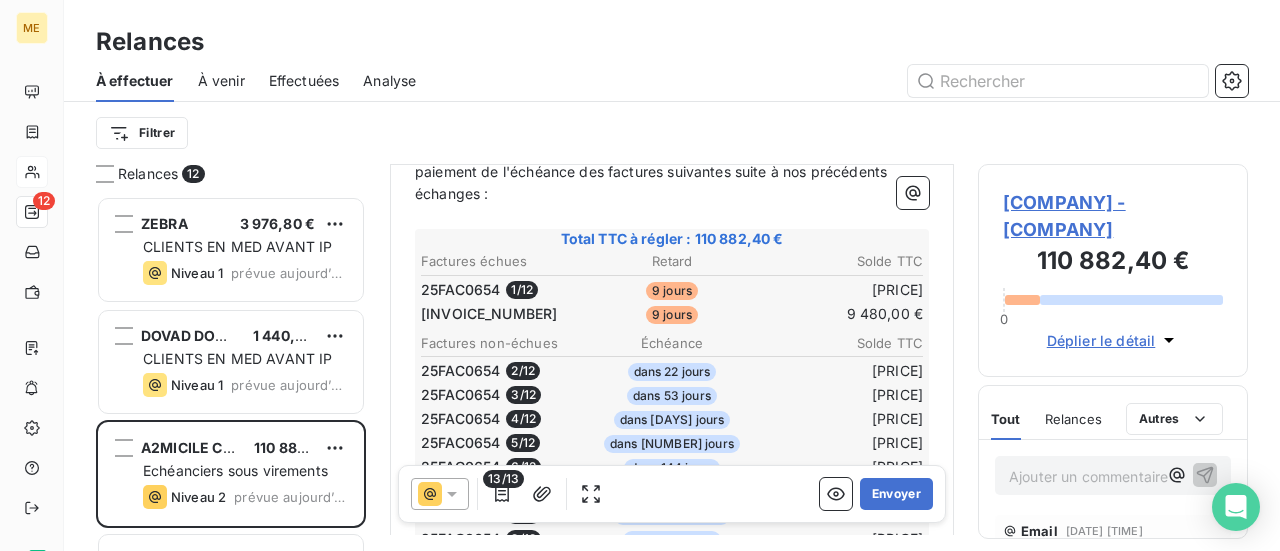 scroll, scrollTop: 200, scrollLeft: 0, axis: vertical 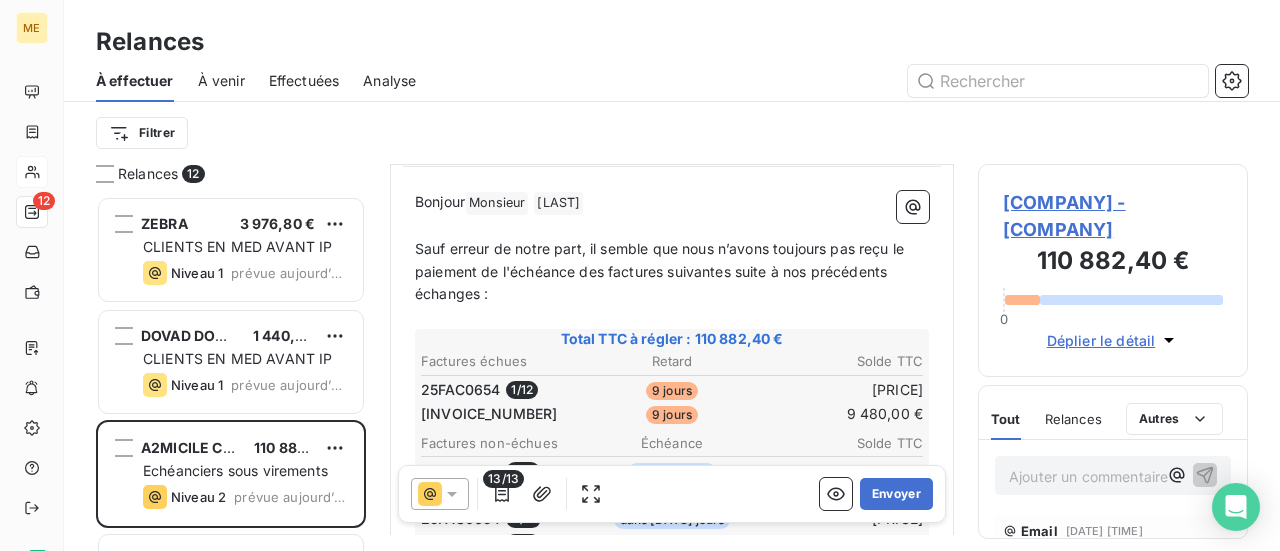 click 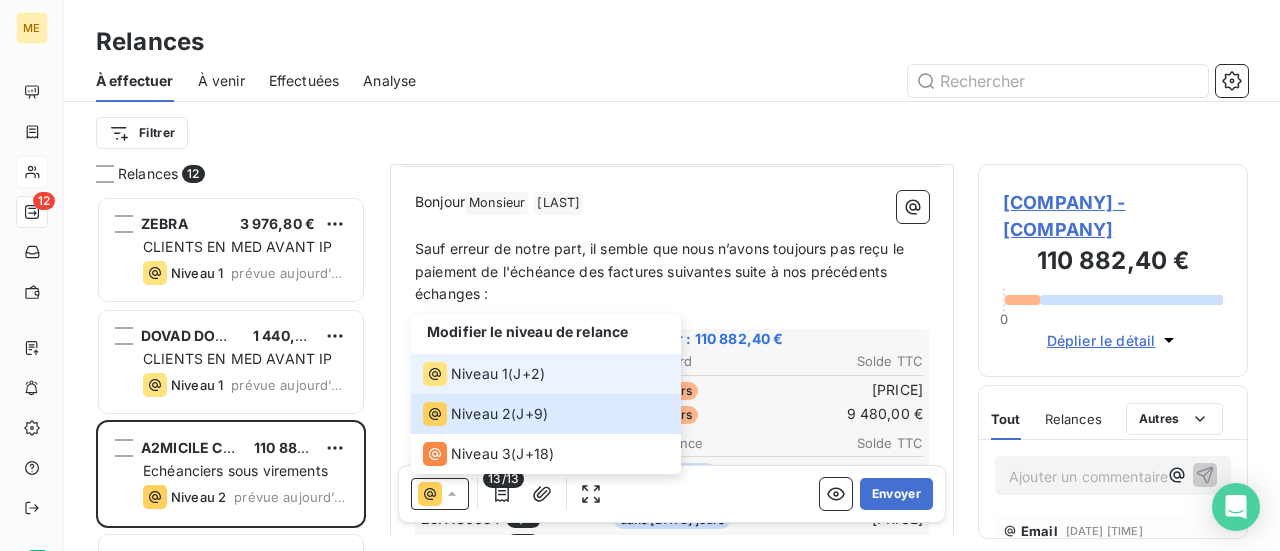 click on "Niveau 1" at bounding box center [479, 374] 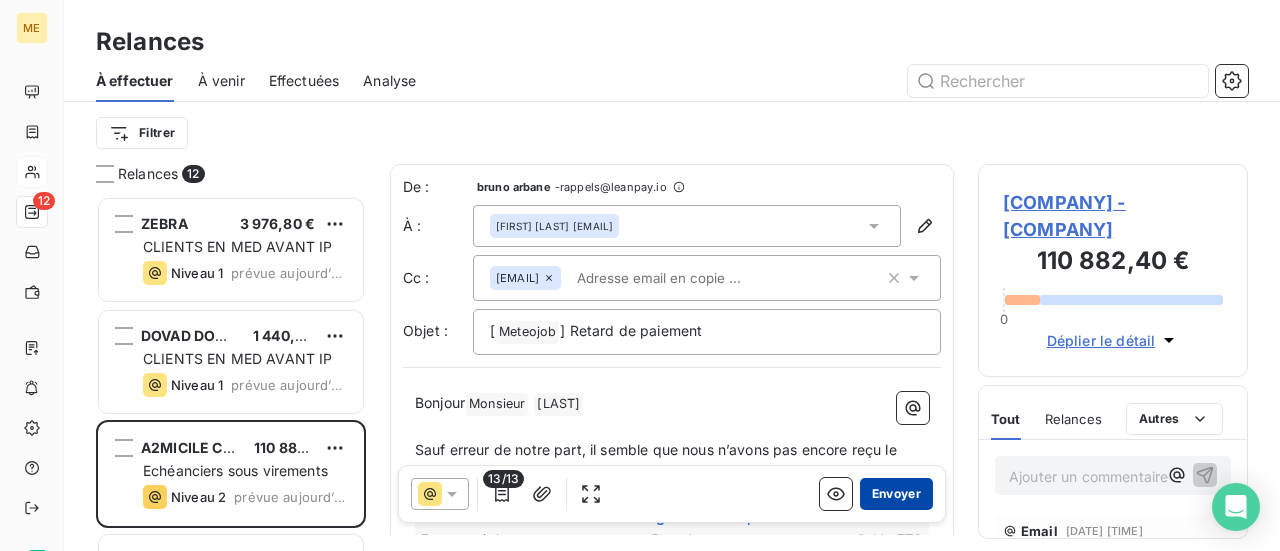 click on "Envoyer" at bounding box center (896, 494) 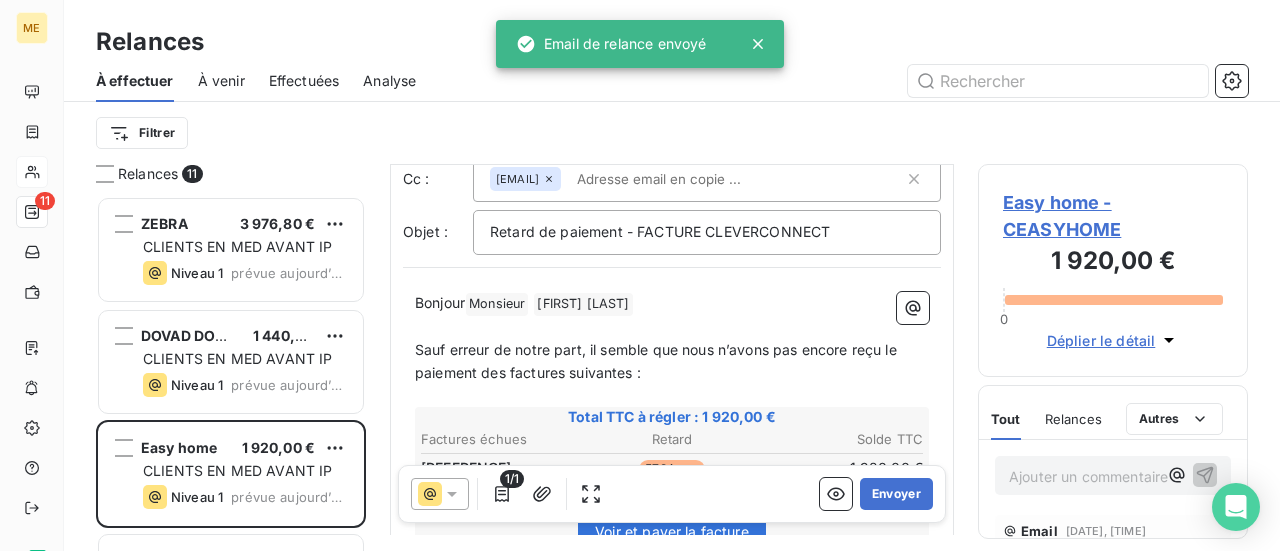 scroll, scrollTop: 0, scrollLeft: 0, axis: both 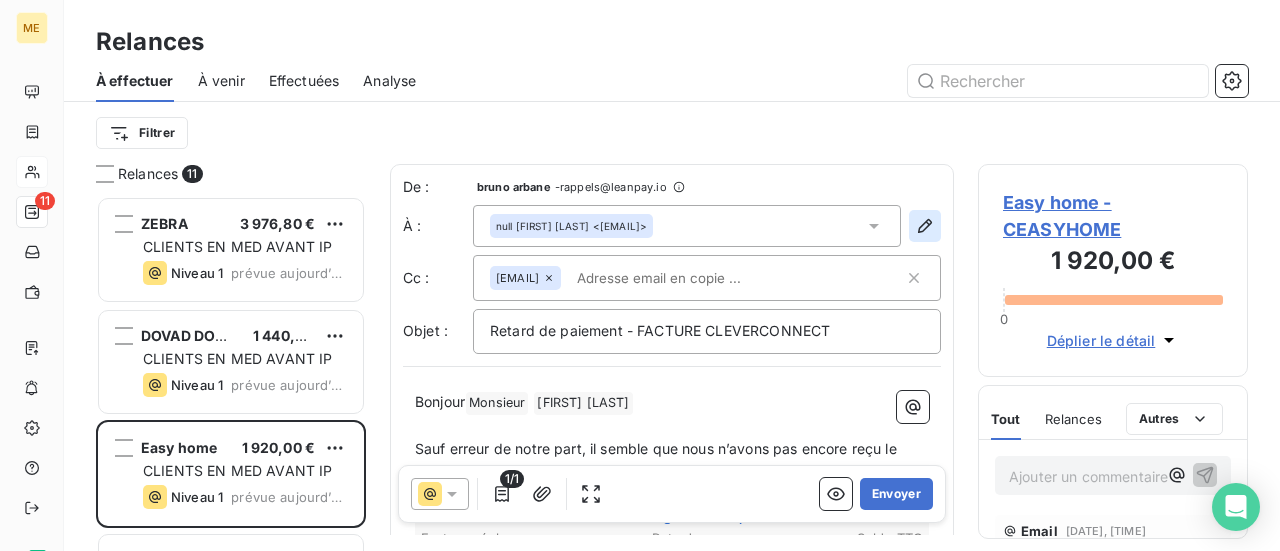 click 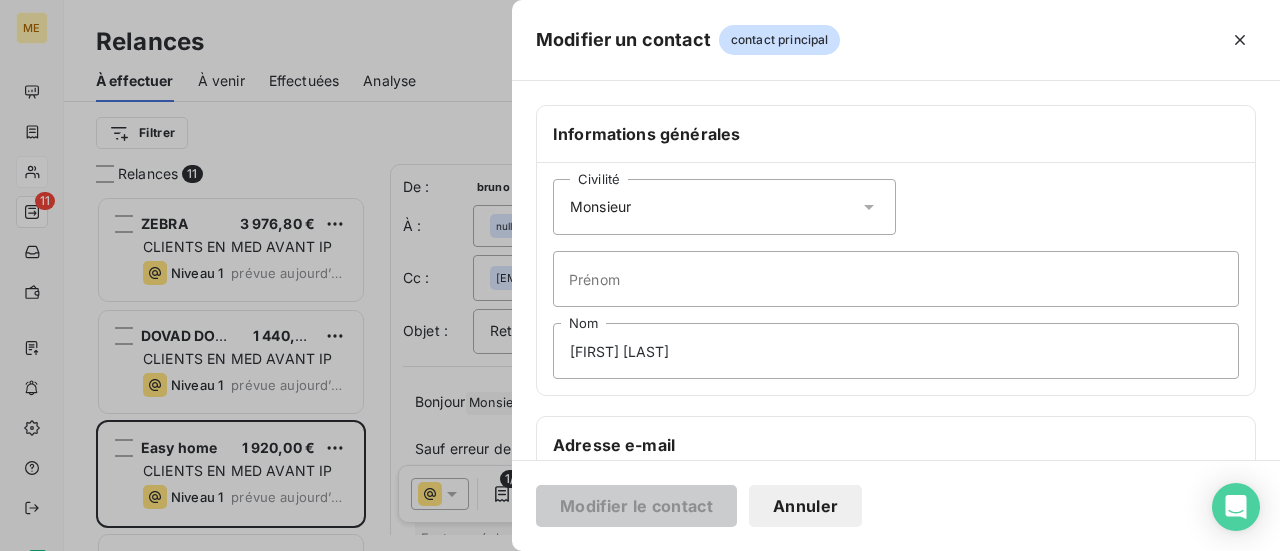 click 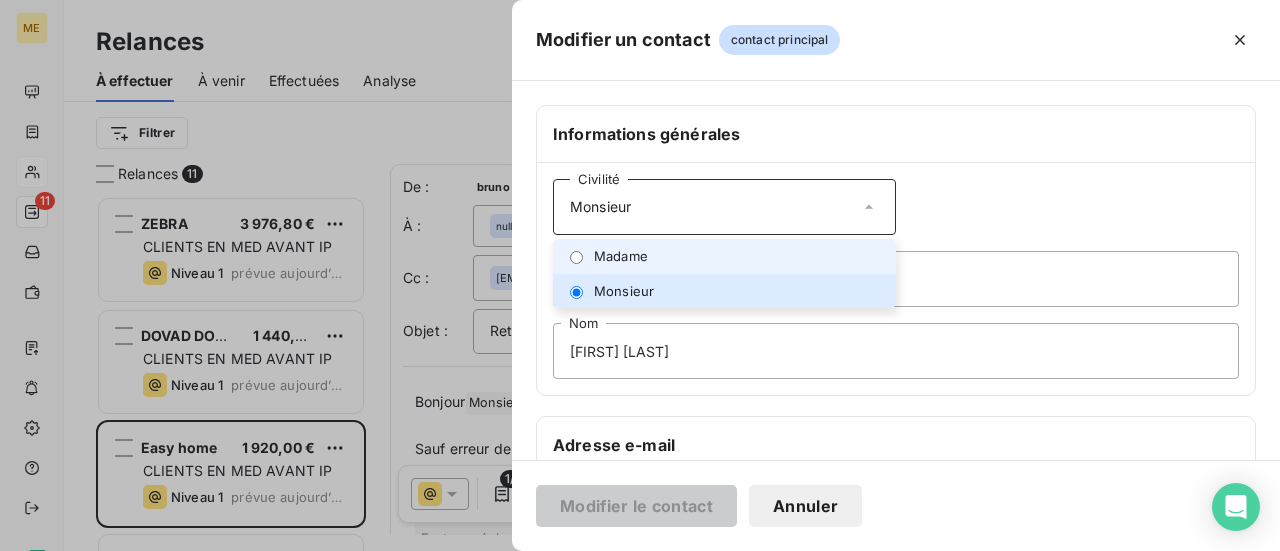 click on "Madame" at bounding box center [724, 256] 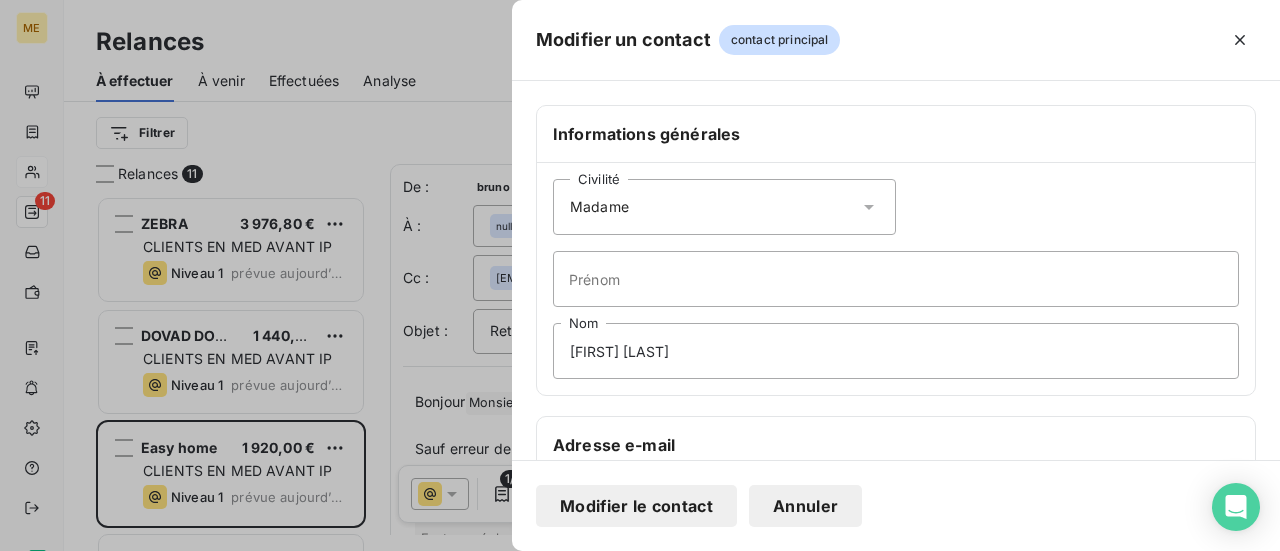 click on "Modifier le contact" at bounding box center (636, 506) 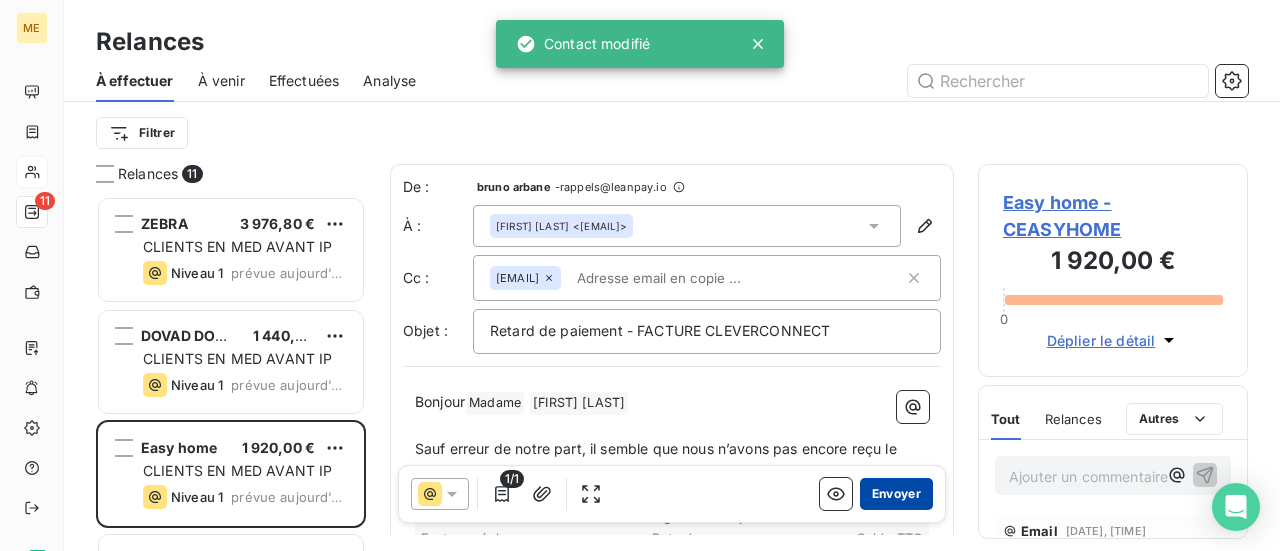 click on "Envoyer" at bounding box center [896, 494] 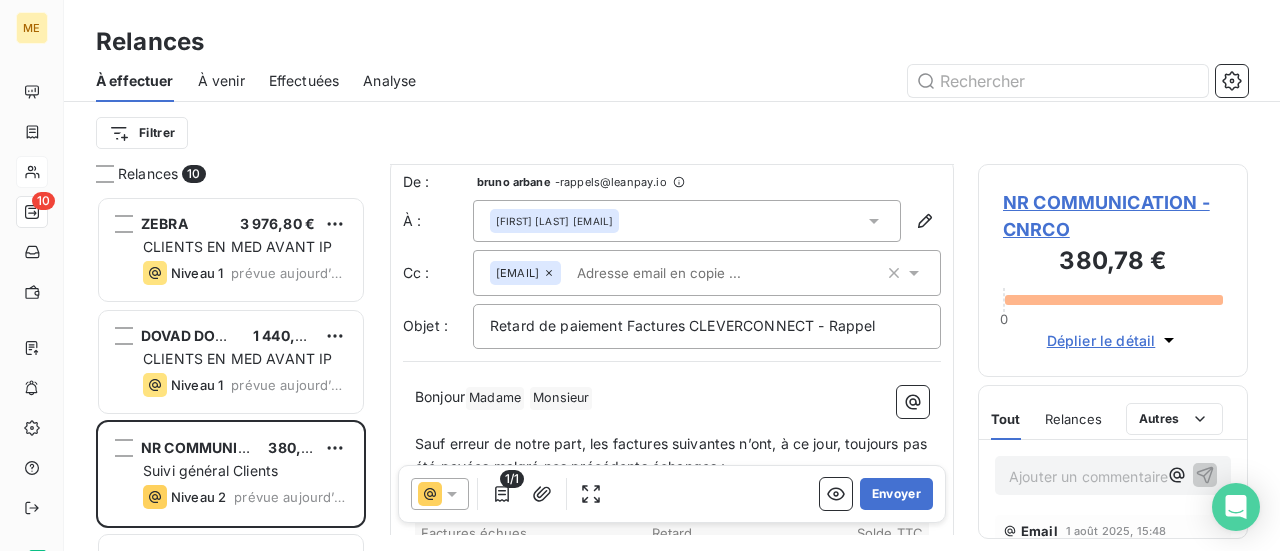 scroll, scrollTop: 2, scrollLeft: 0, axis: vertical 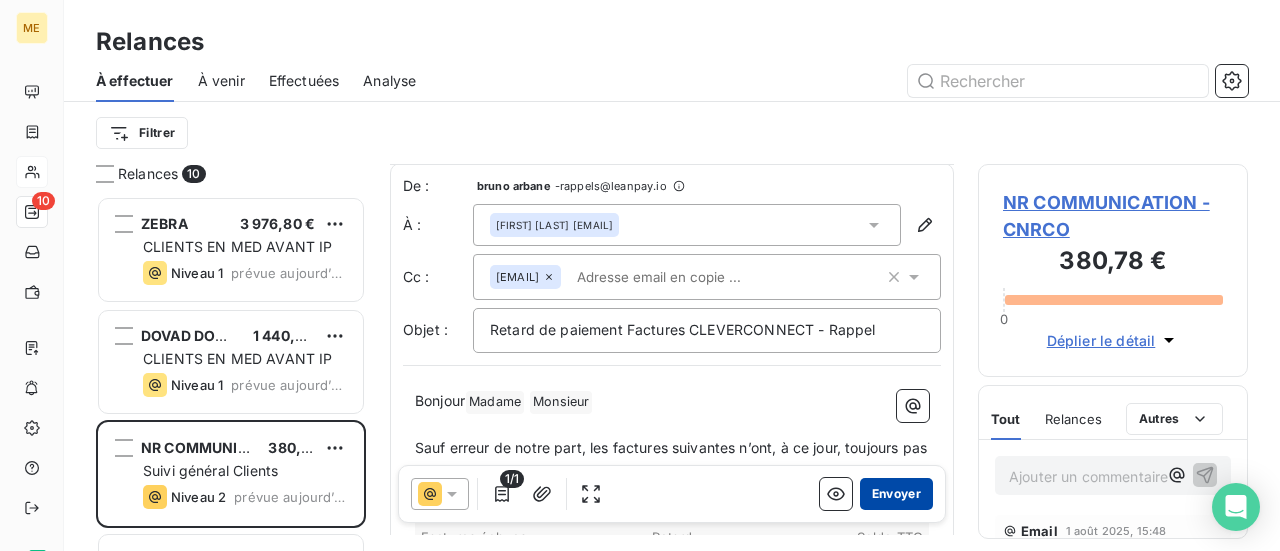 click on "Envoyer" at bounding box center (896, 494) 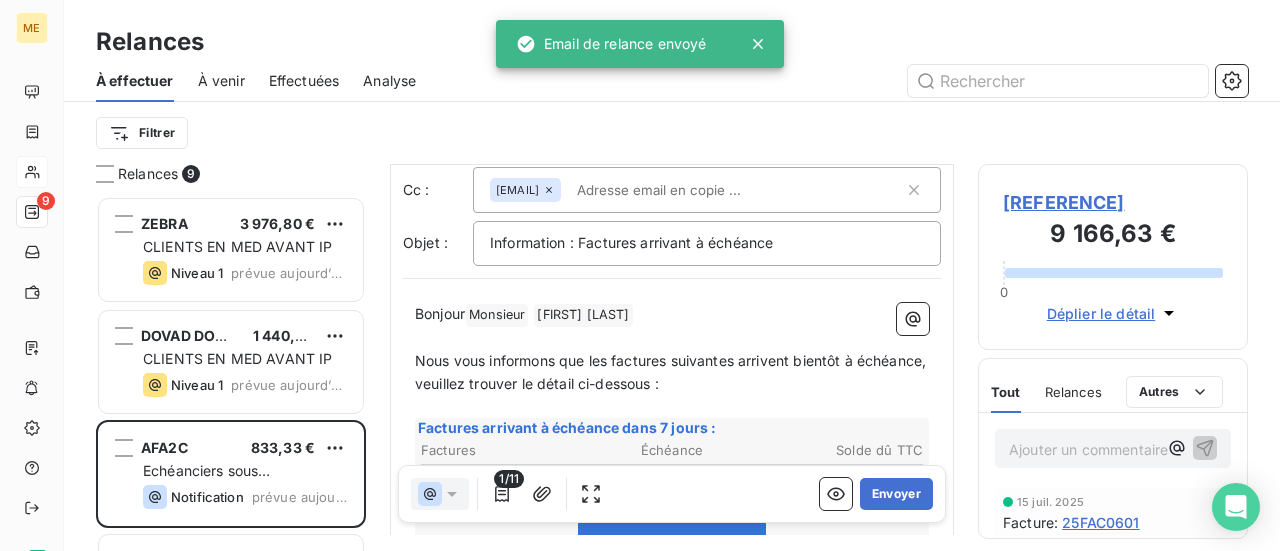 scroll, scrollTop: 202, scrollLeft: 0, axis: vertical 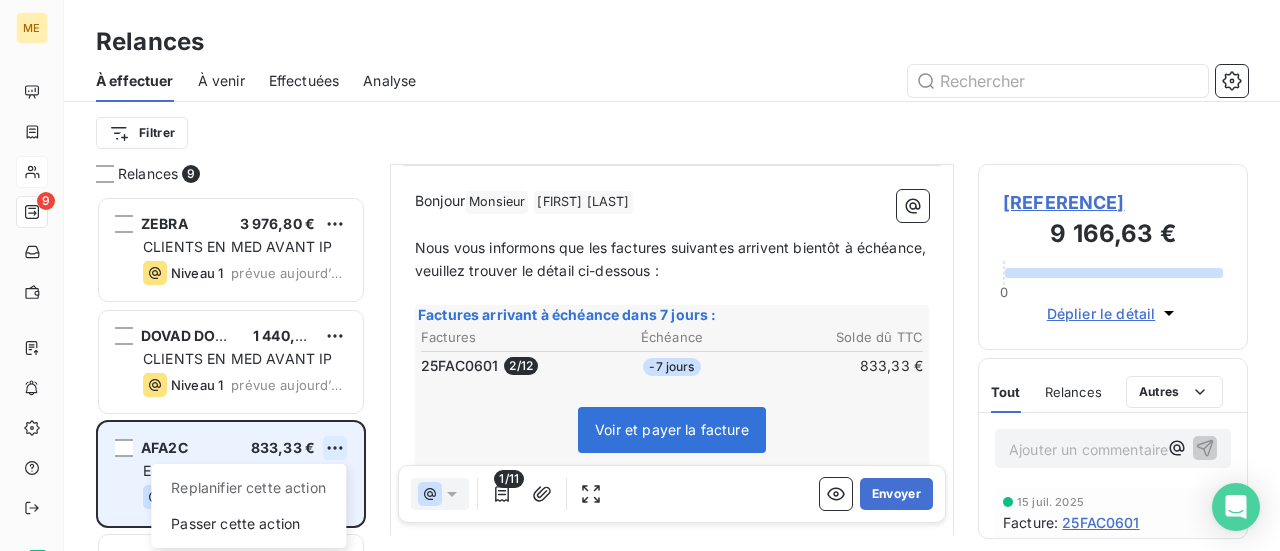 click on "[RELANCE_COUNT] Relances À effectuer À venir Effectuées Analyse Filtrer Relances [RELANCE_COUNT] [PRODUCT_NAME] [PRICE] [CLIENT_TYPE] [LEVEL] [DATE] [PRODUCT_NAME] [PRICE] [CLIENT_TYPE] [LEVEL] [DATE] [COMPANY_NAME] [PRICE] [ACTION_TYPE] [DATE] [COMPANY_NAME] [PRICE] [CLIENT_TYPE] [LEVEL] [DATE] [COMPANY_NAME] [PRICE] [NOTIFICATION_TYPE] [DATE] [COMPANY_NAME] [PRICE] [NOTIFICATION_TYPE] [DATE] De : [FIRST] [LAST] - [EMAIL] À : null [FIRST] [LAST]   <[EMAIL]> Cc : Objet : Bonjour  Monsieur" at bounding box center (640, 275) 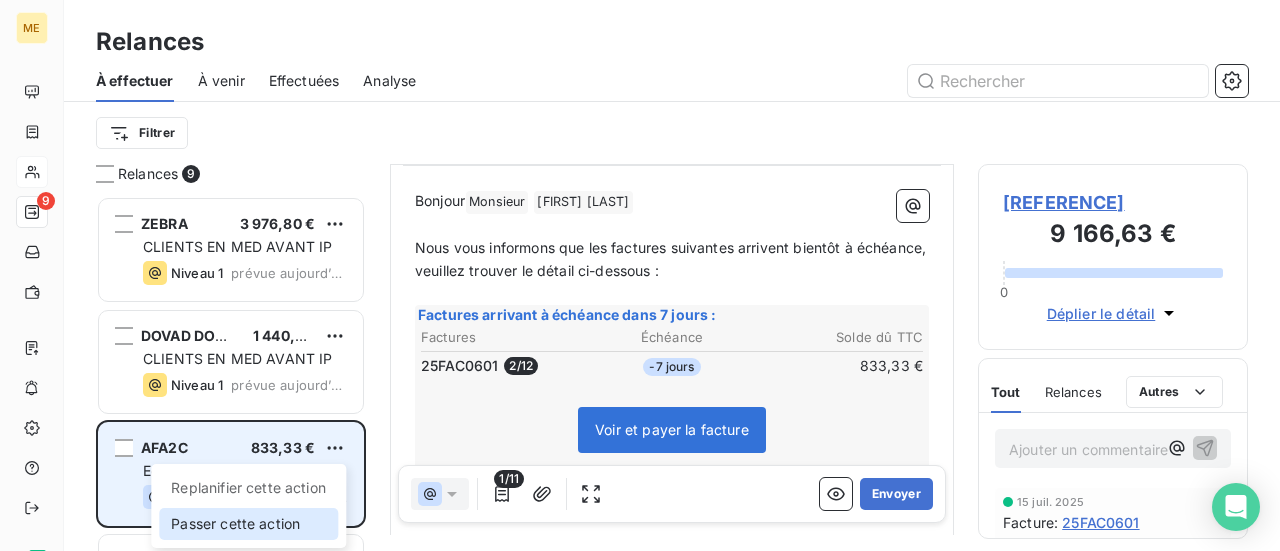 click on "Passer cette action" at bounding box center (248, 524) 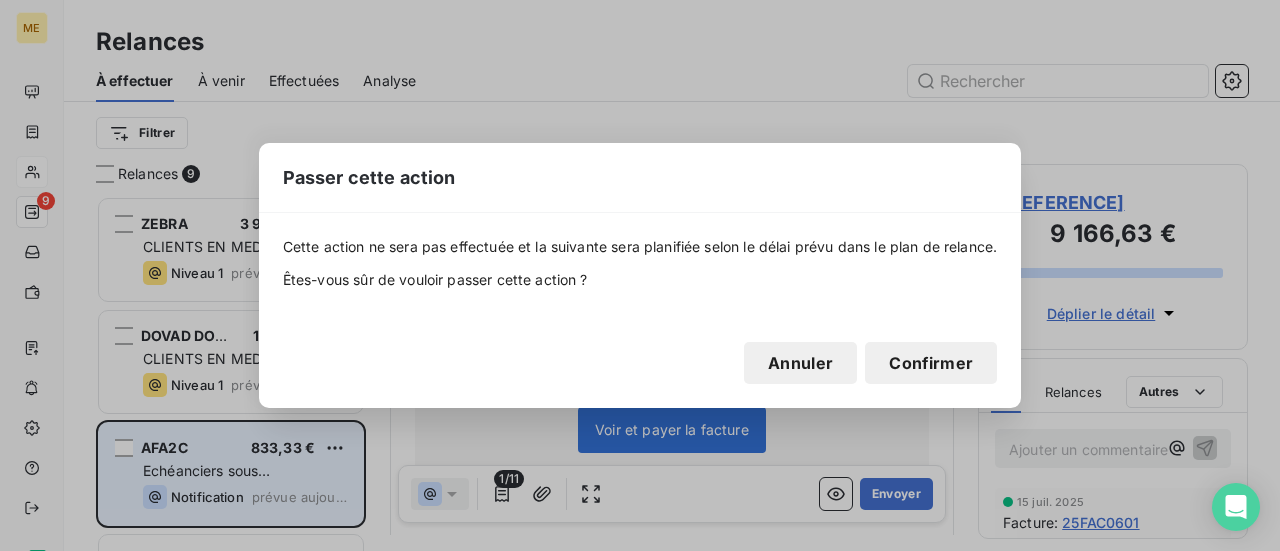 click on "Confirmer" at bounding box center (931, 363) 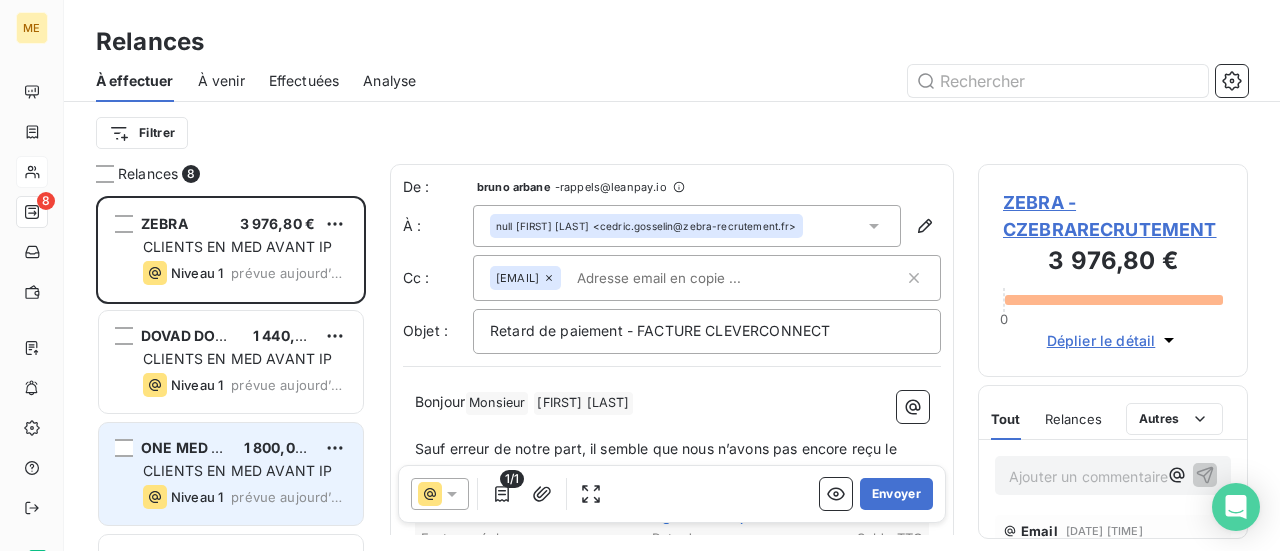 click on "1 800,00 €" at bounding box center [281, 447] 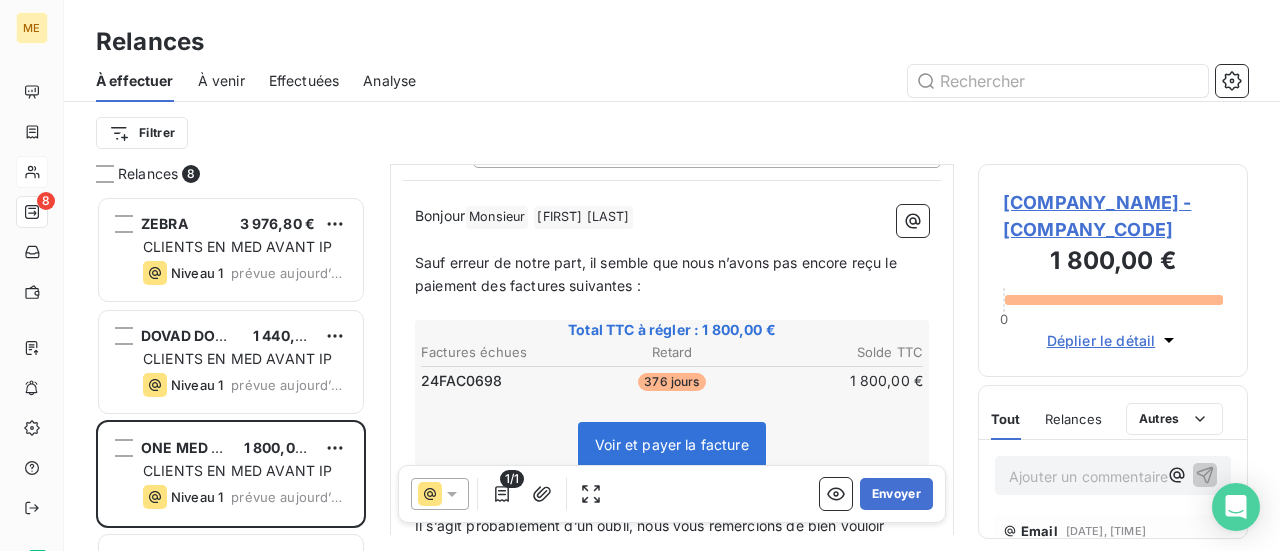 scroll, scrollTop: 202, scrollLeft: 0, axis: vertical 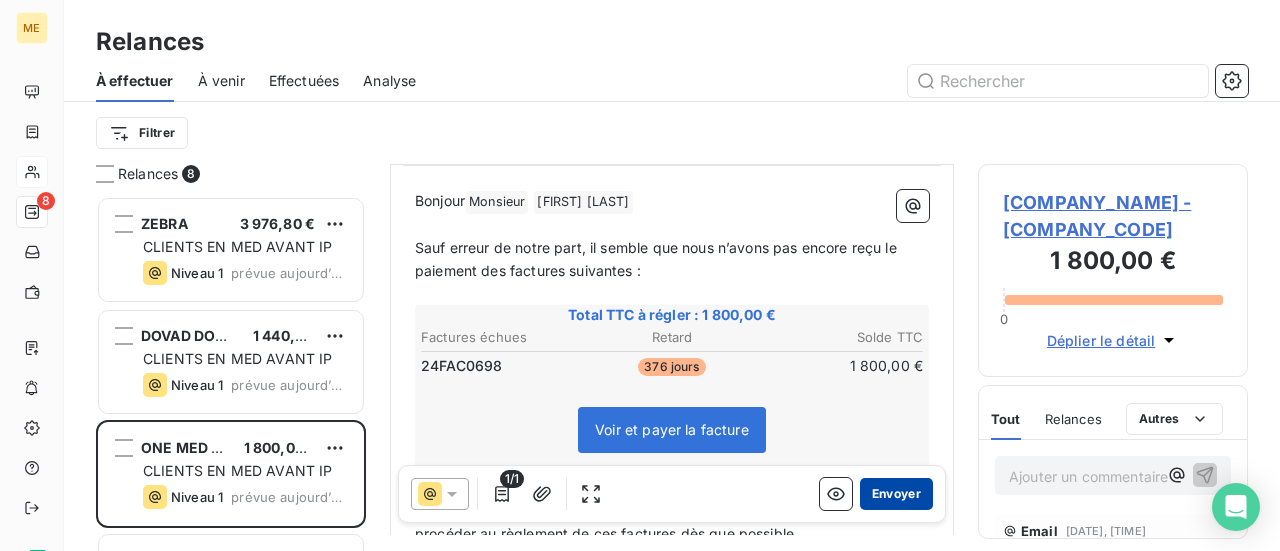 click on "Envoyer" at bounding box center [896, 494] 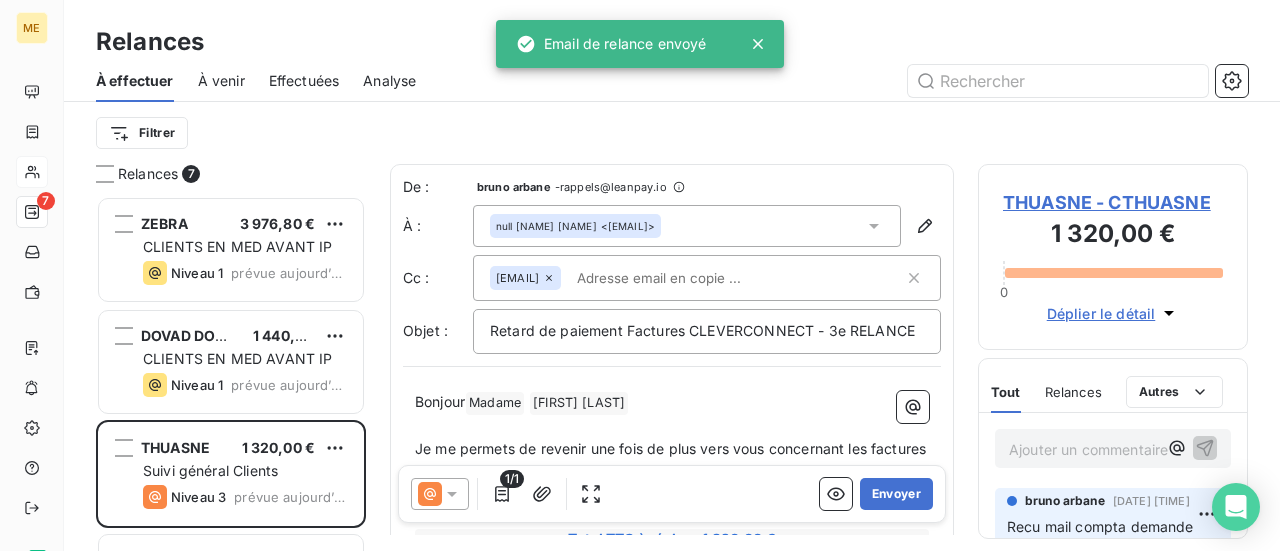 click on "THUASNE - CTHUASNE" at bounding box center [1113, 202] 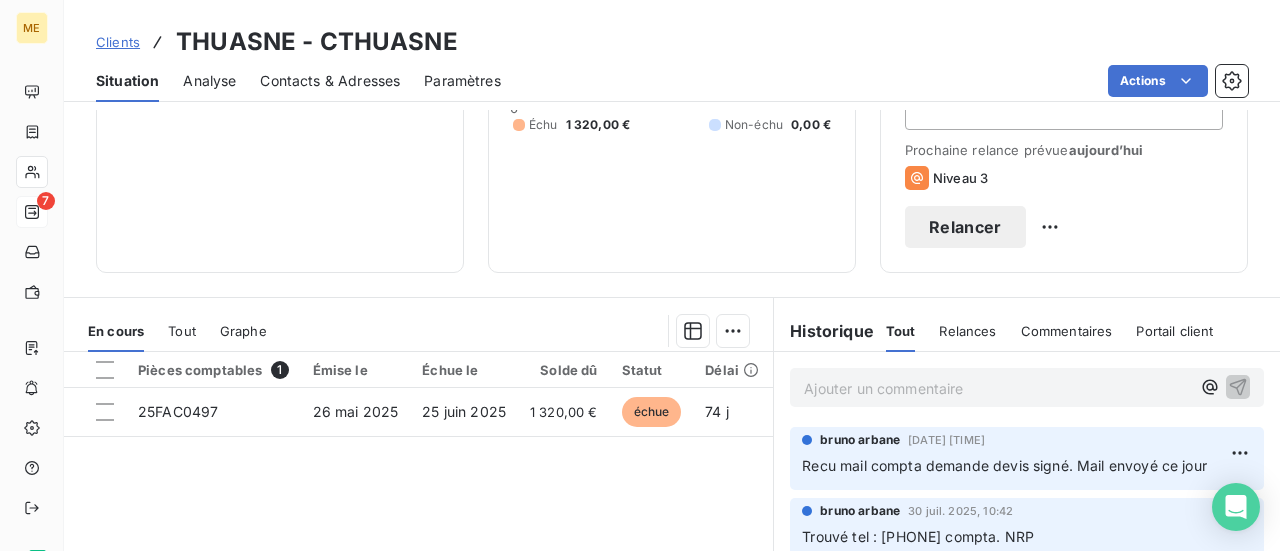scroll, scrollTop: 400, scrollLeft: 0, axis: vertical 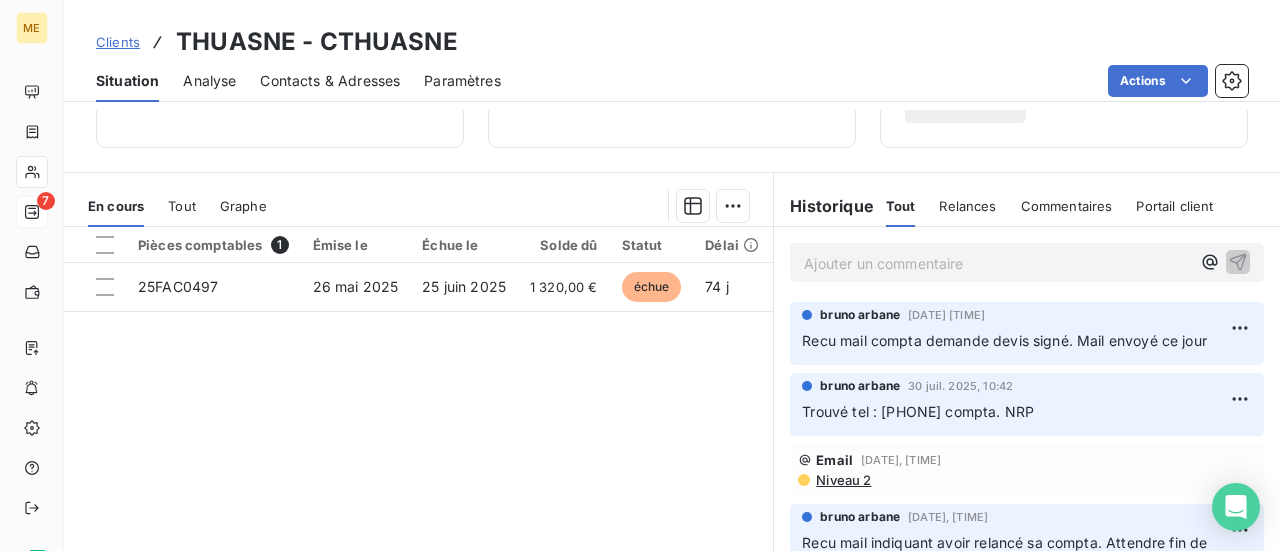click on "Ajouter un commentaire ﻿" at bounding box center [997, 263] 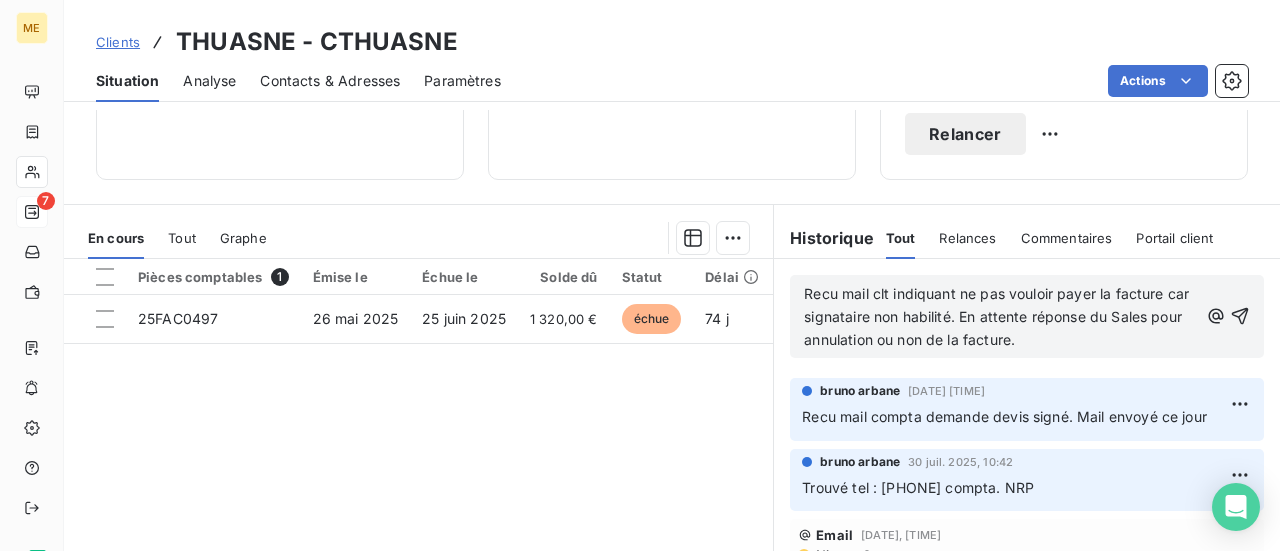 scroll, scrollTop: 400, scrollLeft: 0, axis: vertical 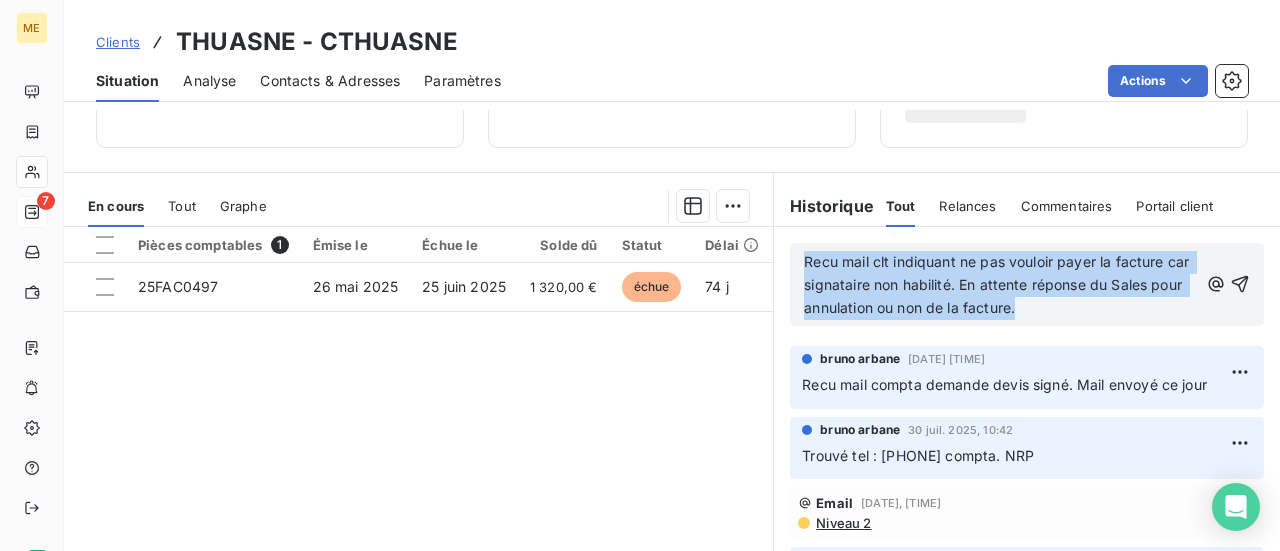 drag, startPoint x: 1059, startPoint y: 307, endPoint x: 792, endPoint y: 264, distance: 270.44037 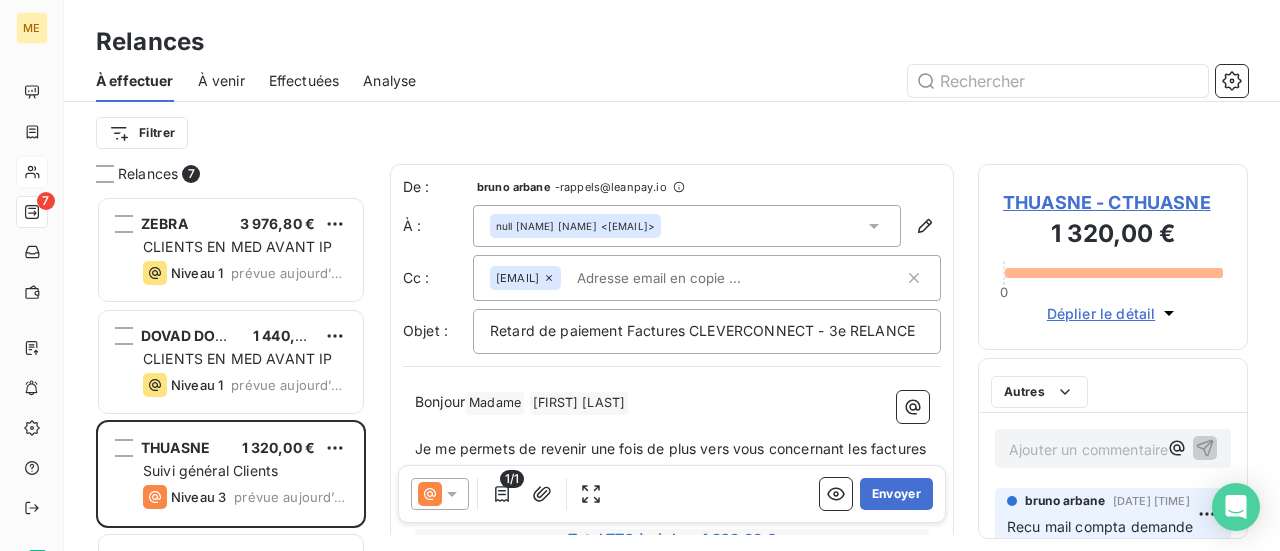 scroll, scrollTop: 16, scrollLeft: 16, axis: both 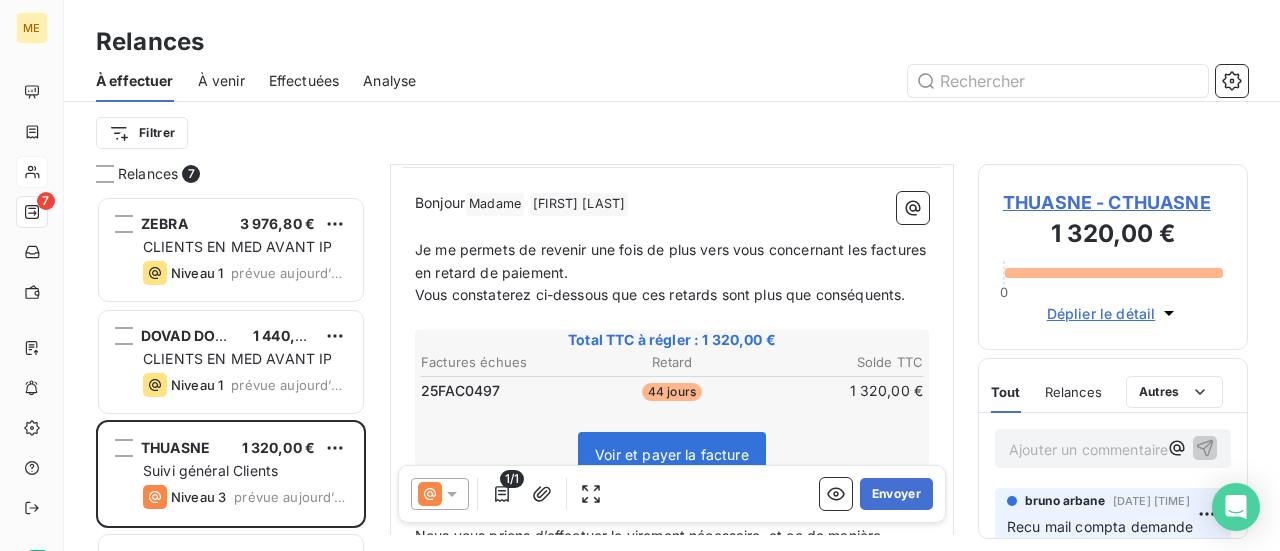 click 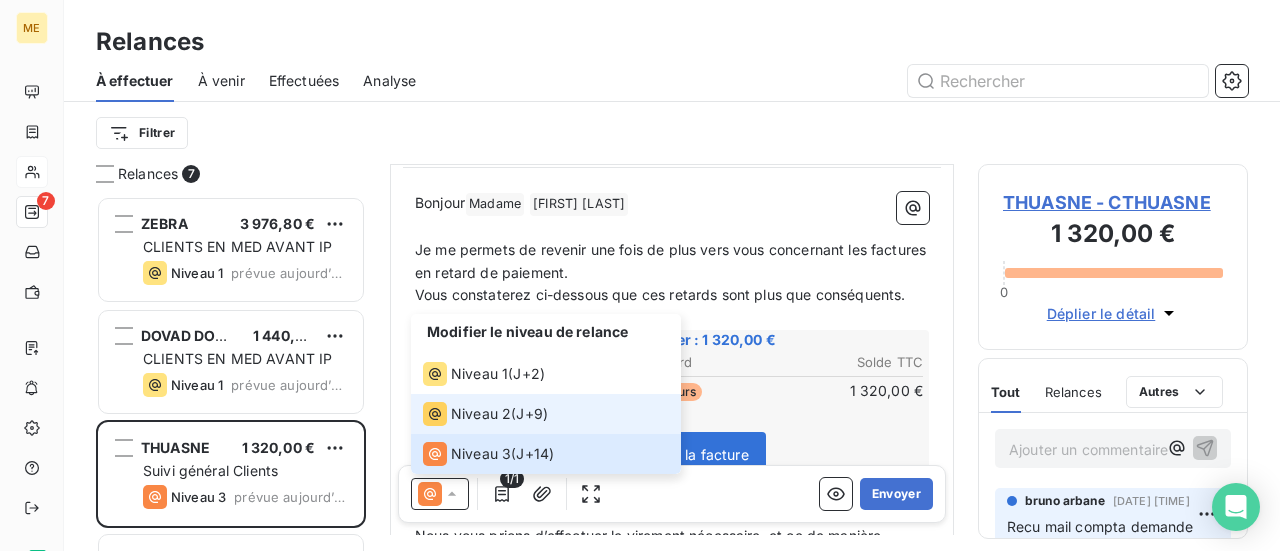 click on "Niveau 2" at bounding box center [481, 414] 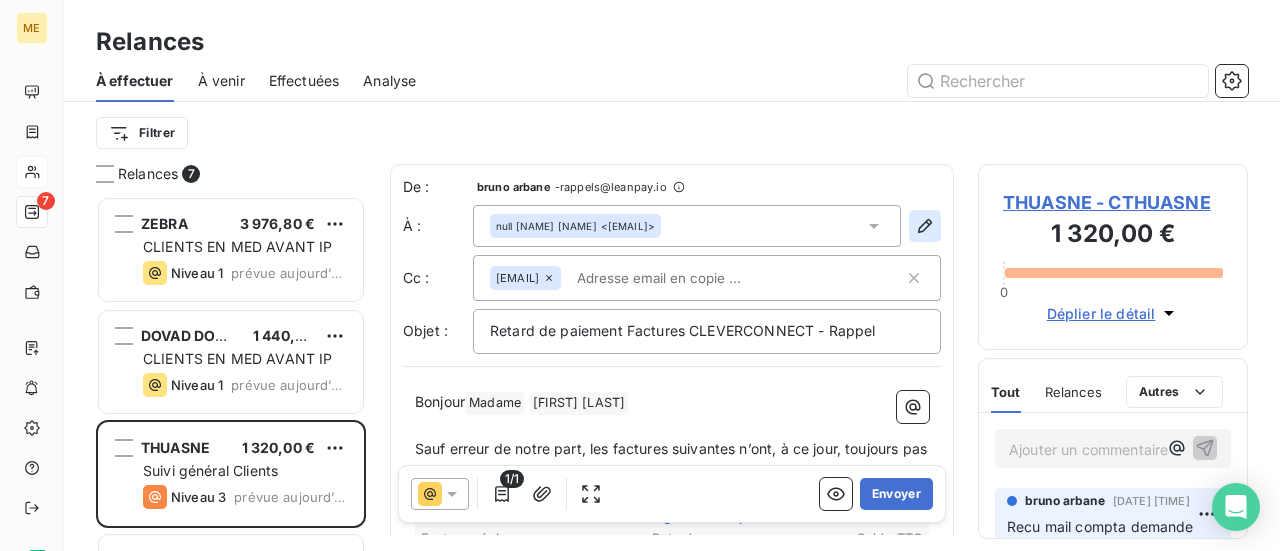 click 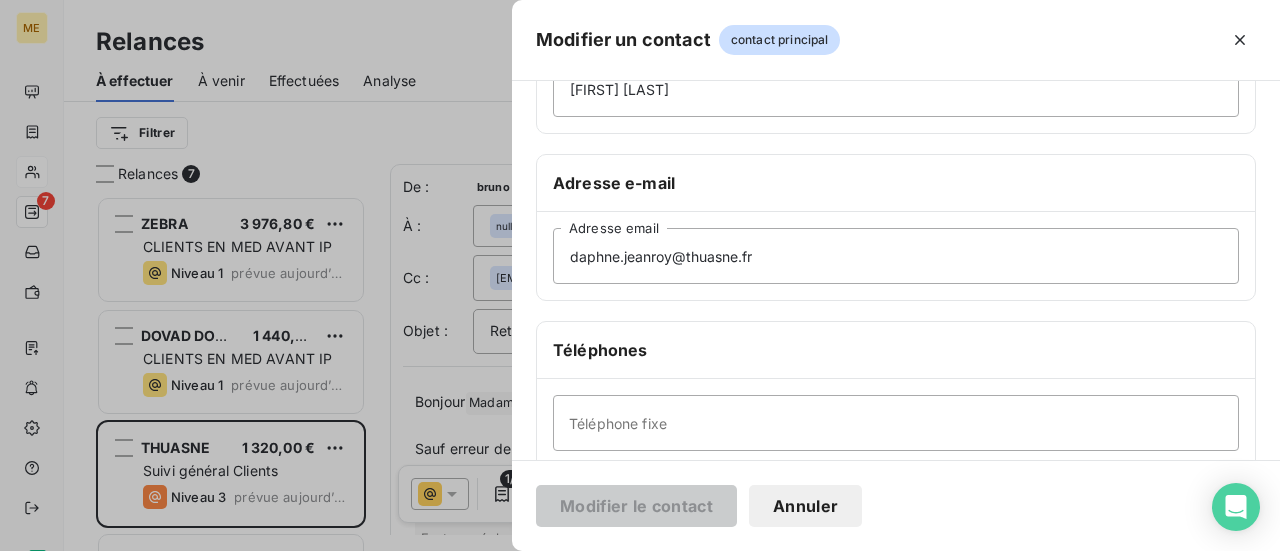 scroll, scrollTop: 300, scrollLeft: 0, axis: vertical 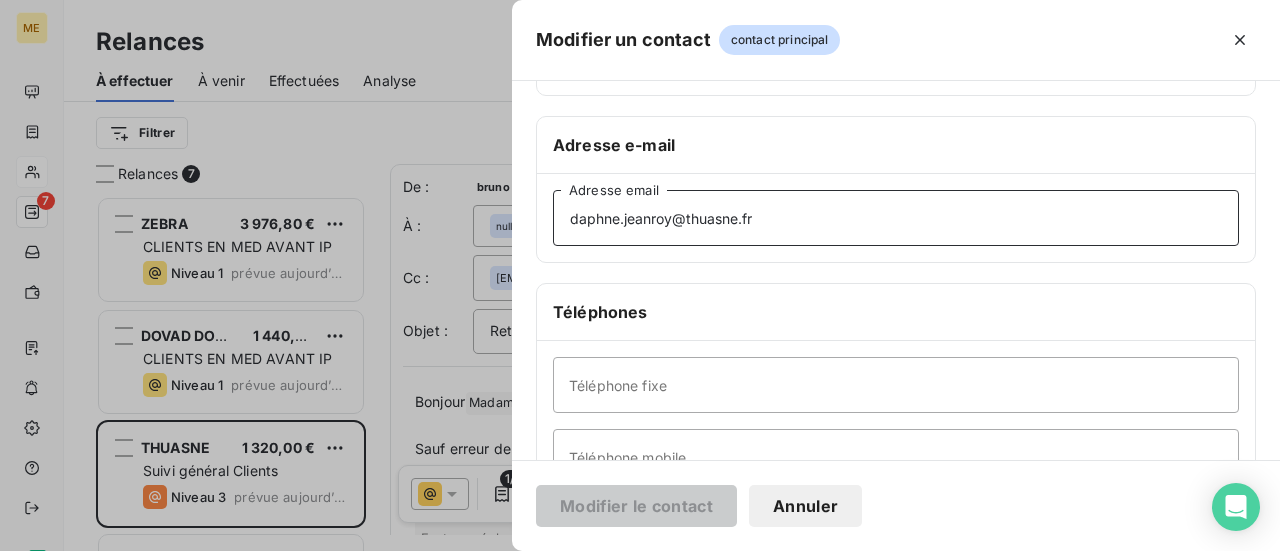 drag, startPoint x: 776, startPoint y: 213, endPoint x: 294, endPoint y: 211, distance: 482.00415 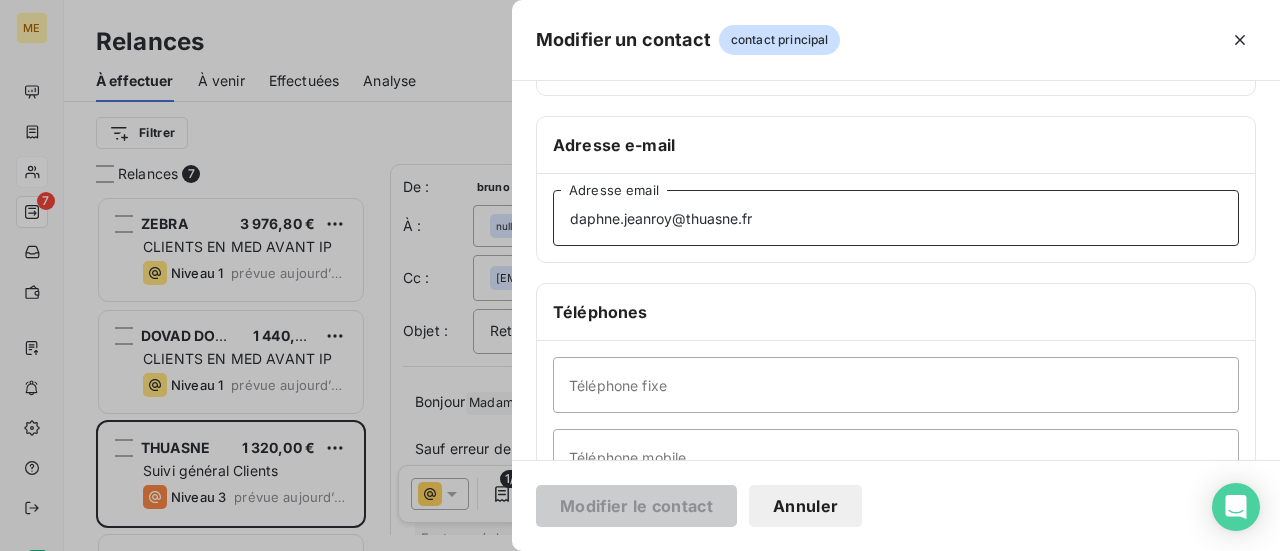 paste on "compta.levallois" 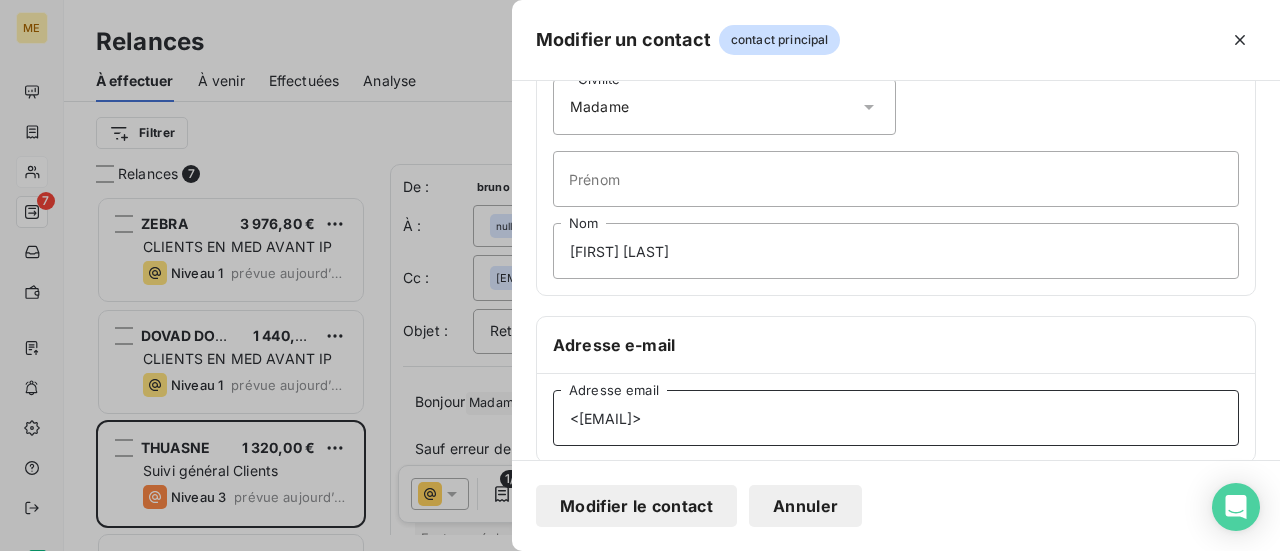 scroll, scrollTop: 0, scrollLeft: 0, axis: both 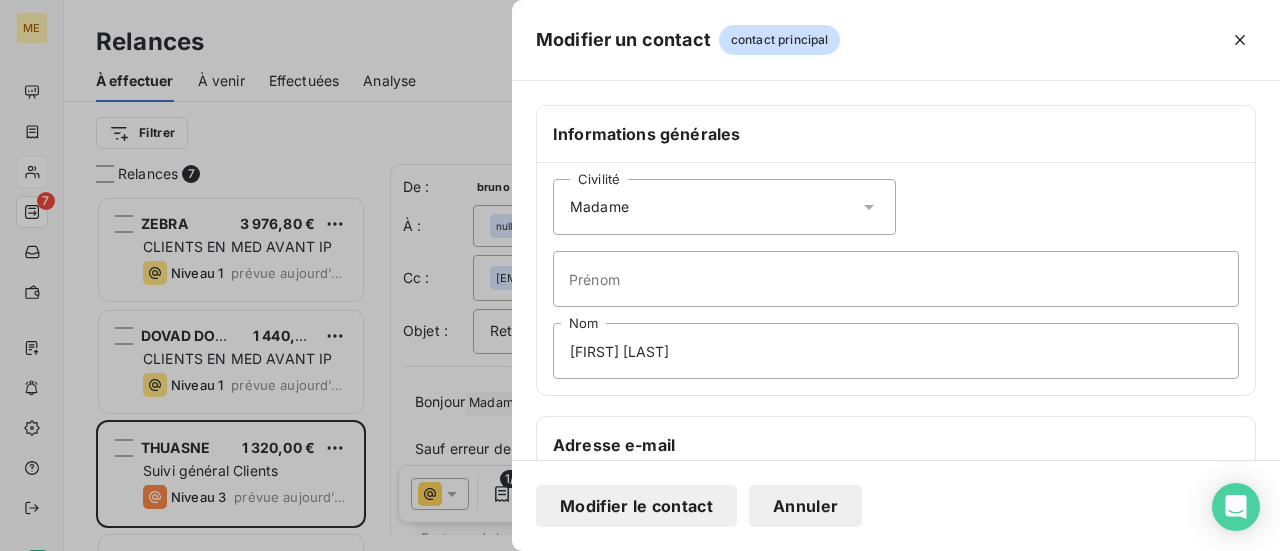 type on "<[EMAIL]>" 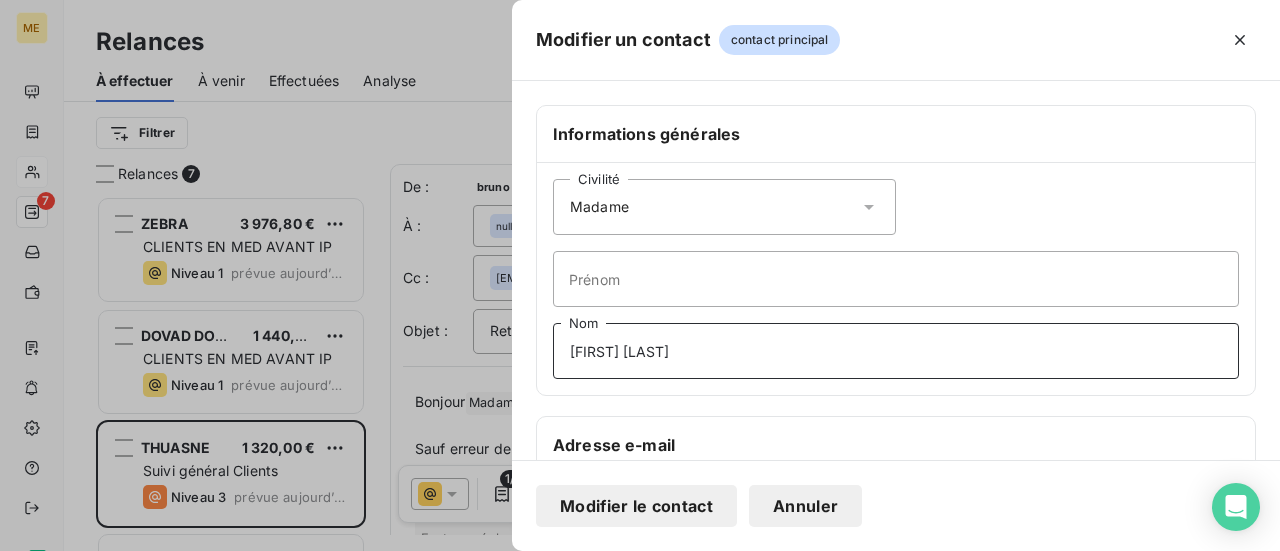 drag, startPoint x: 687, startPoint y: 342, endPoint x: 342, endPoint y: 323, distance: 345.5228 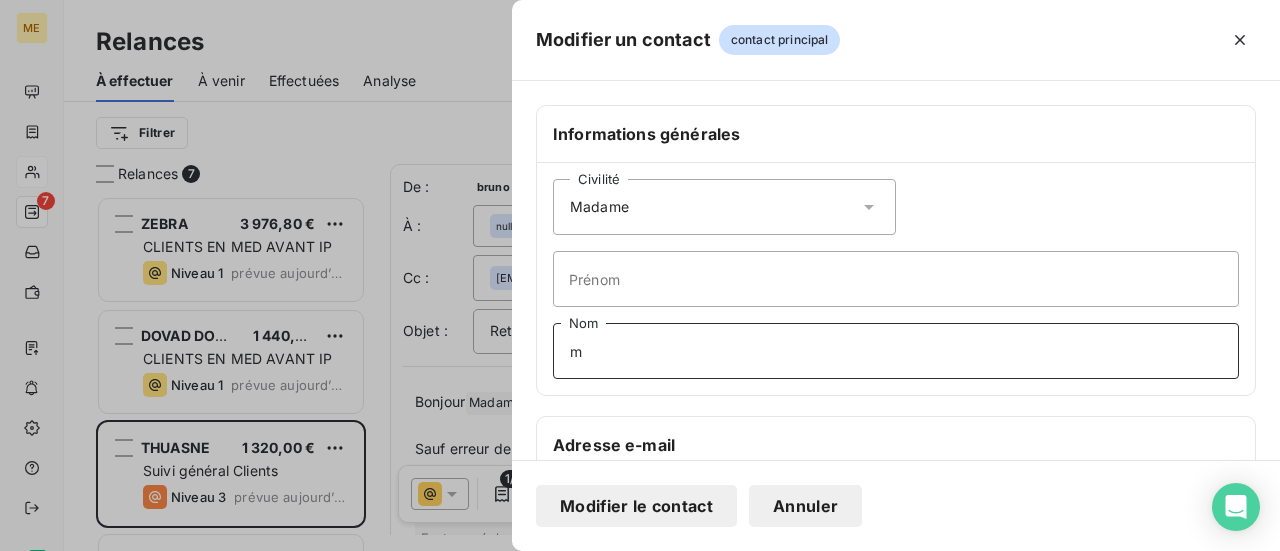 type on "Monsieur" 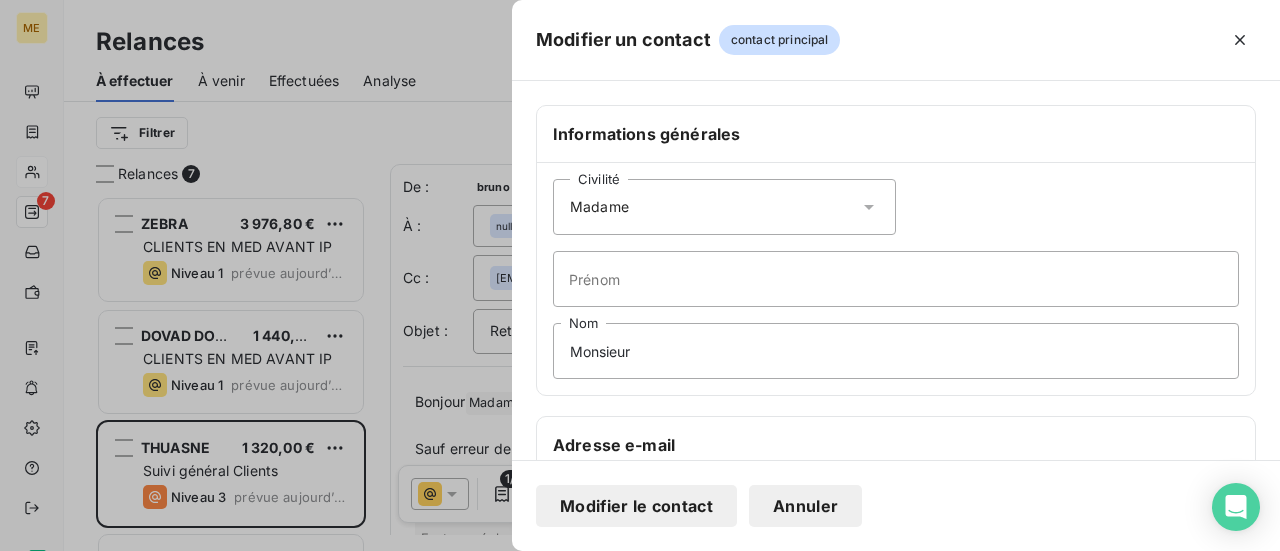 click on "Modifier le contact" at bounding box center (636, 506) 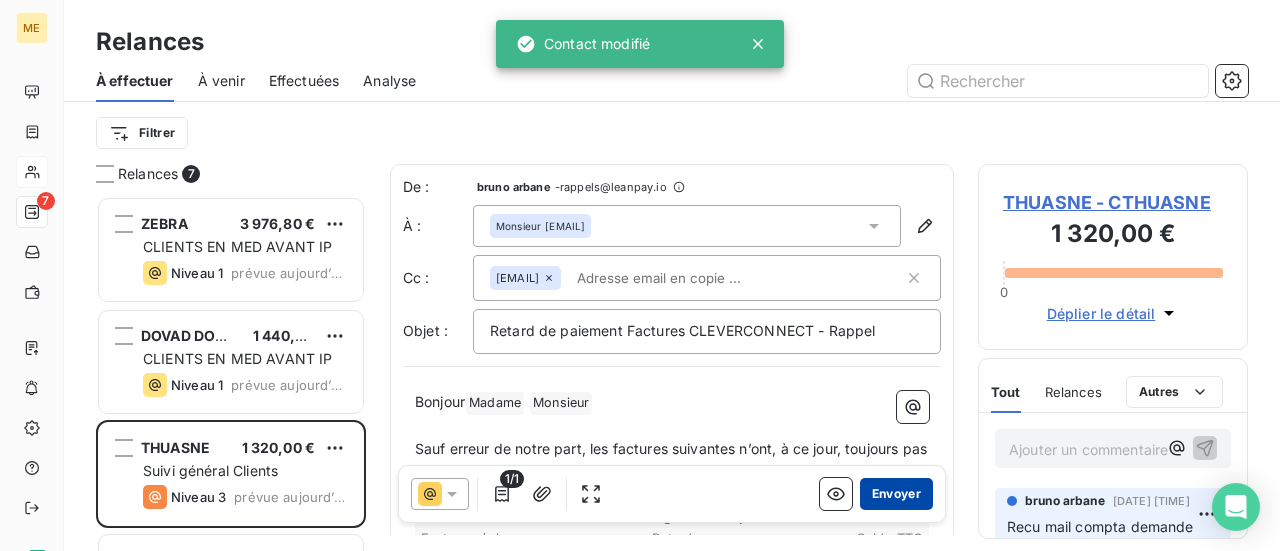 click on "Envoyer" at bounding box center [896, 494] 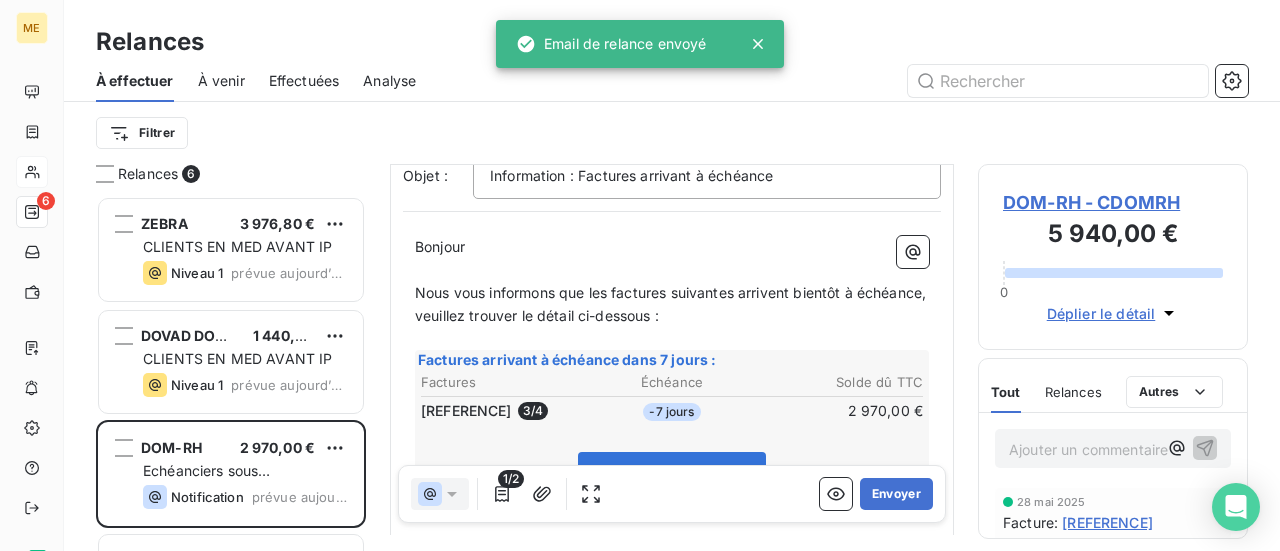 scroll, scrollTop: 300, scrollLeft: 0, axis: vertical 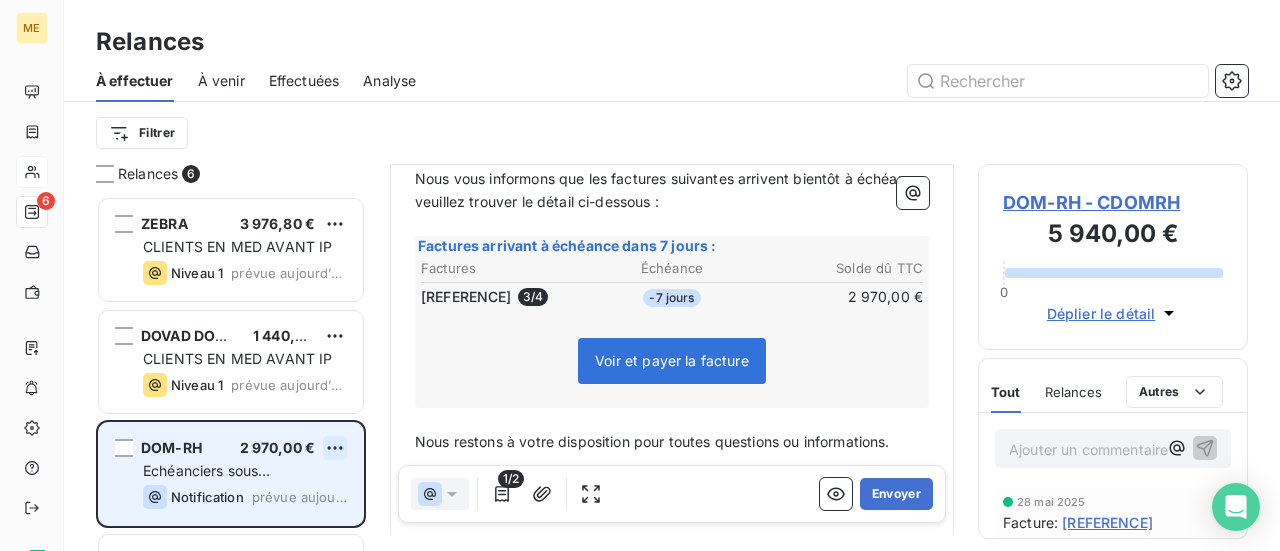 click on "De : [FIRST] [LAST] - rappels@leanpay.io À : Aucun nom   <c.deoliveira@dom-rh.com> Cc : bruno.arbane@cleverconnect.com Objet : Information : Factures arrivant à échéance Bonjour  ﻿   ﻿ ﻿ ﻿ Nous vous informons que les factures suivantes arrivent bientôt à échéance, veuillez trouver le détail ci-dessous : ﻿ Factures arrivant à échéance dans 7 jours : 3 / 4" at bounding box center [640, 275] 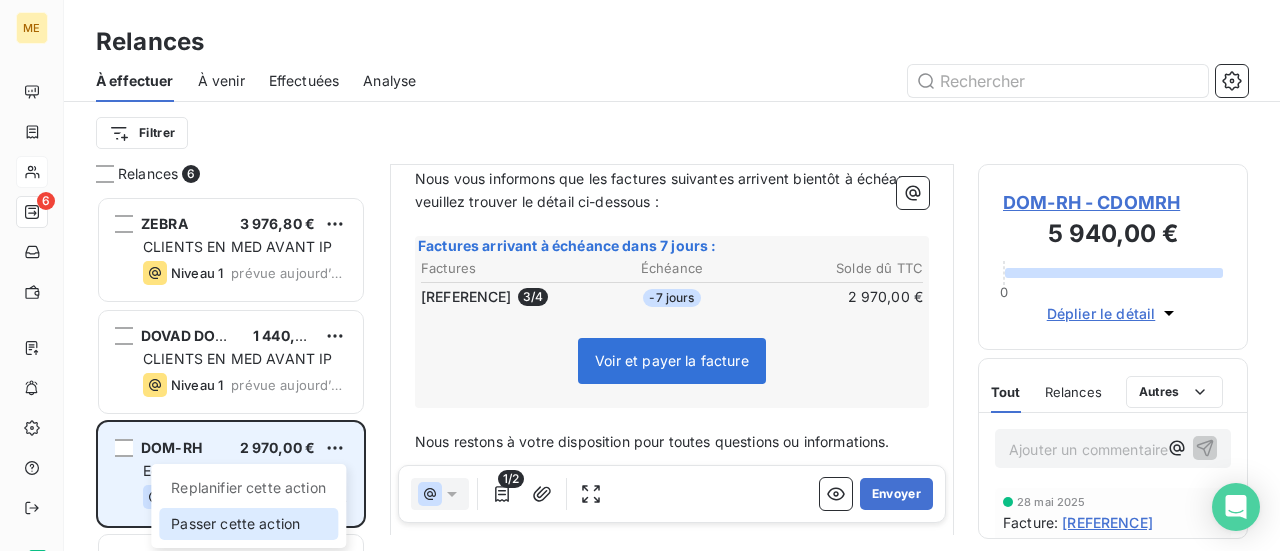 click on "Passer cette action" at bounding box center [248, 524] 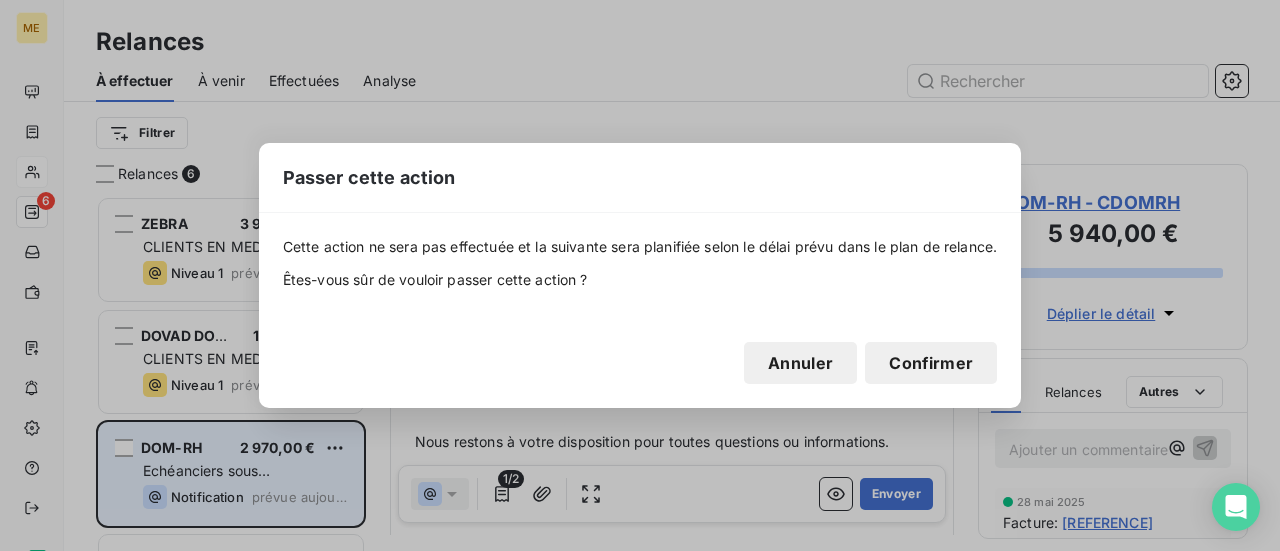 click on "Confirmer" at bounding box center [931, 363] 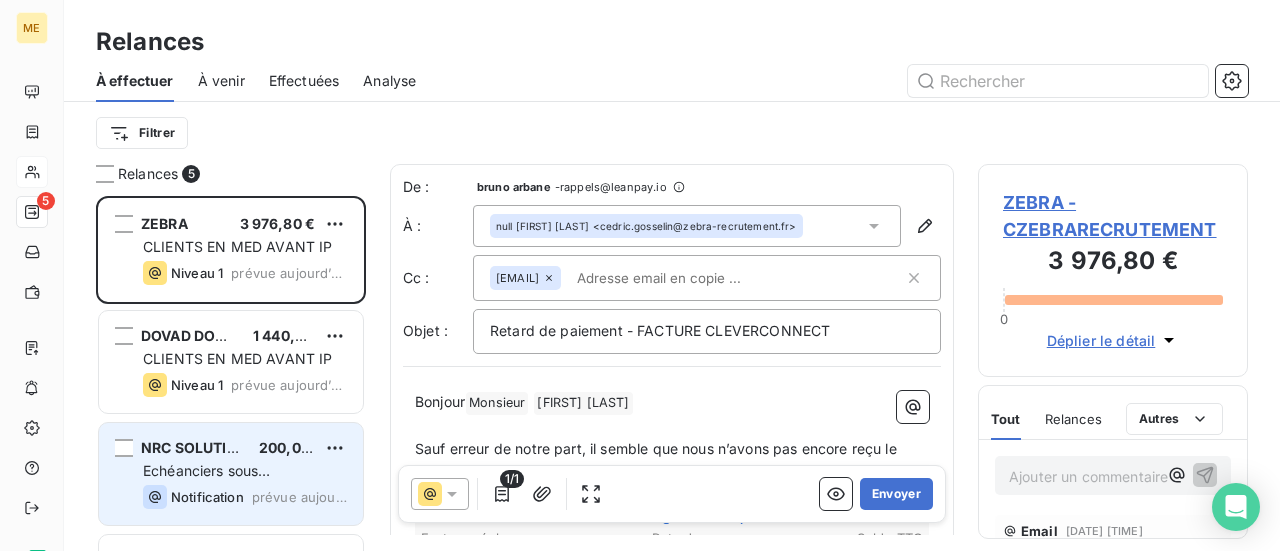 click on "[PRODUCT_NAME] [PRICE] [NOTIFICATION_TYPE] [DATE]" at bounding box center (231, 474) 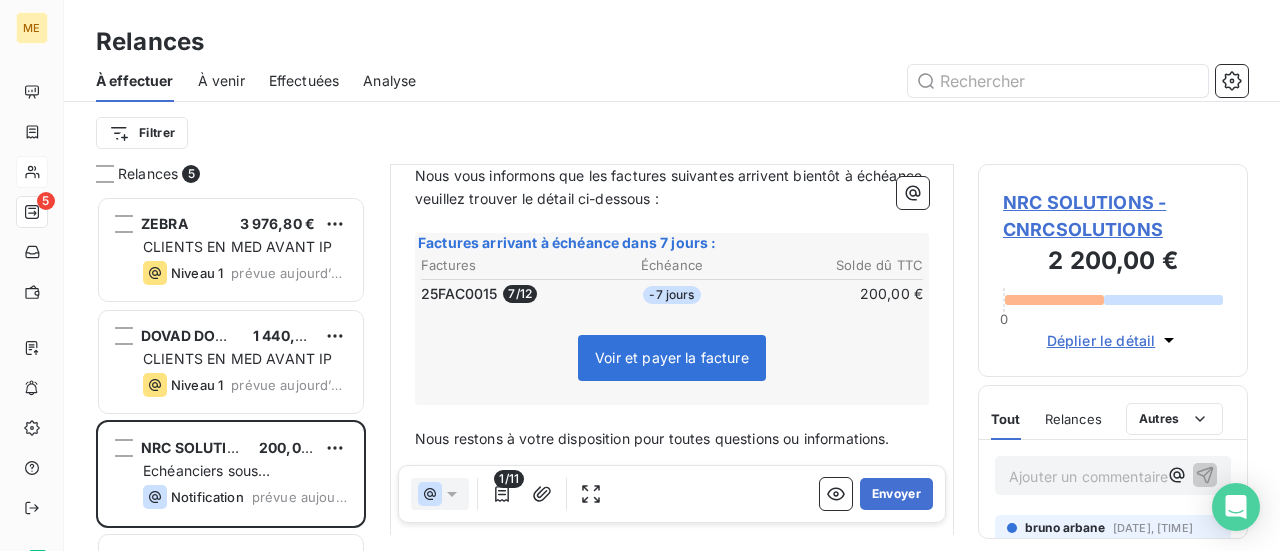 scroll, scrollTop: 300, scrollLeft: 0, axis: vertical 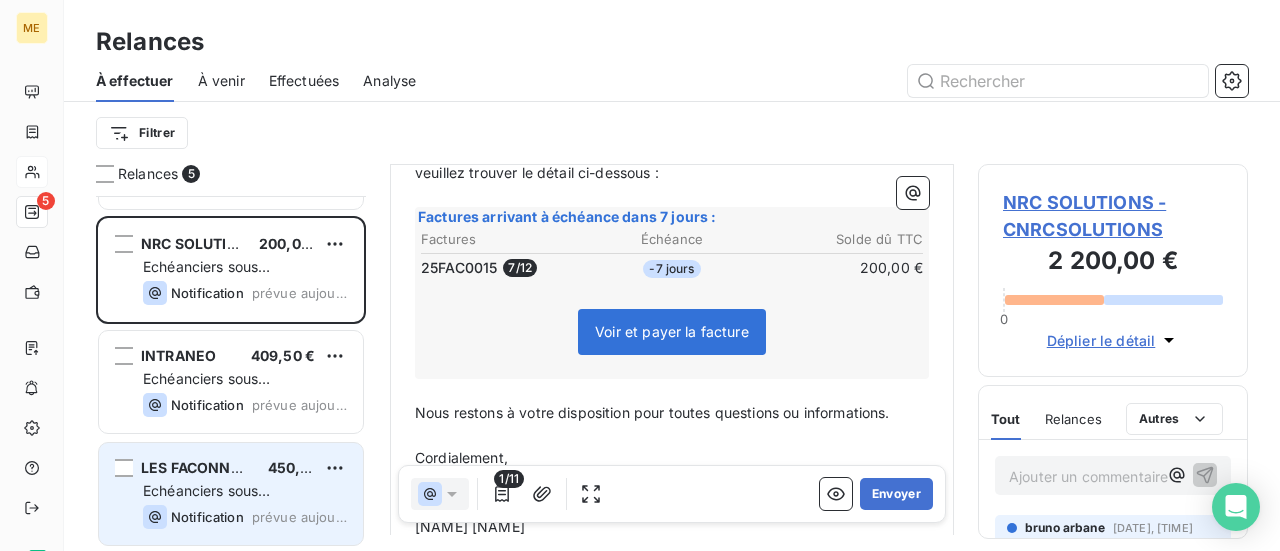 click on "prévue aujourd’hui" at bounding box center (299, 517) 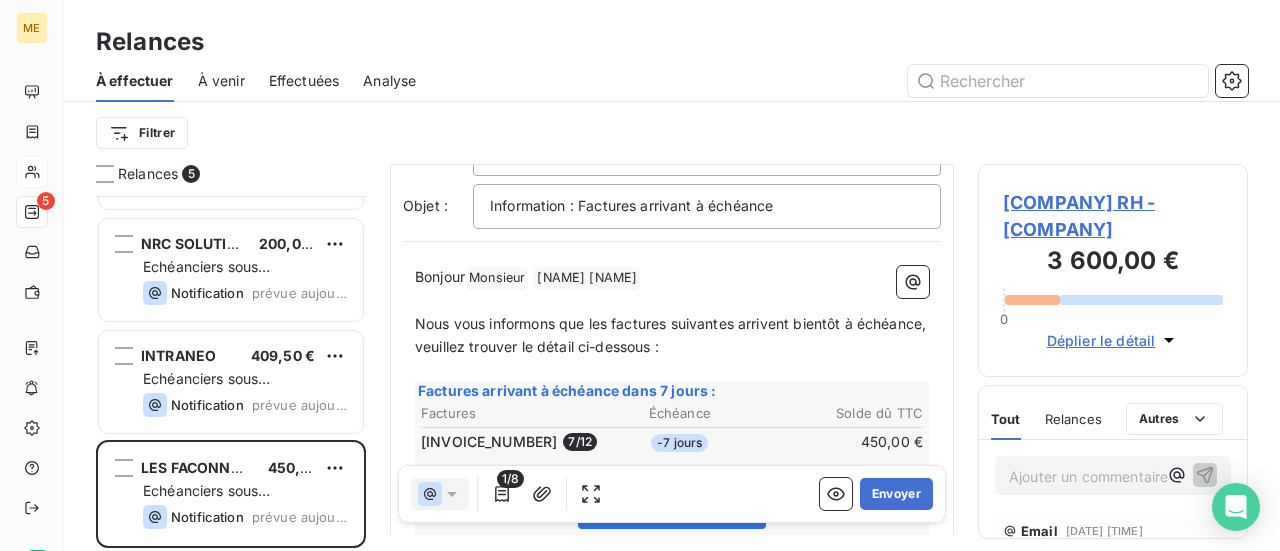 scroll, scrollTop: 100, scrollLeft: 0, axis: vertical 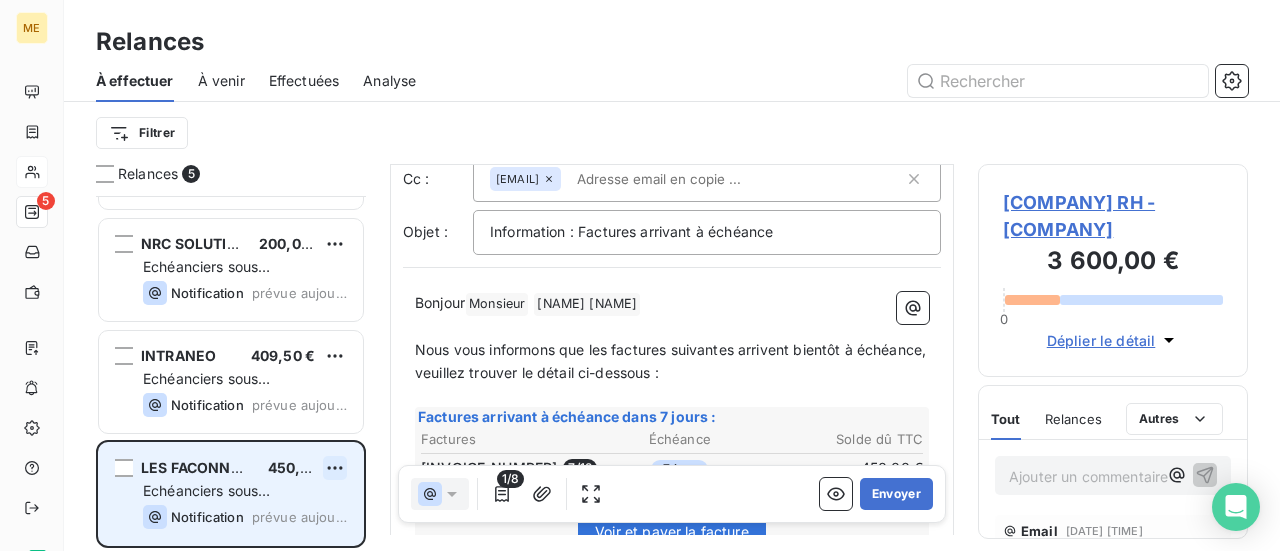 click on "De : [FIRST] [LAST] - rappels@leanpay.io À : null [FIRST] [LAST]   <lionel.gagnepain@lesfaconneursrh.com> Cc : bruno.arbane@cleverconnect.com Objet : Information : Factures arrivant à échéance Bonjour  Monsieur ﻿   [FIRST] [LAST] ﻿ ﻿ ﻿ Nous vous informons que les factures suivantes arrivent bientôt à échéance, veuillez trouver le détail ci-dessous : ﻿ Factures arrivant à échéance dans 7 jours : Factures Echeance Solde dû TTC 25FAC0013 7 / 12 -7 jours   ﻿ ﻿" at bounding box center (640, 275) 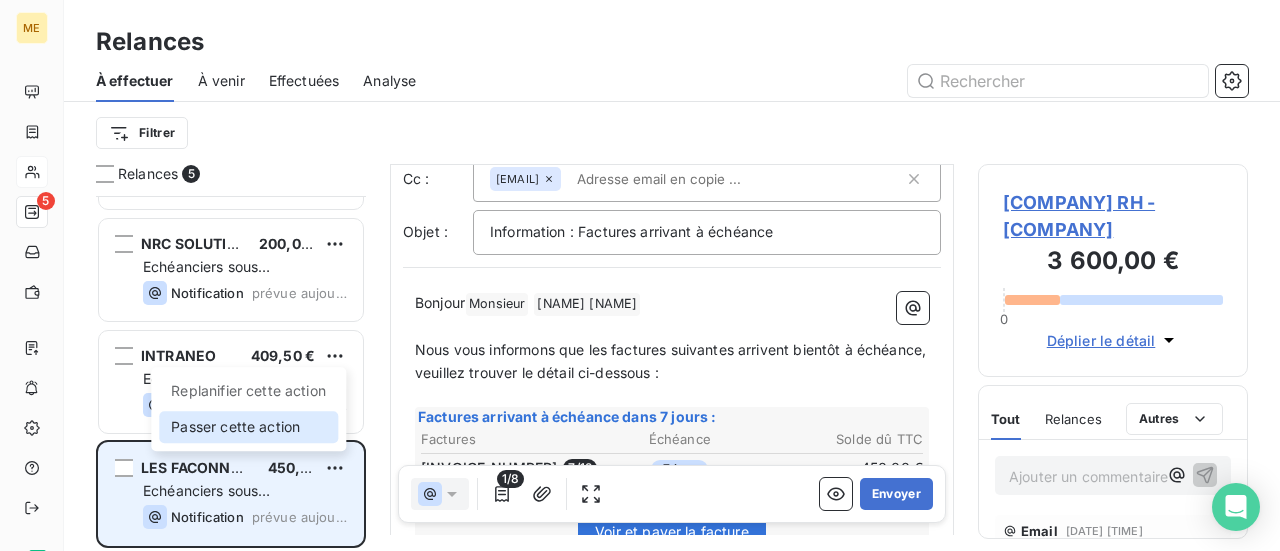 click on "Passer cette action" at bounding box center [248, 427] 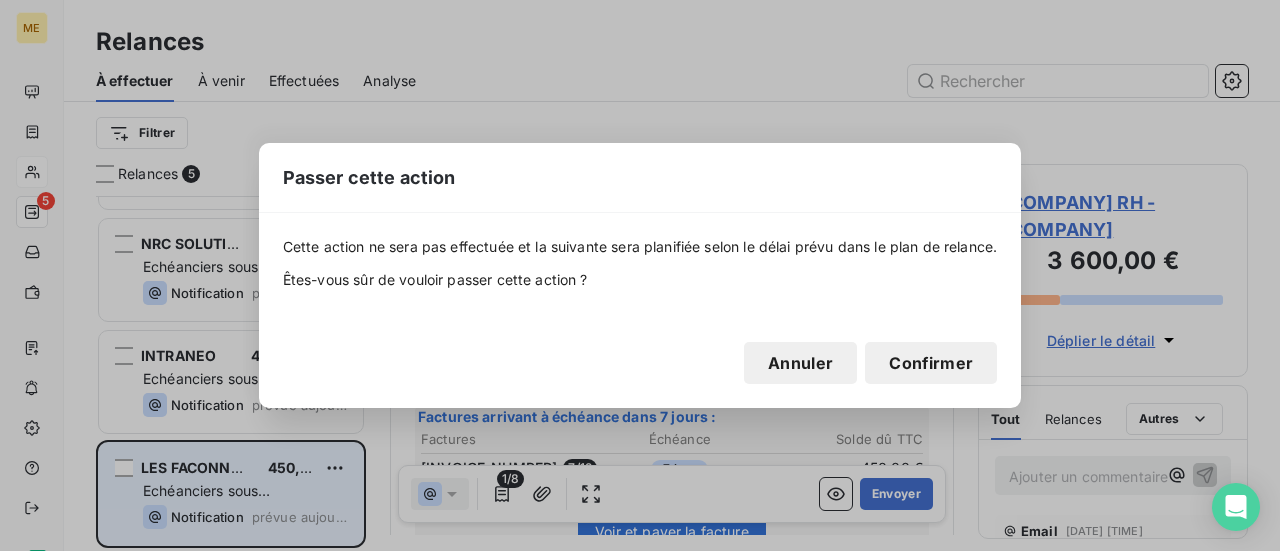 click on "Confirmer" at bounding box center [931, 363] 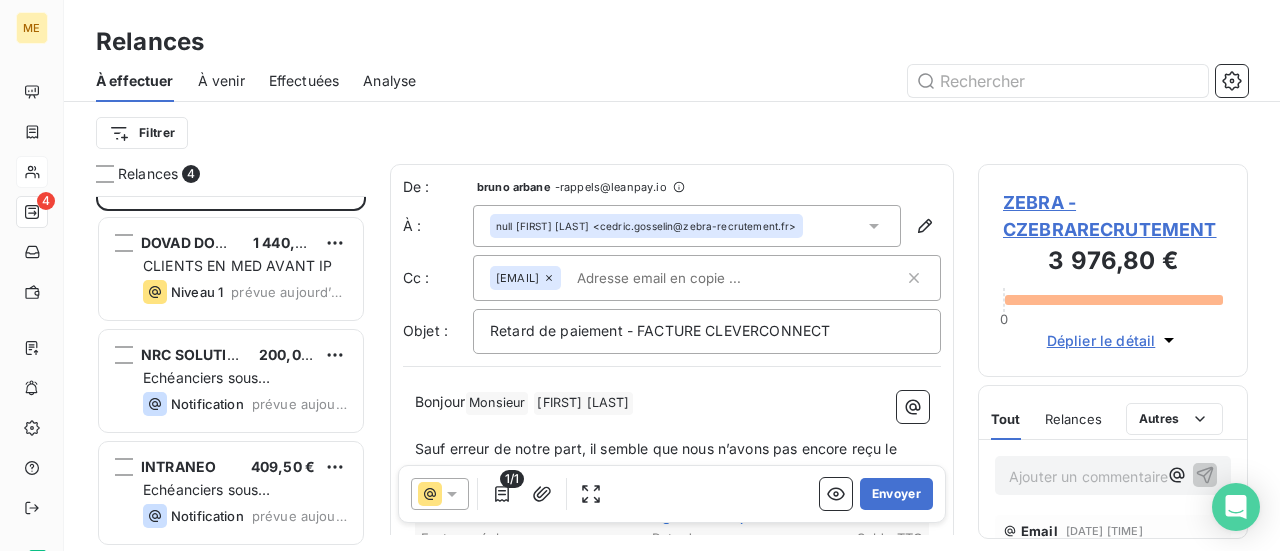 scroll, scrollTop: 93, scrollLeft: 0, axis: vertical 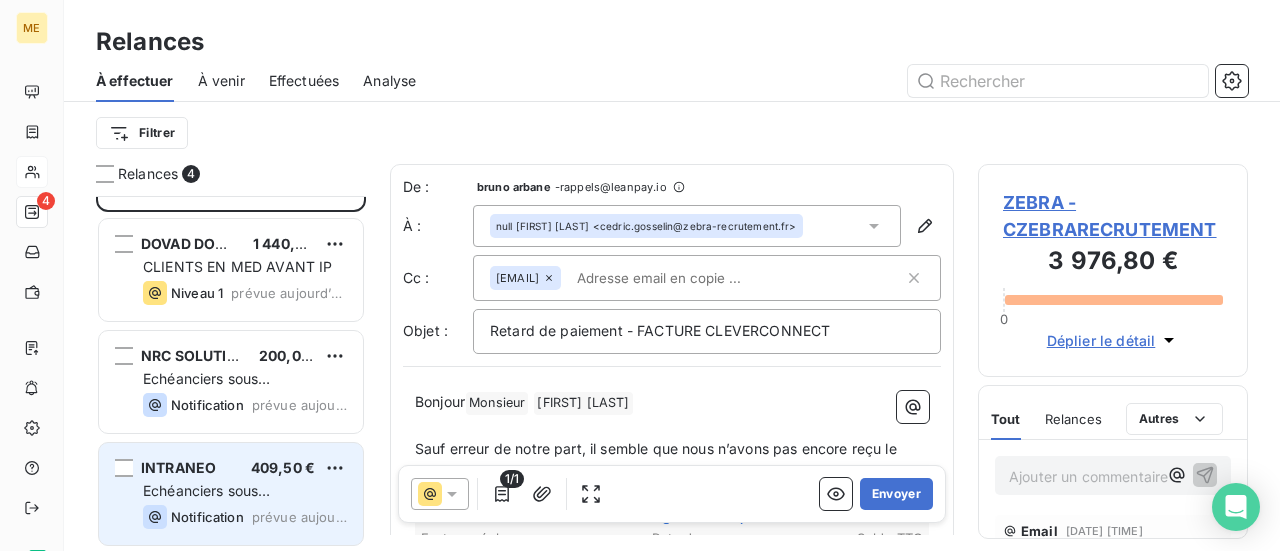 click on "Echéanciers sous prélèvements" at bounding box center [206, 500] 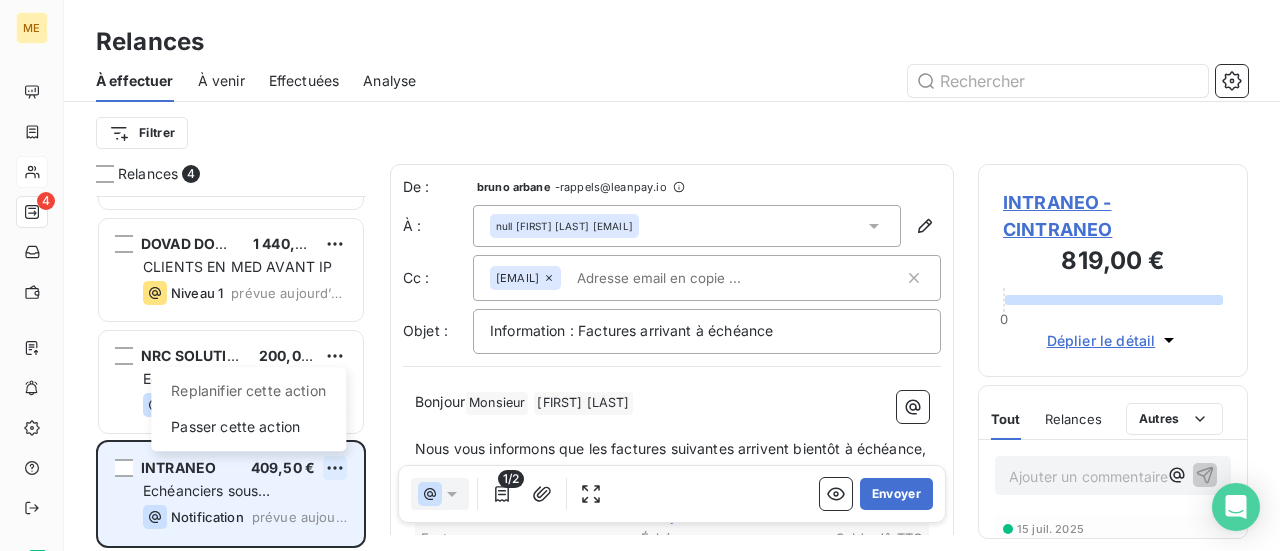 click on "De : [FIRST] [LAST] - rappels@leanpay.io À : null [FIRST] [LAST]   <f.taverne@intraneo-rh.fr> Cc : bruno.arbane@cleverconnect.com Objet : Information : Factures arrivant à échéance Bonjour  Monsieur ﻿   [FIRST] [LAST] ﻿ ﻿ ﻿ Nous vous informons que les factures suivantes arrivent bientôt à échéance, veuillez trouver le détail ci-dessous : ﻿ Factures arrivant à échéance dans 7 jours : Factures Echeance Solde dû TTC 24FAC0999 10 / 11 -7 jours 409,50 € Voir et payer   la facture ﻿ ﻿ ﻿ Cordialement, ﻿ ﻿ 1/2" at bounding box center (640, 275) 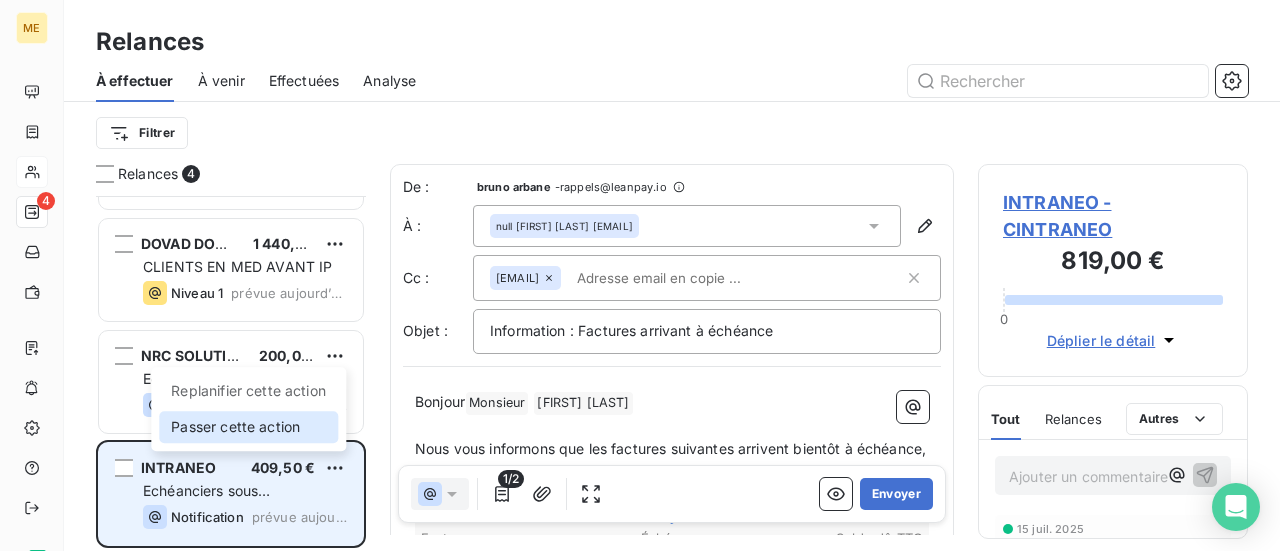 click on "Passer cette action" at bounding box center (248, 427) 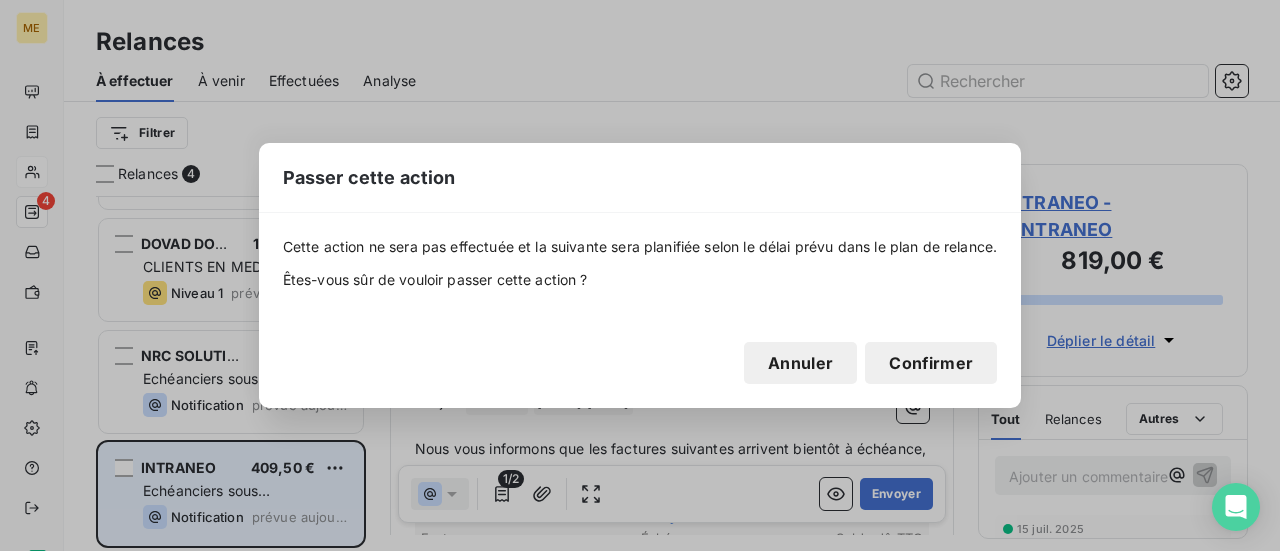 click on "Confirmer" at bounding box center (931, 363) 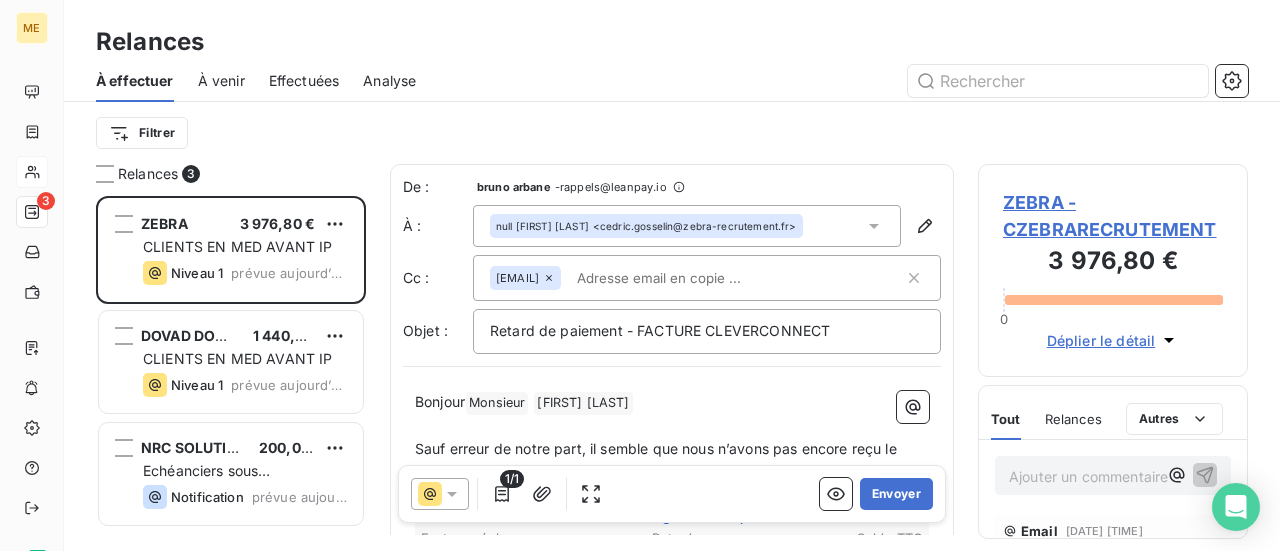 scroll, scrollTop: 0, scrollLeft: 0, axis: both 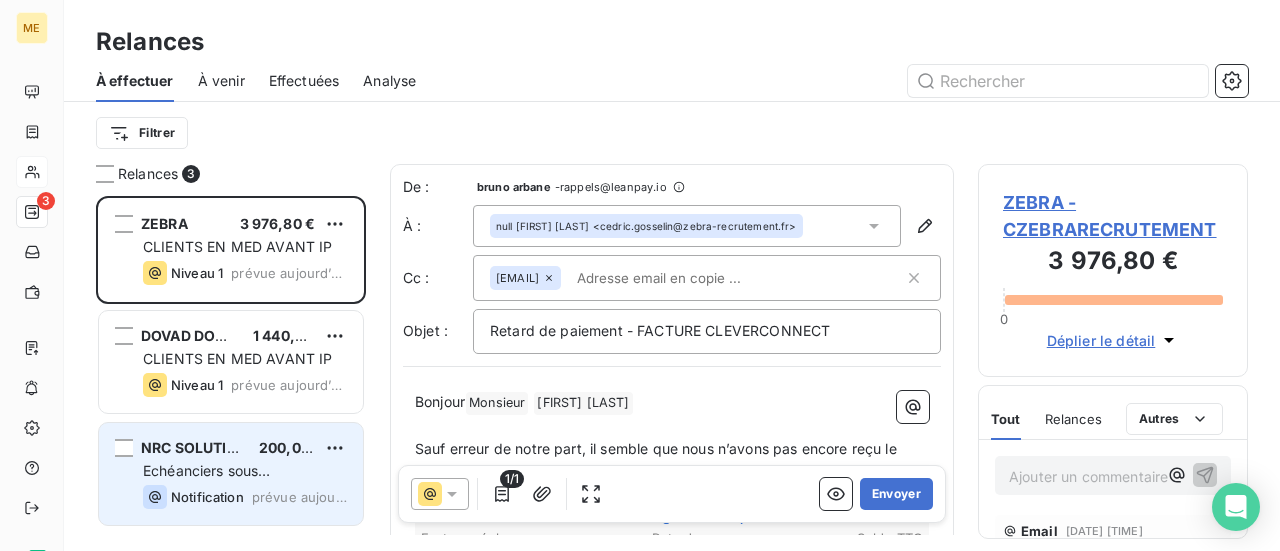 click on "Echéanciers sous prélèvements" at bounding box center [245, 471] 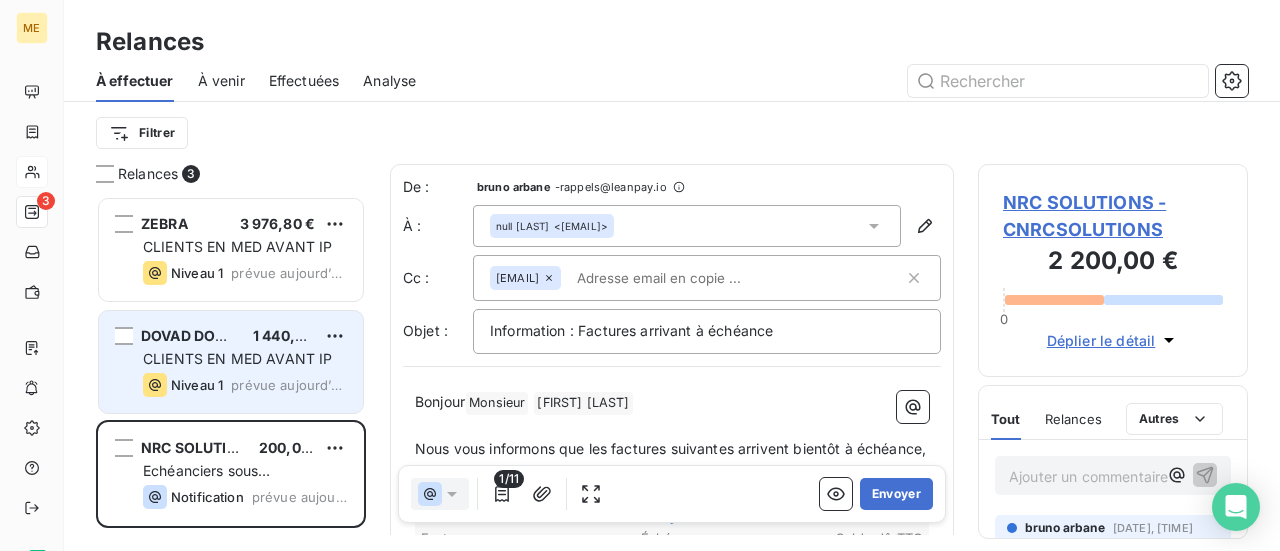 click on "DOVAD DOCENT [PRICE] CLIENTS EN MED AVANT IP Niveau 1 prévue aujourd’hui" at bounding box center [231, 362] 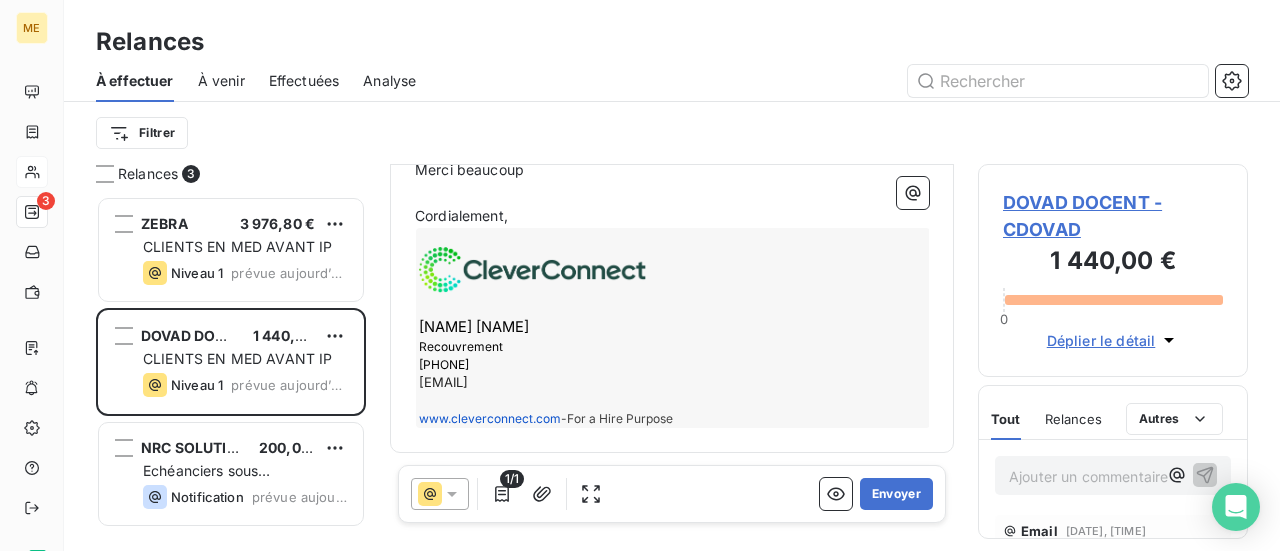 scroll, scrollTop: 638, scrollLeft: 0, axis: vertical 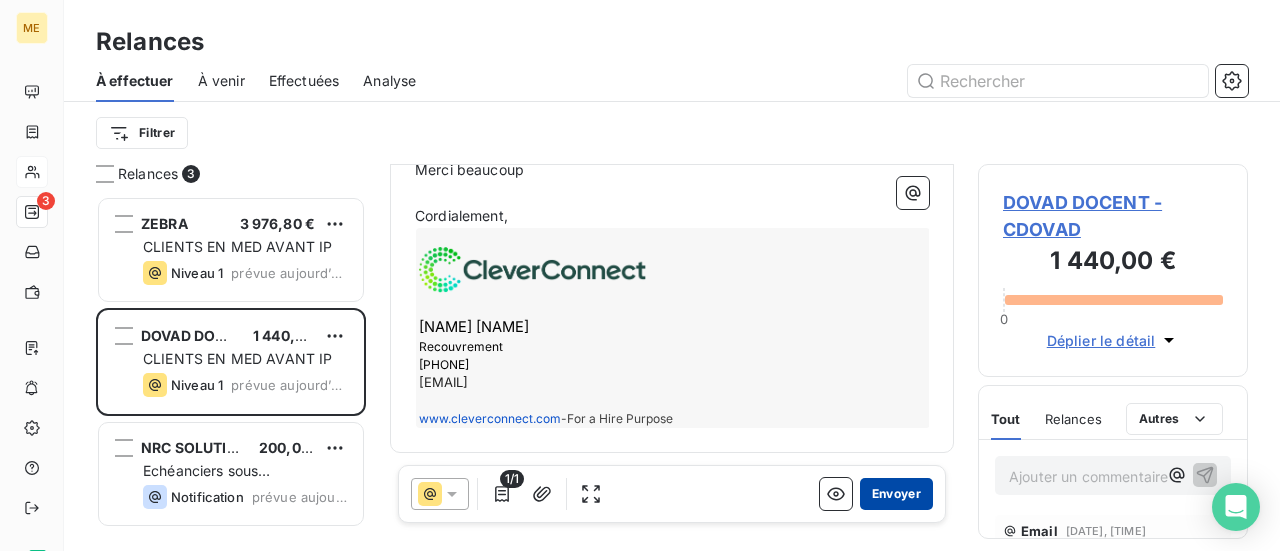 click on "Envoyer" at bounding box center [896, 494] 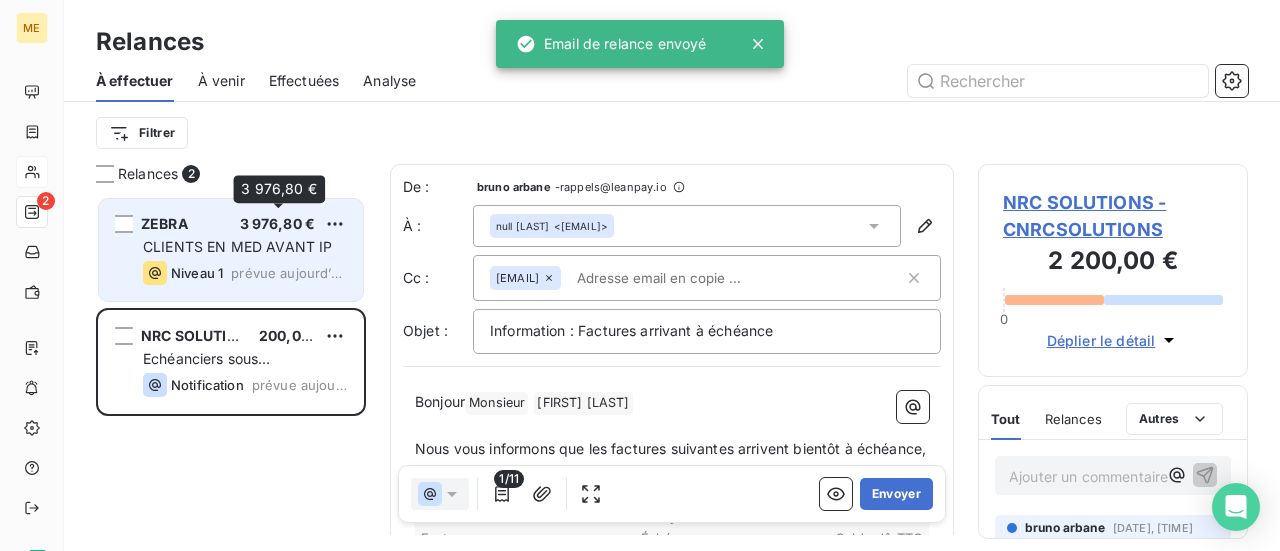 click on "3 976,80 €" at bounding box center (278, 223) 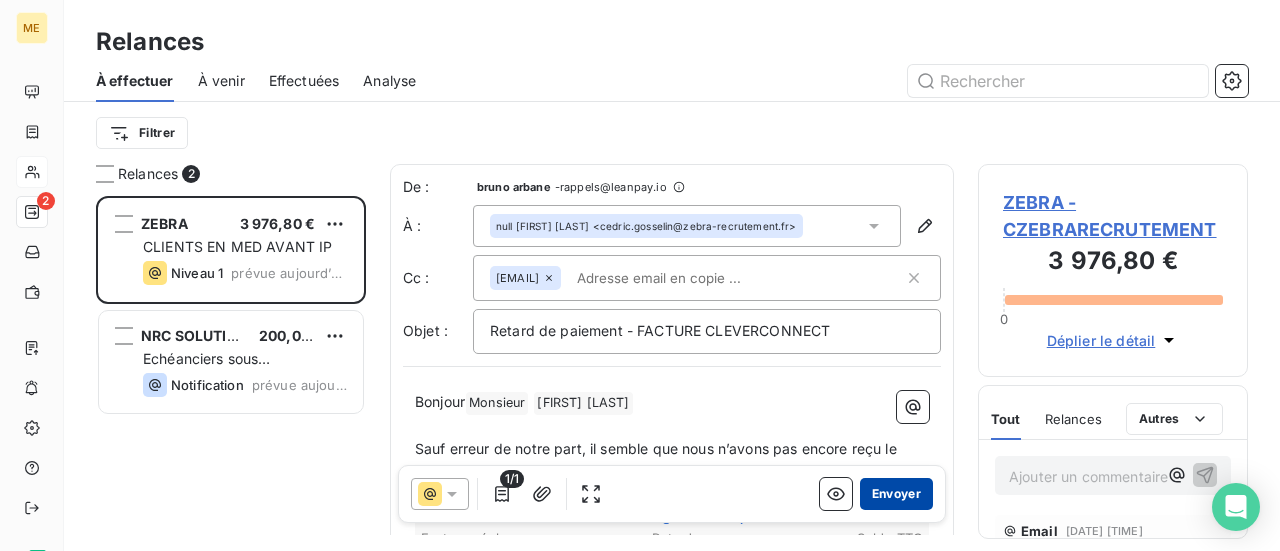 click on "Envoyer" at bounding box center (896, 494) 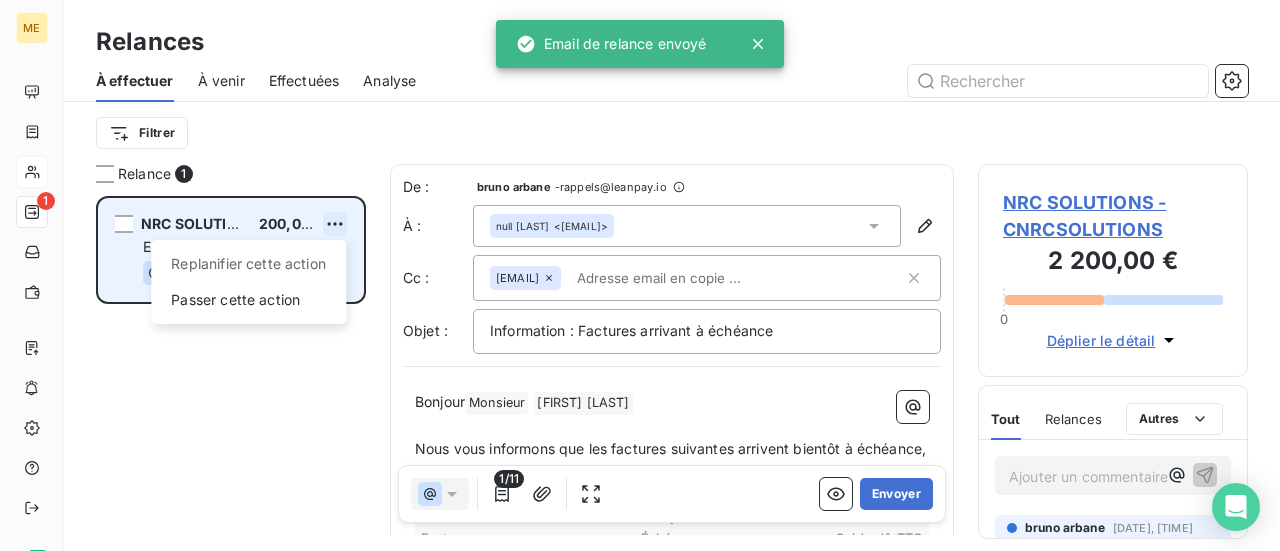 click on "De : [FIRST] [LAST] - rappels@leanpay.io À : null [FIRST] [LAST]   <nihadzengli@gmail.com> Cc : bruno.arbane@cleverconnect.com Objet : Information : Factures arrivant à échéance Bonjour  Monsieur ﻿   [FIRST] [LAST] ﻿ ﻿ ﻿ Nous vous informons que les factures suivantes arrivent bientôt à échéance, veuillez trouver le détail ci-dessous : ﻿ Factures arrivant à échéance dans 7 jours : Factures Echeance Solde dû TTC 25FAC0015 7 / 12 -7 jours 200,00 € Voir et payer   la facture ﻿ ﻿ Nous restons à votre disposition pour toutes questions ou informations. ﻿ Cordialement, ﻿ ﻿ [FIRST] [LAST] Gestion des règlements Clients  [PHONE] bruno.arbane@cleverconnect.com 1/11 Envoyer NRC SOLUTIONS - CNRCSOLUTIONS 2 200,00 € 0 Tout Tout  :" at bounding box center (640, 275) 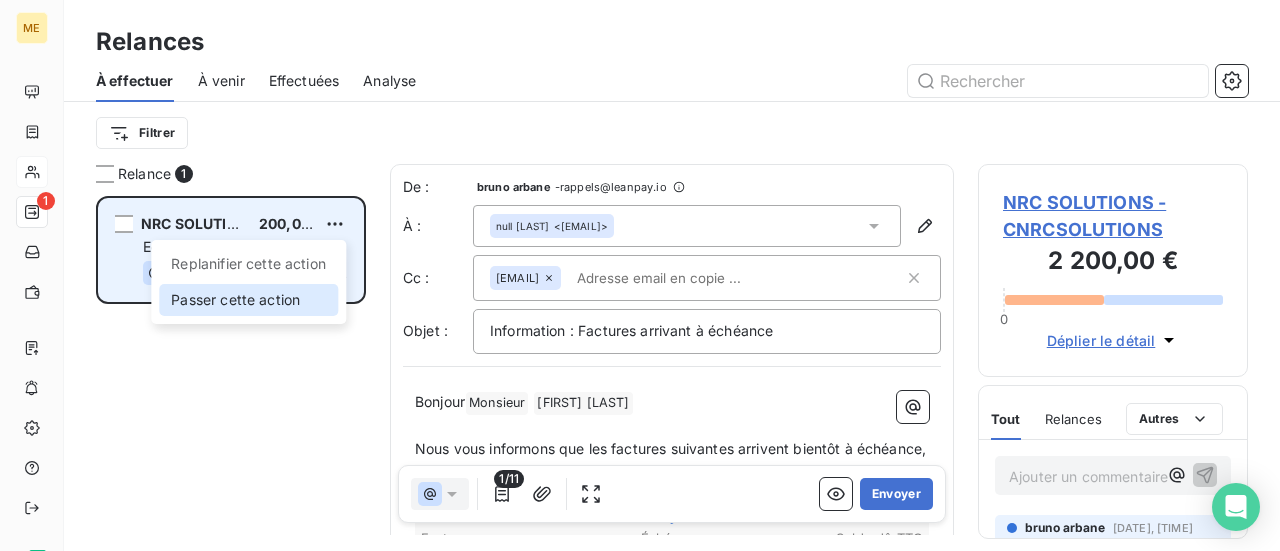 click on "Passer cette action" at bounding box center (248, 300) 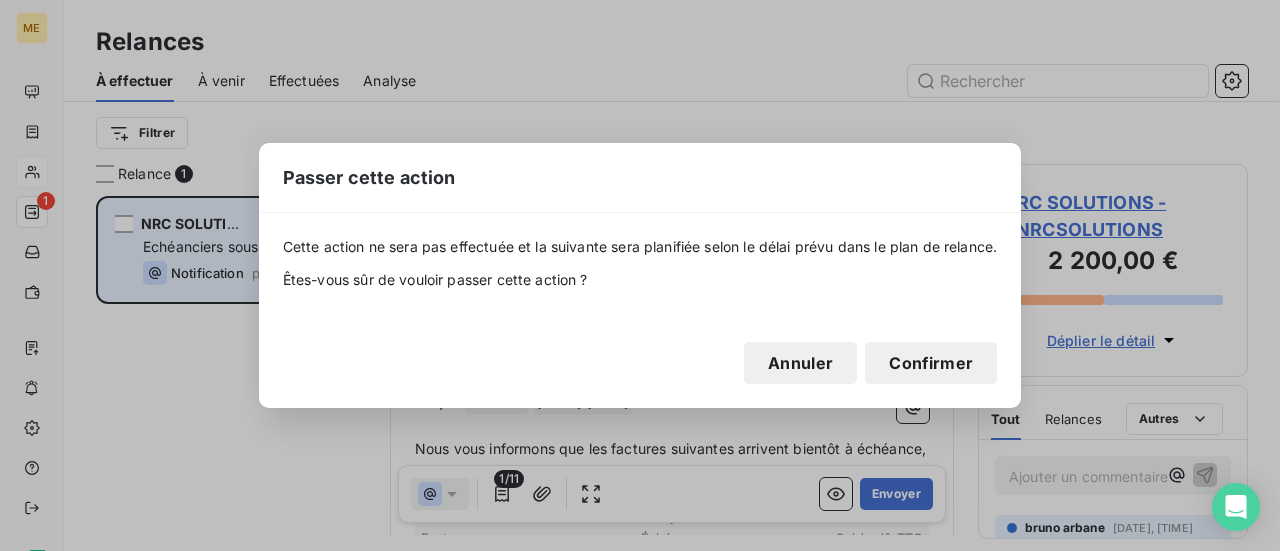 click on "Confirmer" at bounding box center [931, 363] 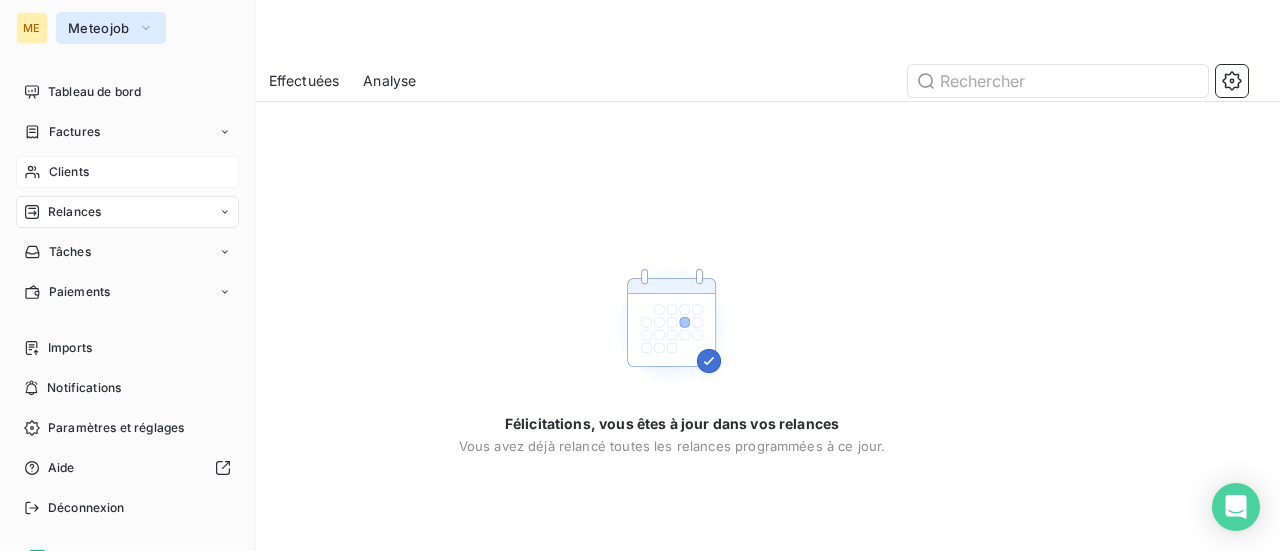 click on "Meteojob" at bounding box center (99, 28) 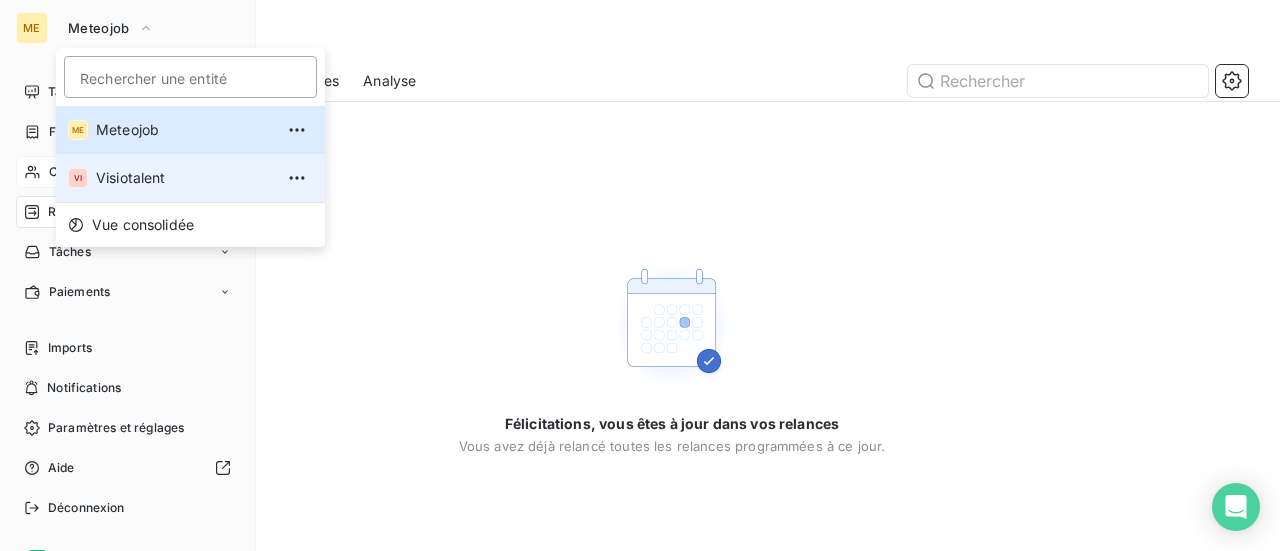 click on "Visiotalent" at bounding box center [184, 178] 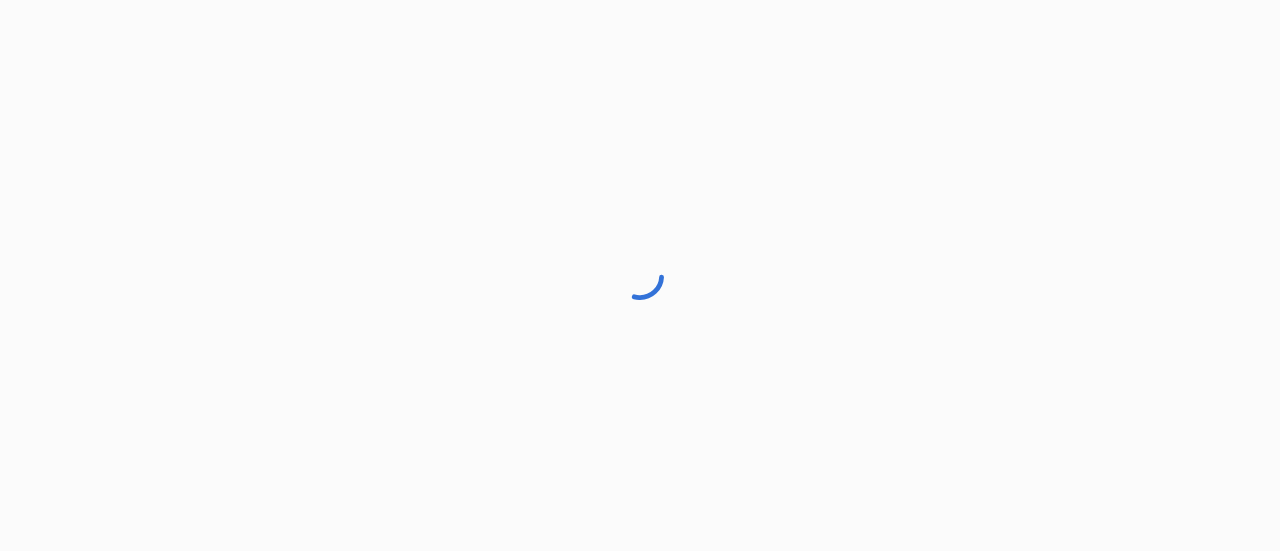 scroll, scrollTop: 0, scrollLeft: 0, axis: both 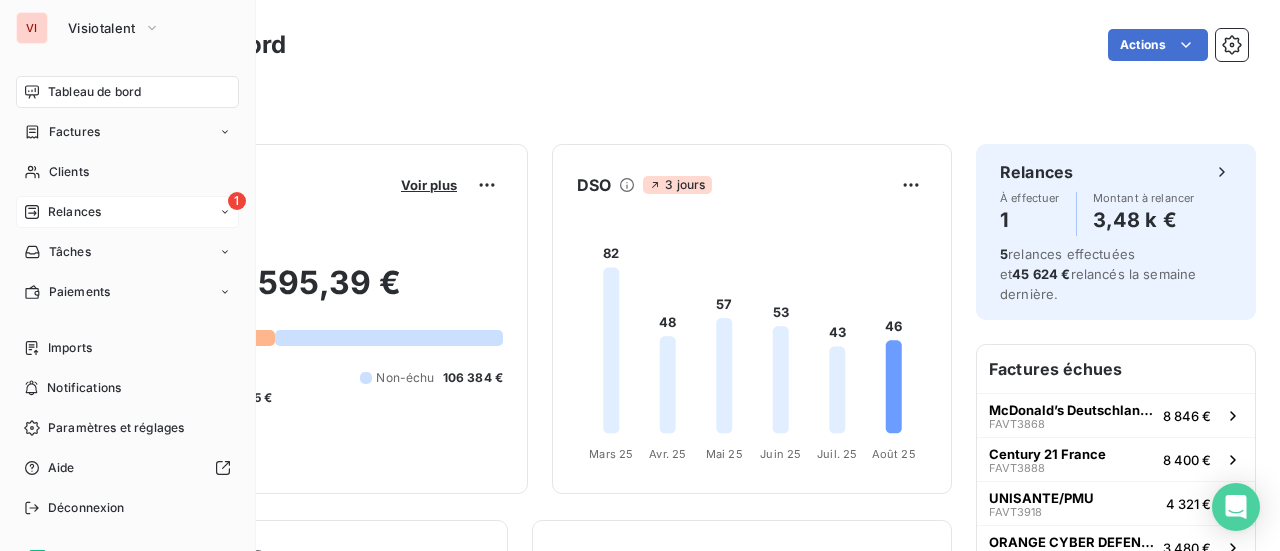 click on "Relances" at bounding box center [74, 212] 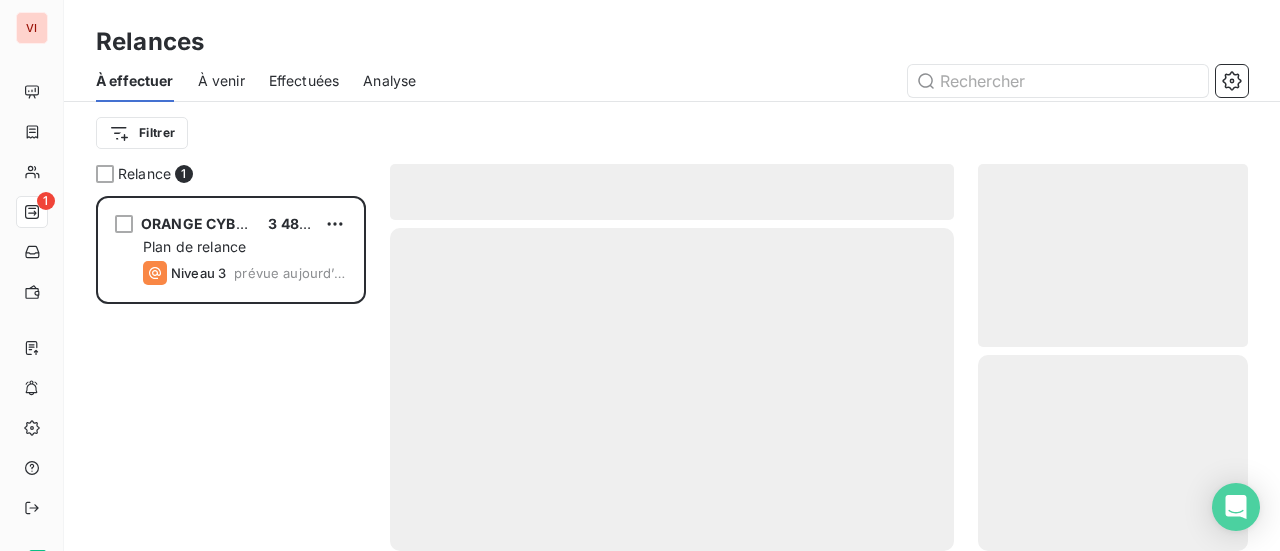 scroll, scrollTop: 16, scrollLeft: 16, axis: both 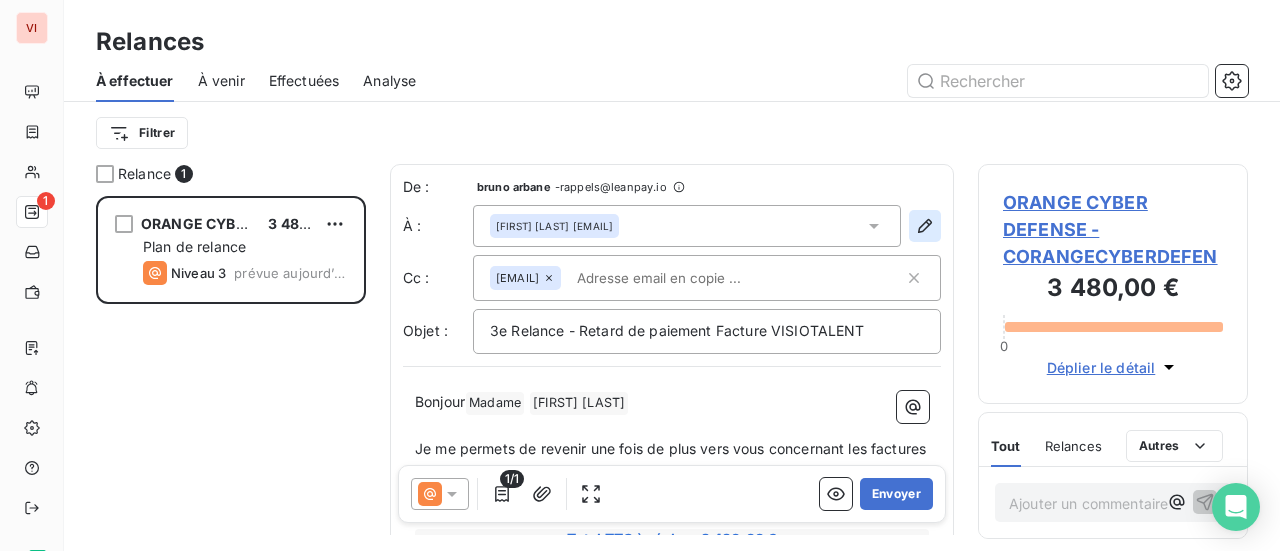 click 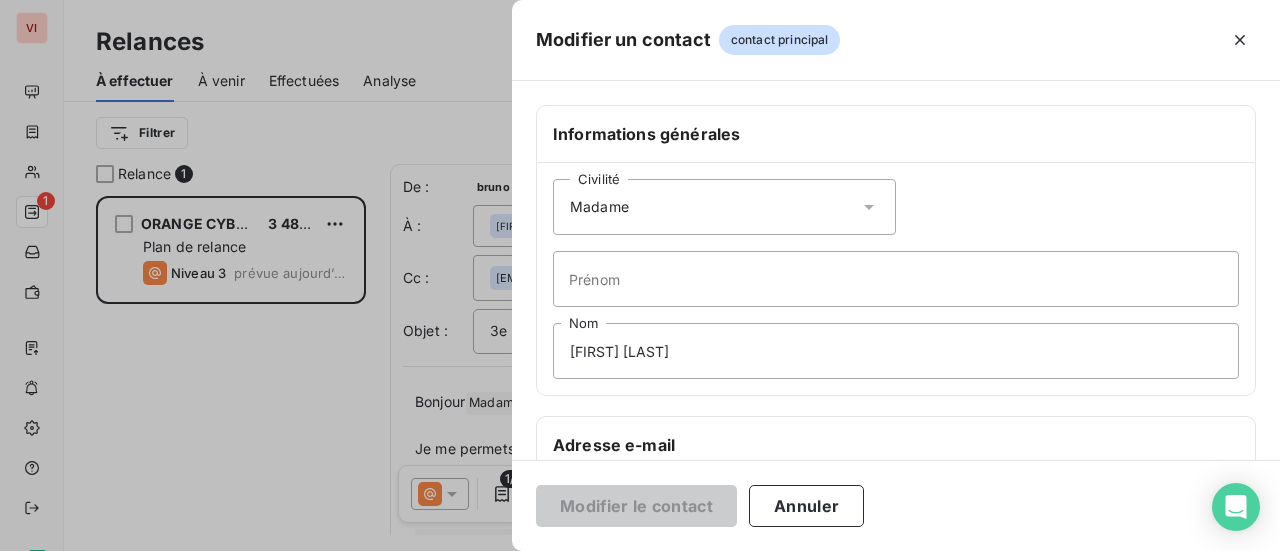 click on "Annuler" at bounding box center [806, 506] 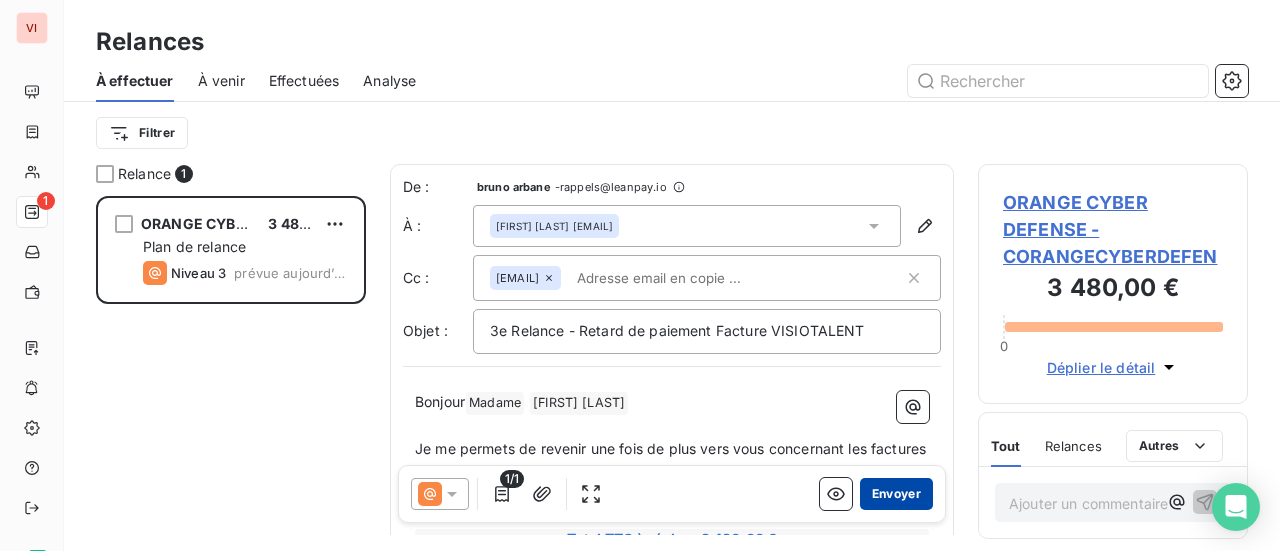 click on "Envoyer" at bounding box center (896, 494) 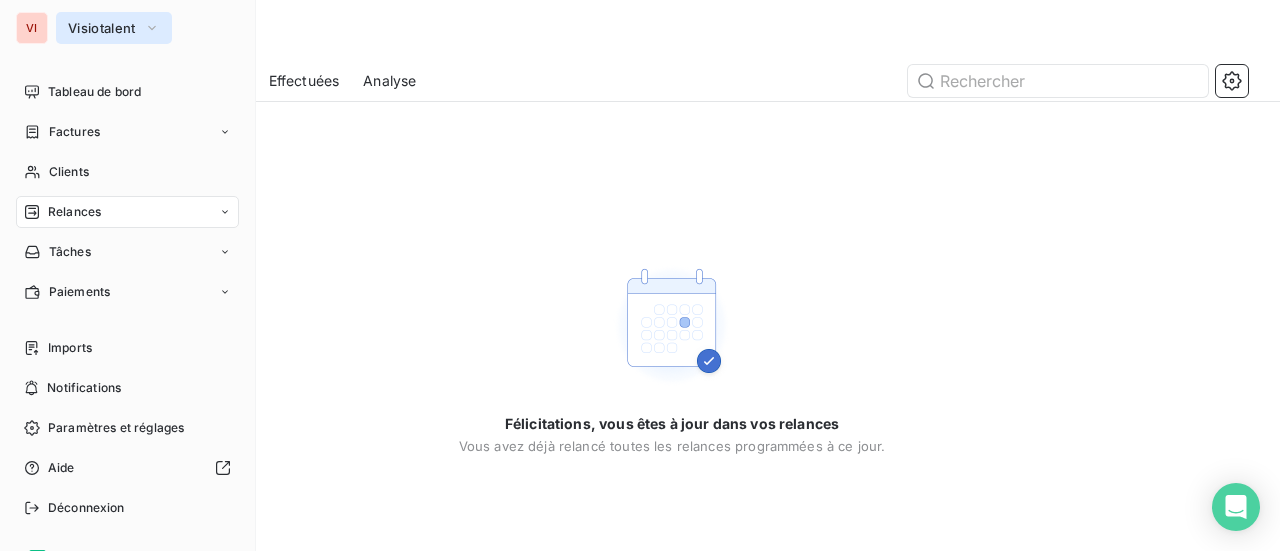 click on "Visiotalent" at bounding box center (102, 28) 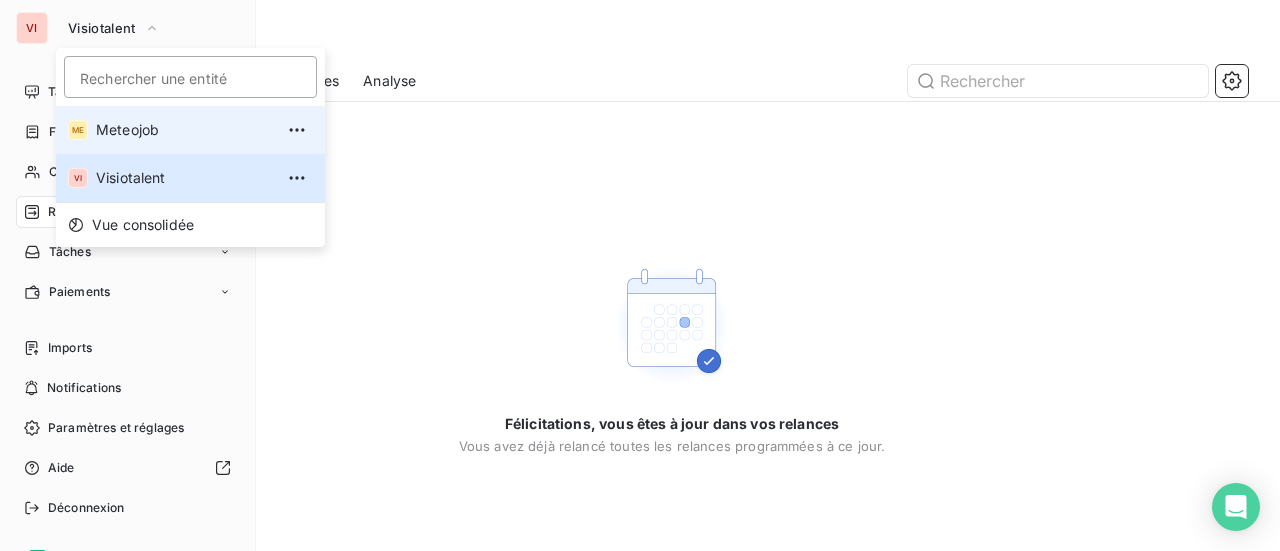 click on "Meteojob" at bounding box center (184, 130) 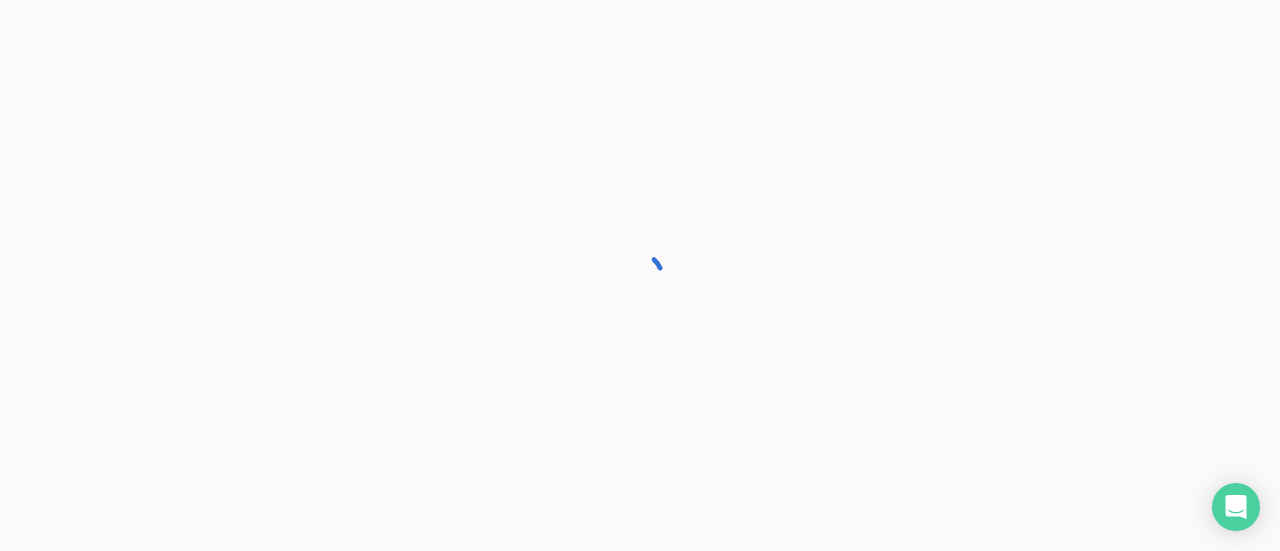 scroll, scrollTop: 0, scrollLeft: 0, axis: both 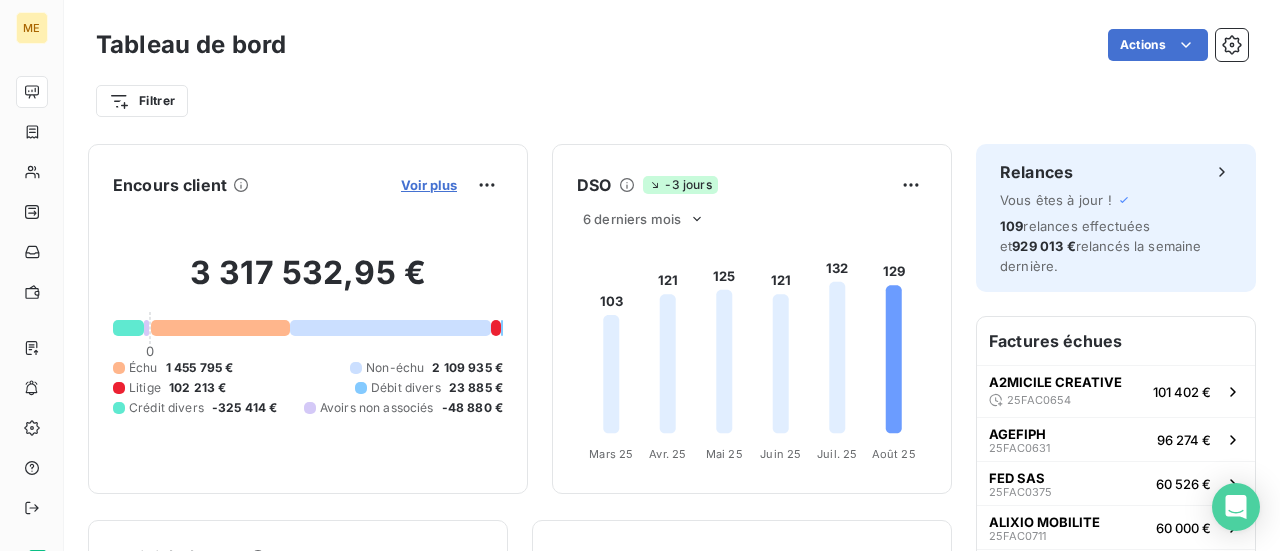 click on "Voir plus" at bounding box center (429, 185) 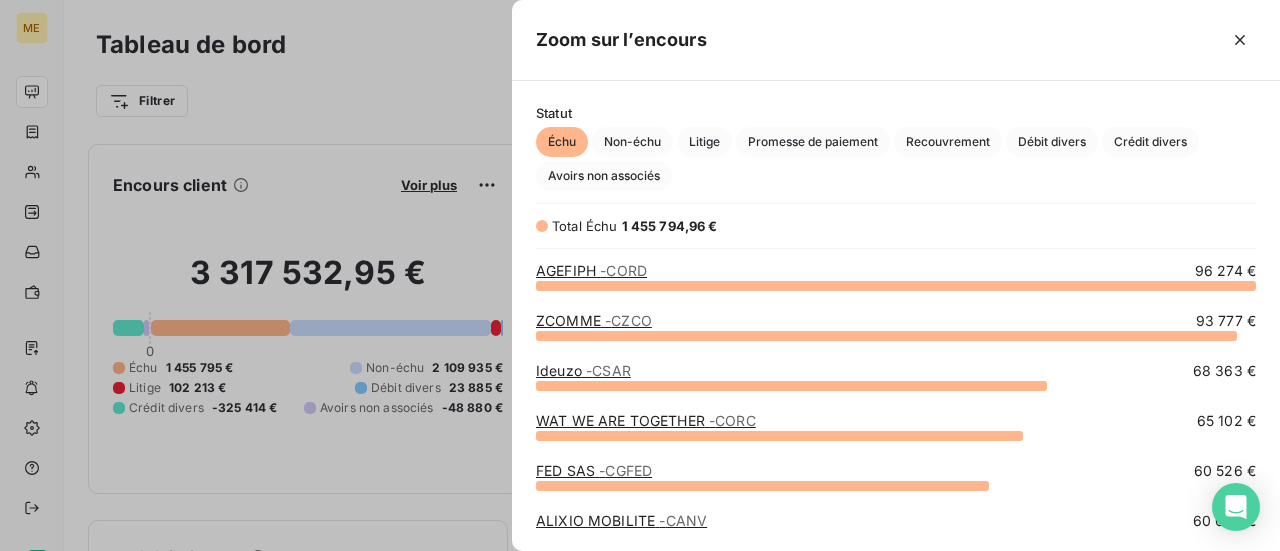 scroll, scrollTop: 16, scrollLeft: 16, axis: both 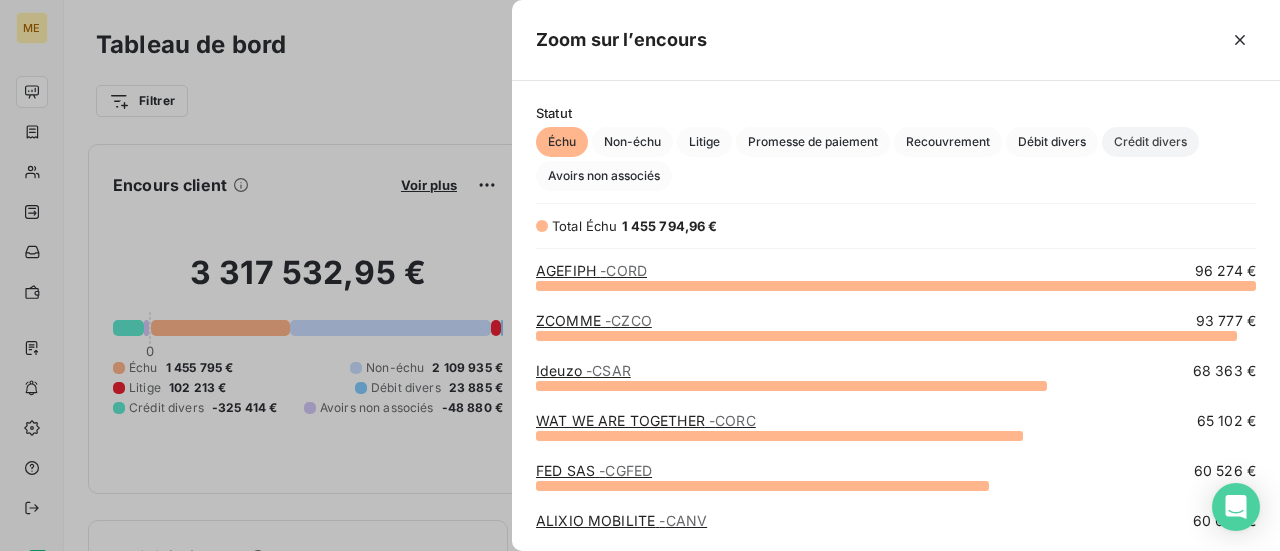 click on "Crédit divers" at bounding box center (1150, 142) 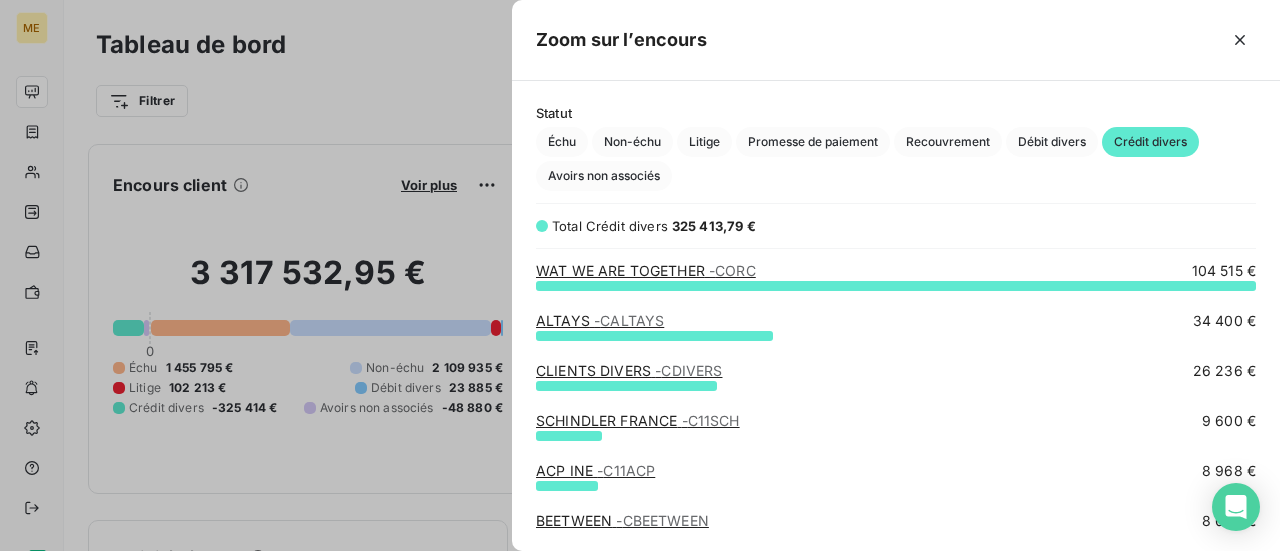 scroll, scrollTop: 16, scrollLeft: 16, axis: both 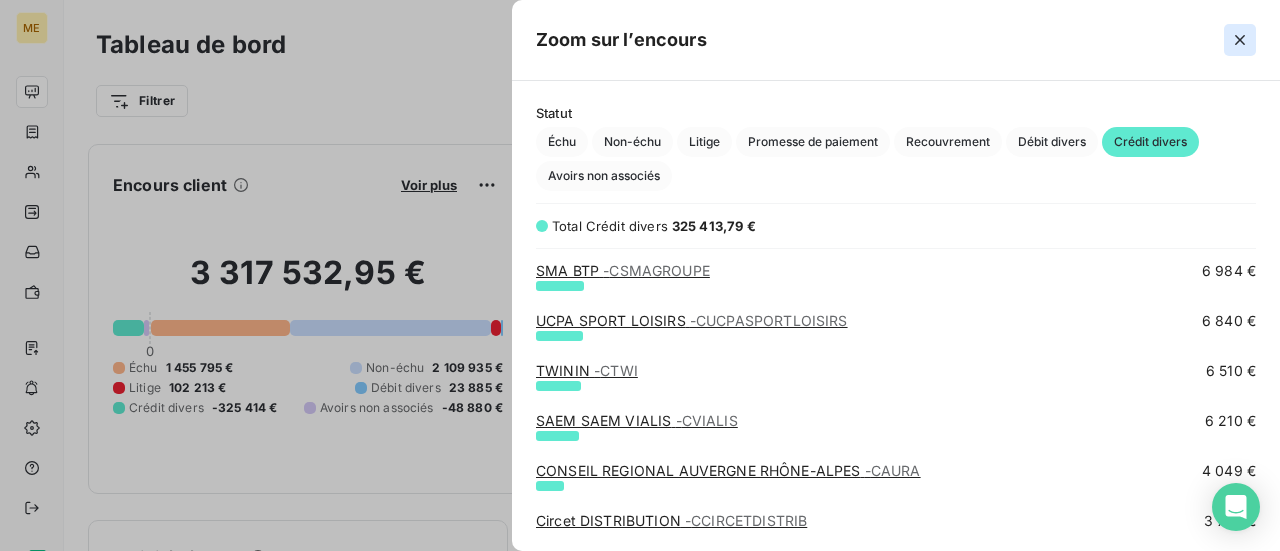 click 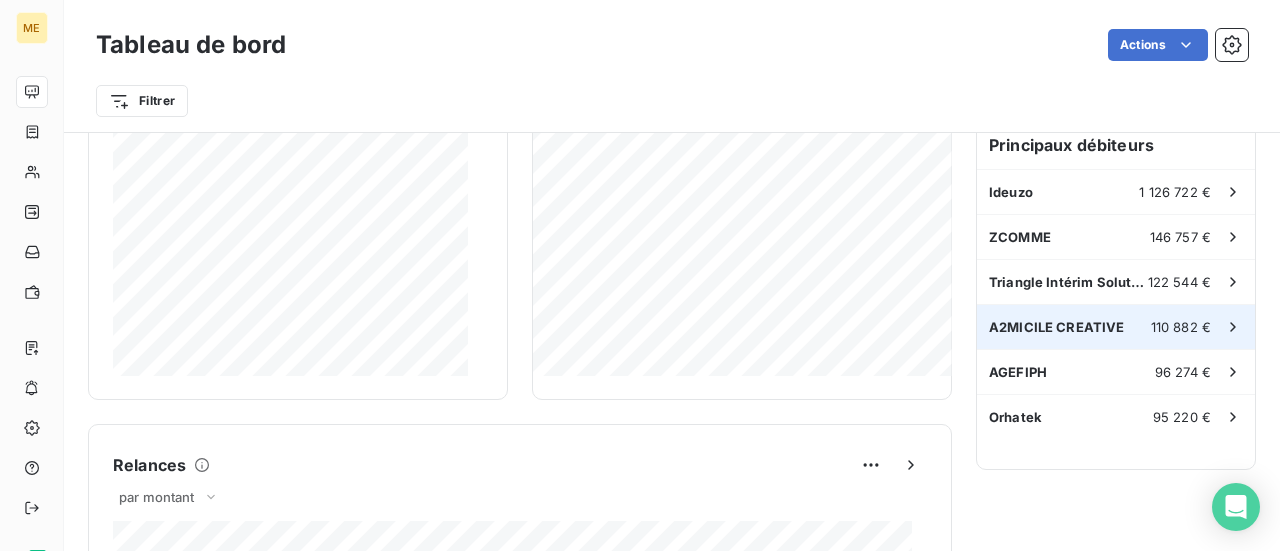 scroll, scrollTop: 600, scrollLeft: 0, axis: vertical 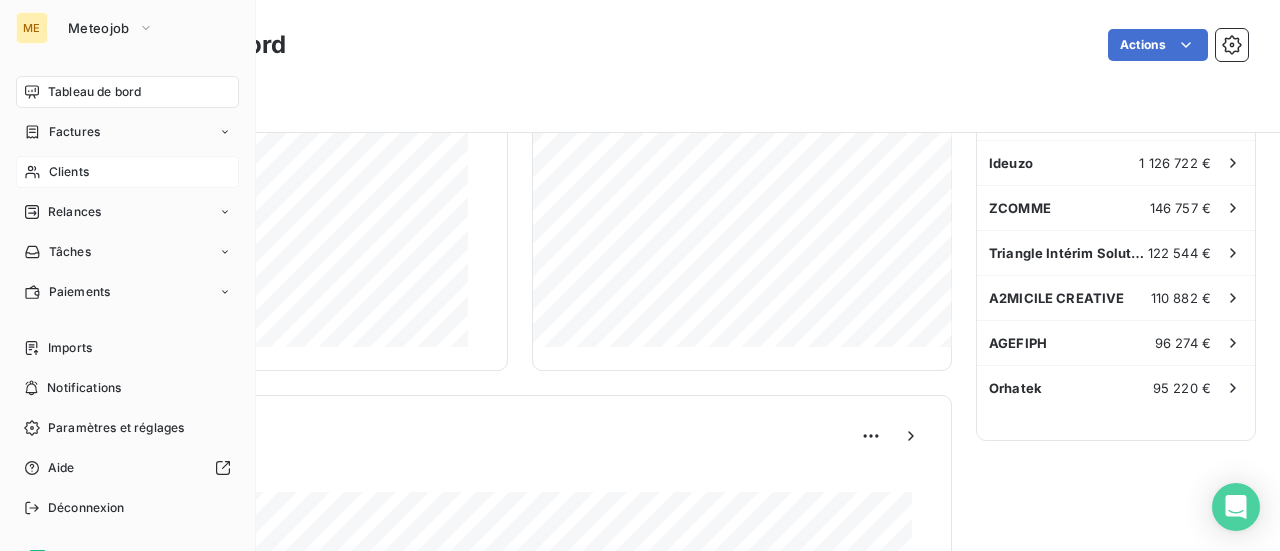 click on "Clients" at bounding box center (69, 172) 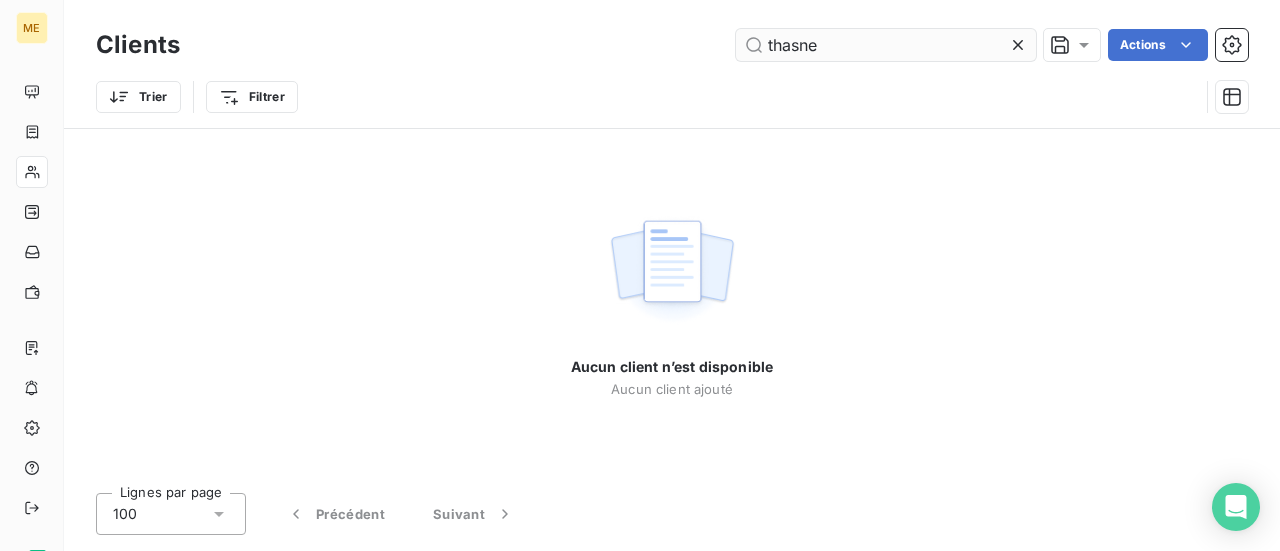 click on "thasne" at bounding box center (886, 45) 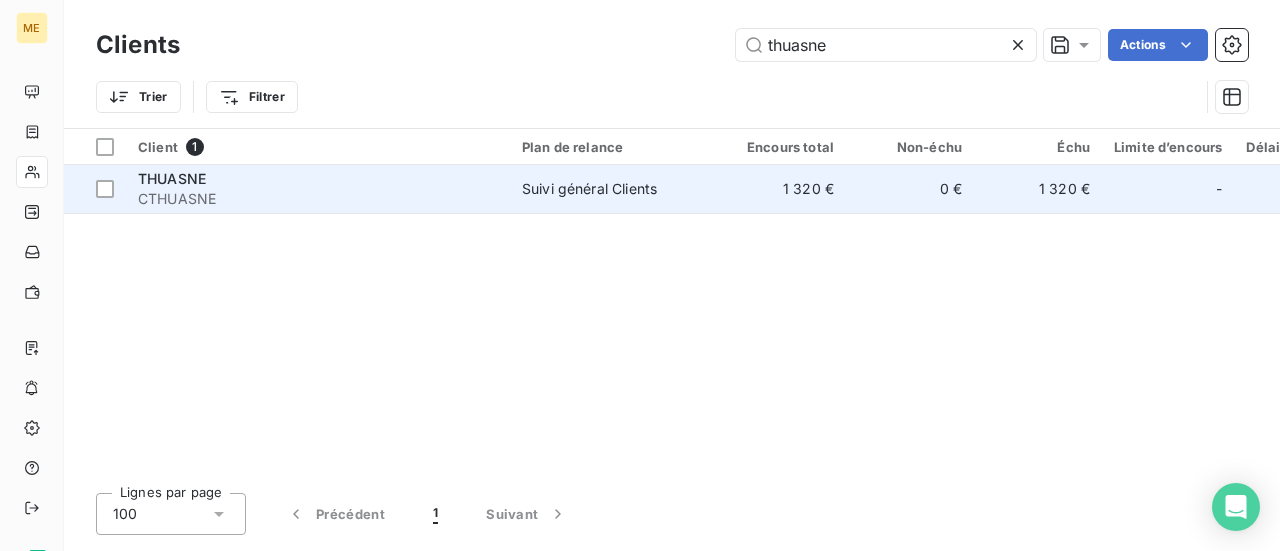type on "thuasne" 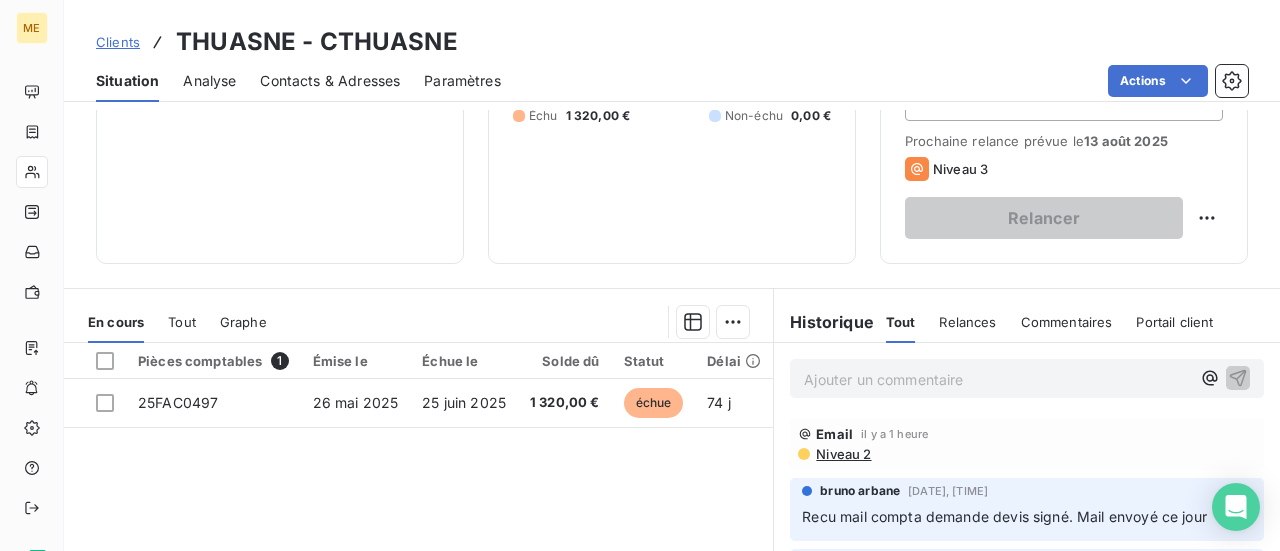 scroll, scrollTop: 400, scrollLeft: 0, axis: vertical 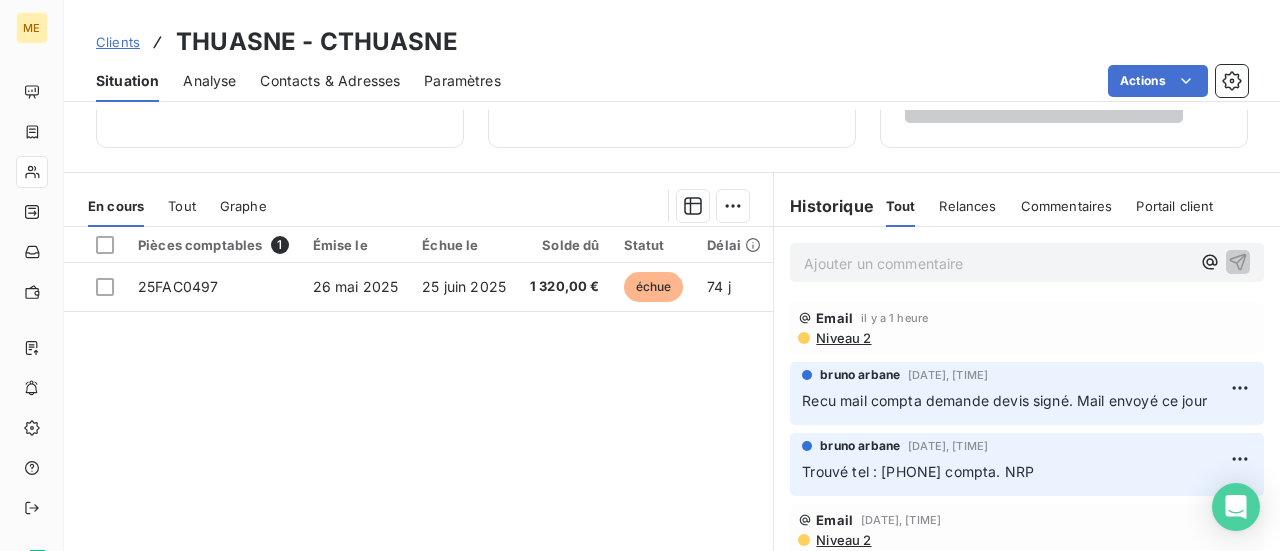 click on "Ajouter un commentaire ﻿" at bounding box center (997, 263) 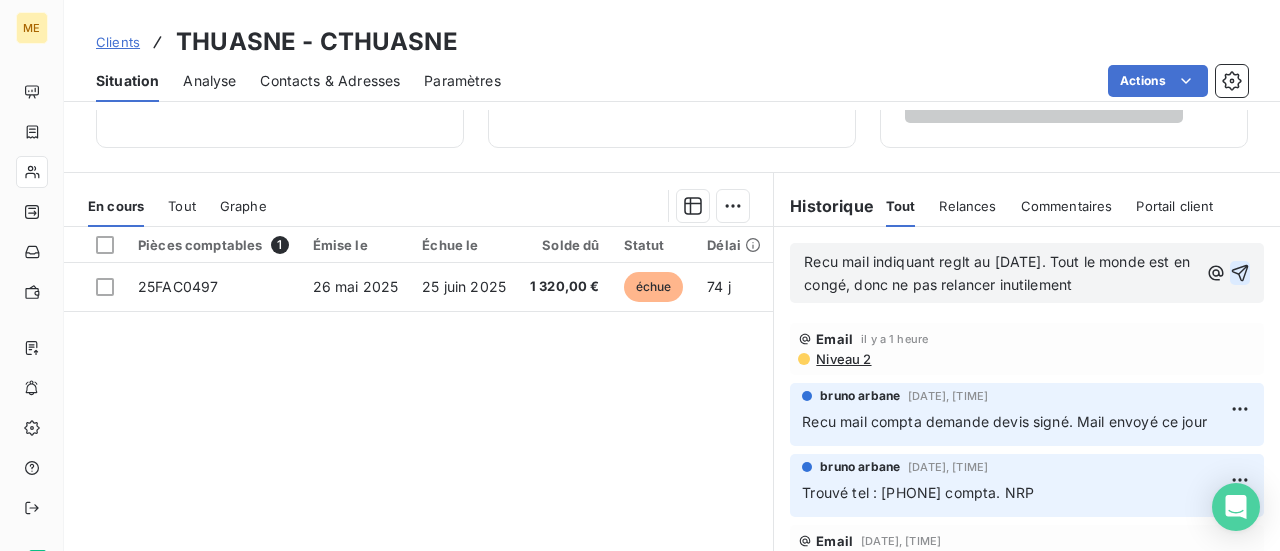 click 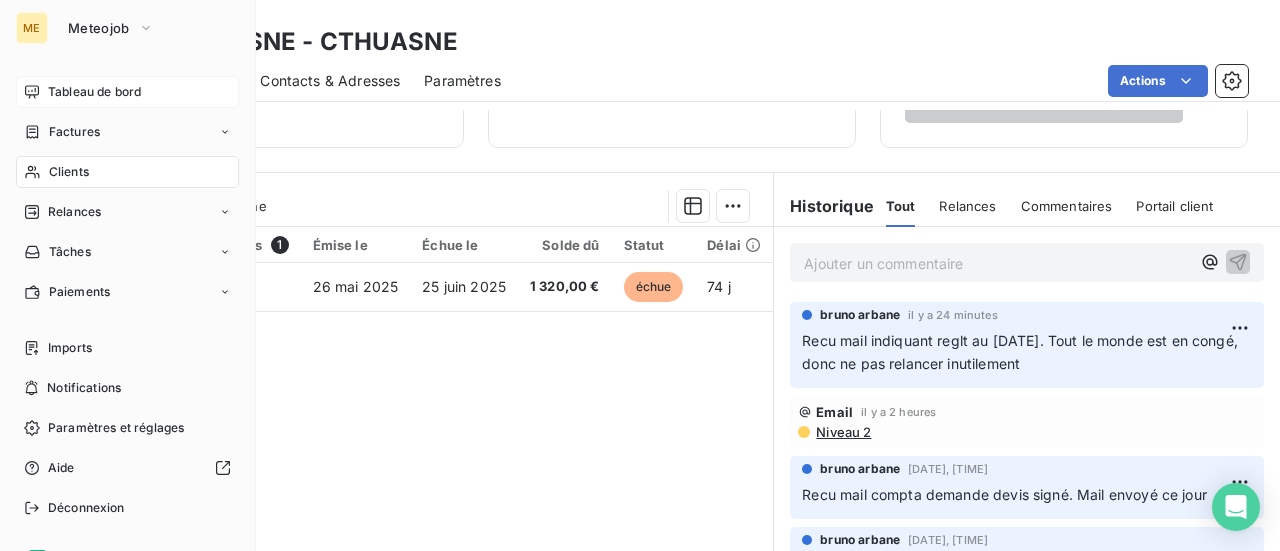 click on "Tableau de bord" at bounding box center (94, 92) 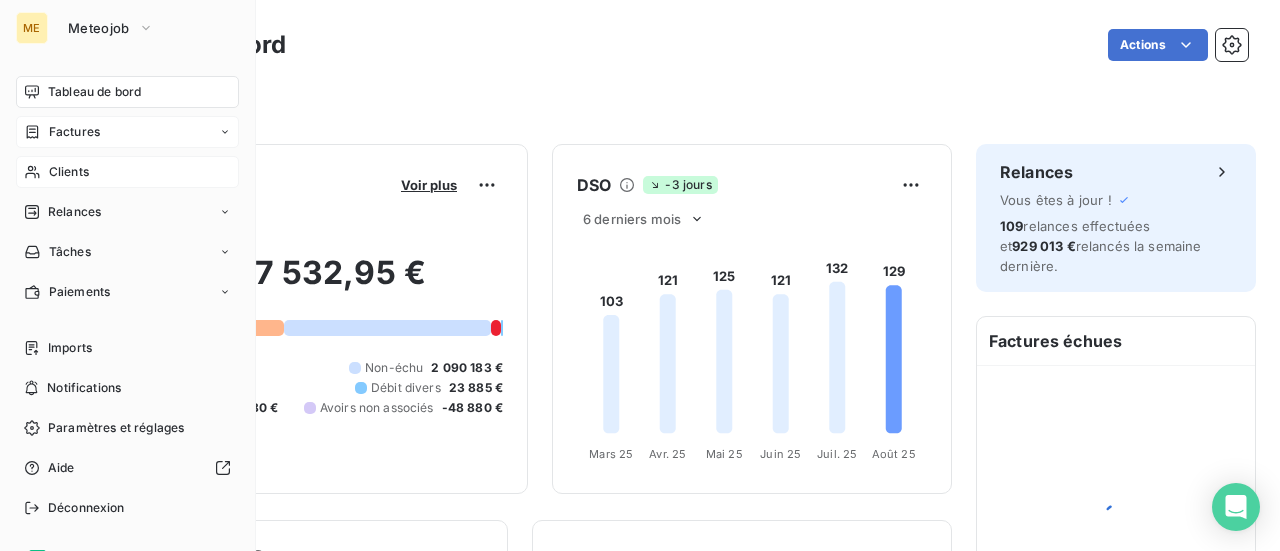 click on "Factures" at bounding box center [127, 132] 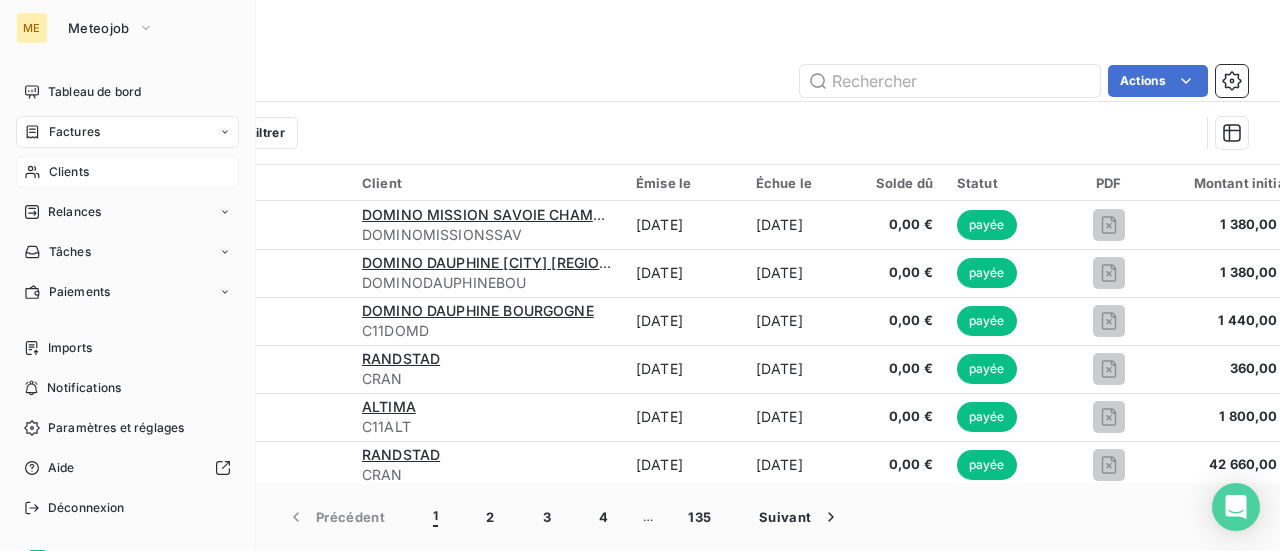click on "Clients" at bounding box center (127, 172) 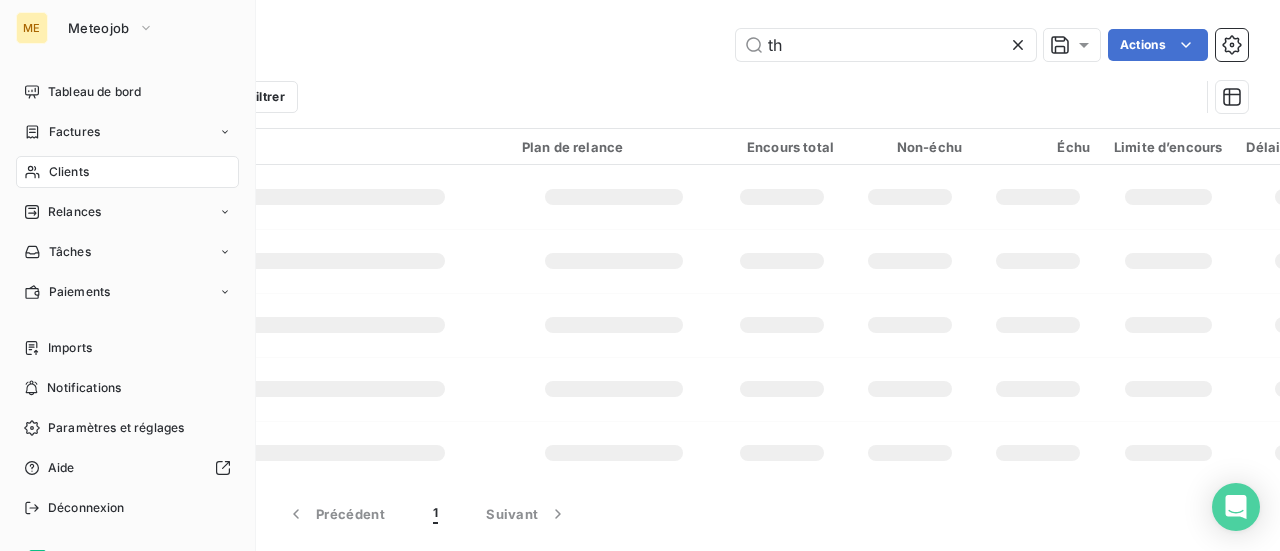 type on "t" 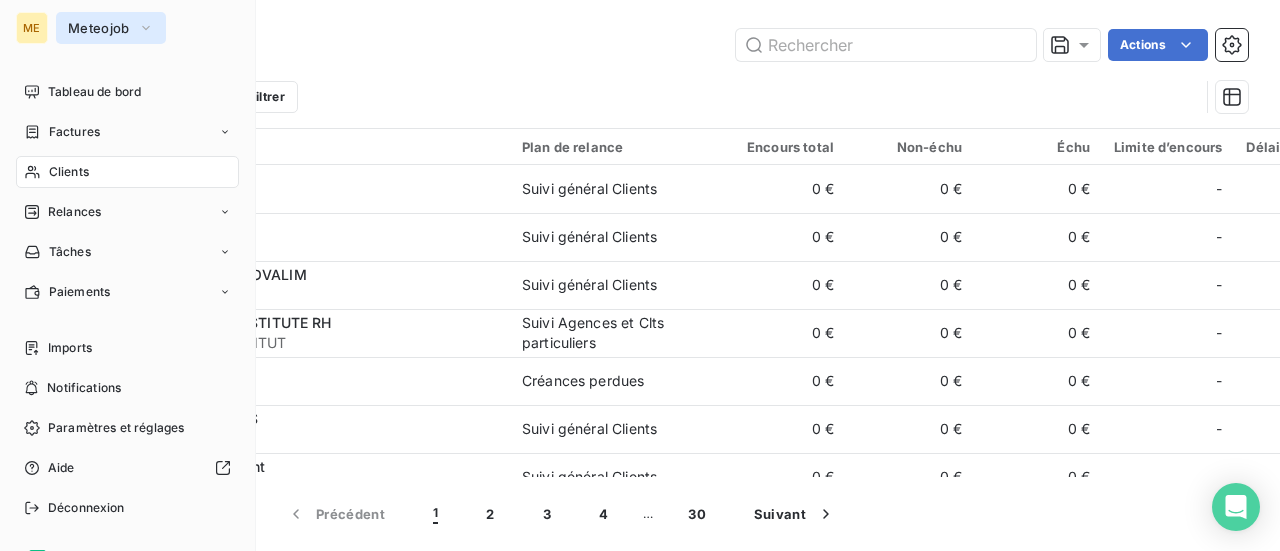 click 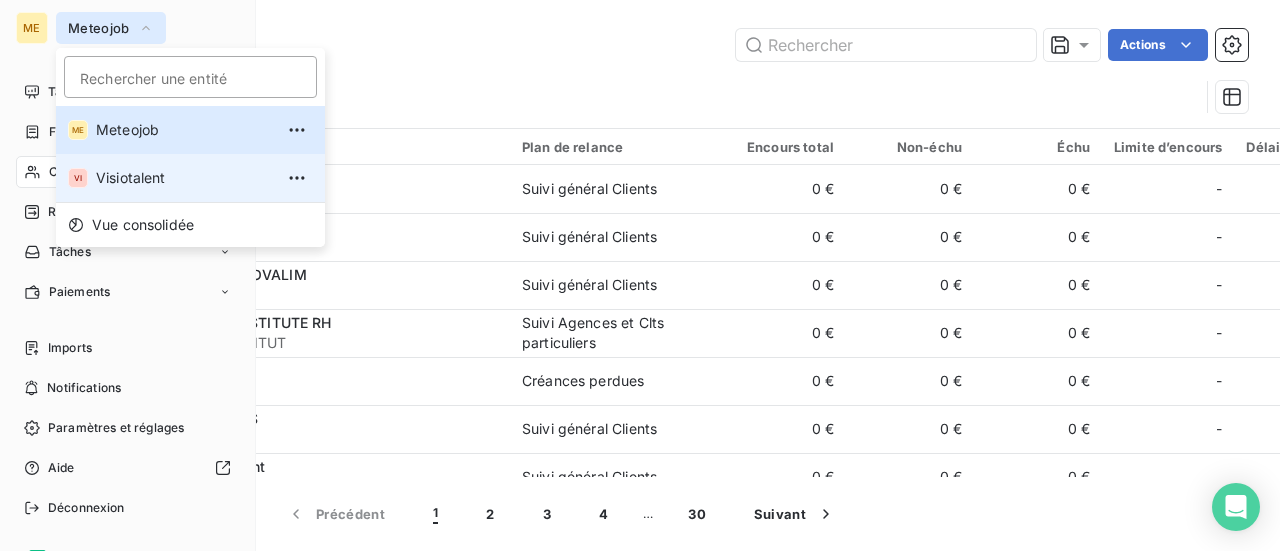 click on "Visiotalent" at bounding box center (184, 178) 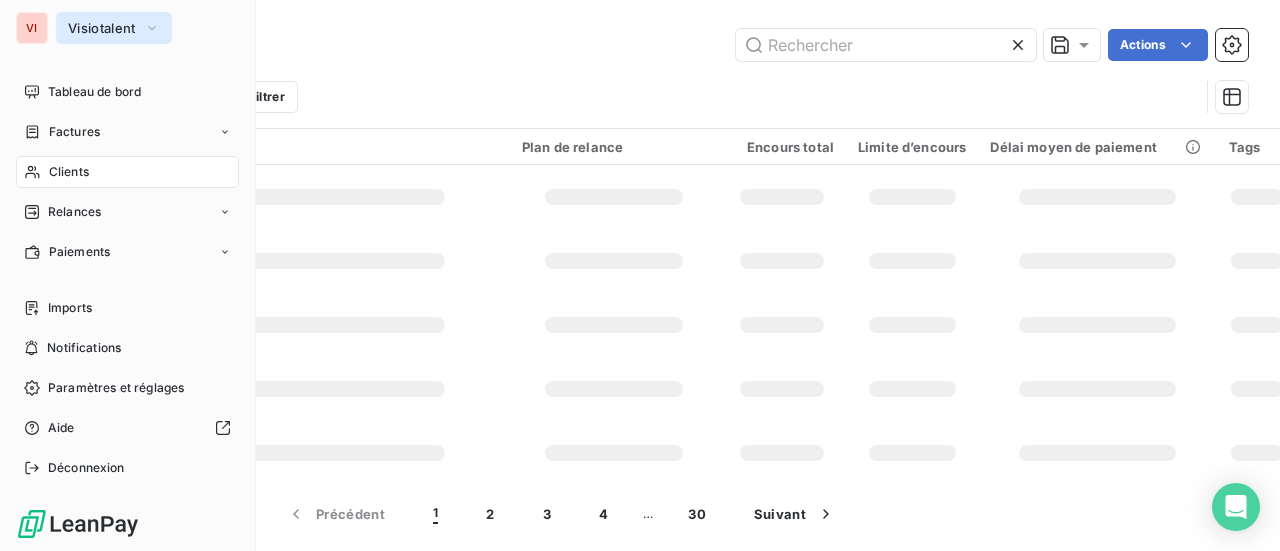 type on "MIAVANE" 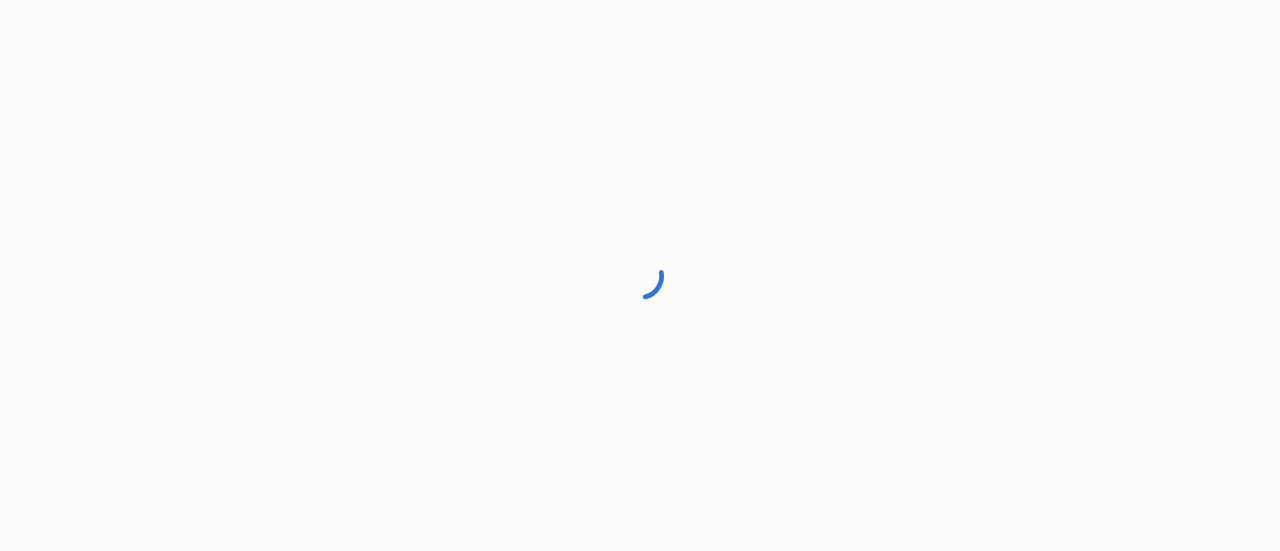 scroll, scrollTop: 0, scrollLeft: 0, axis: both 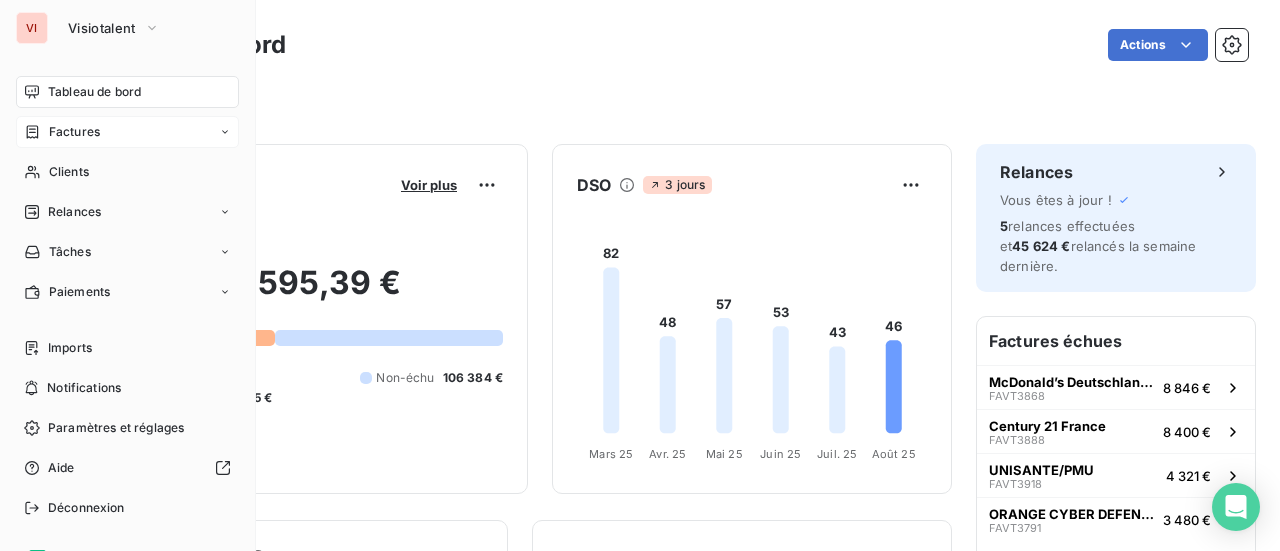 click on "Factures" at bounding box center [74, 132] 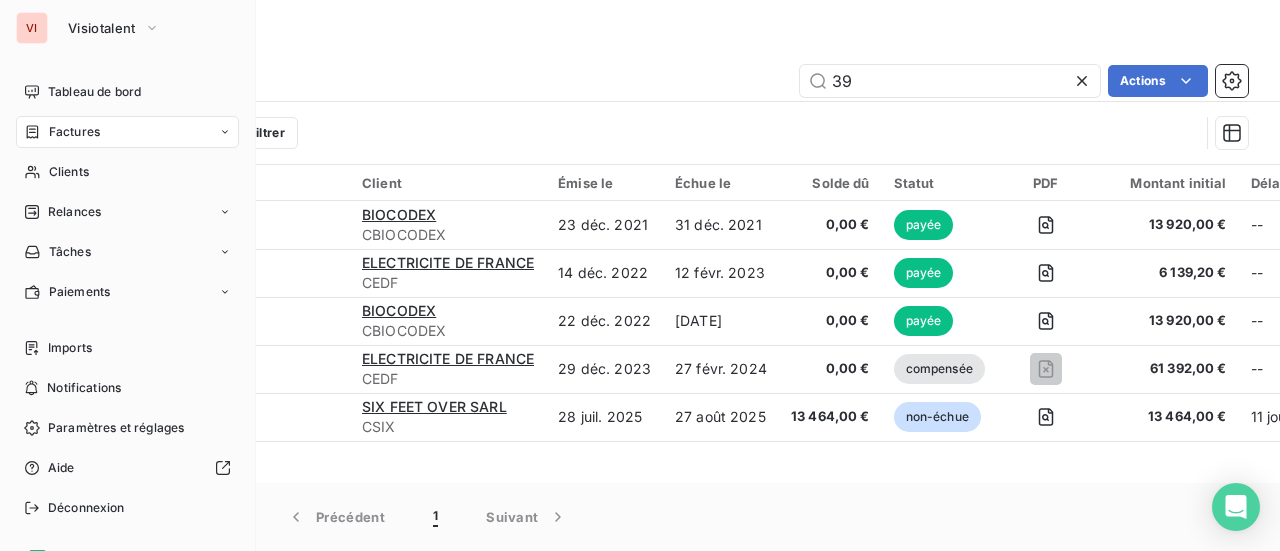 type on "3" 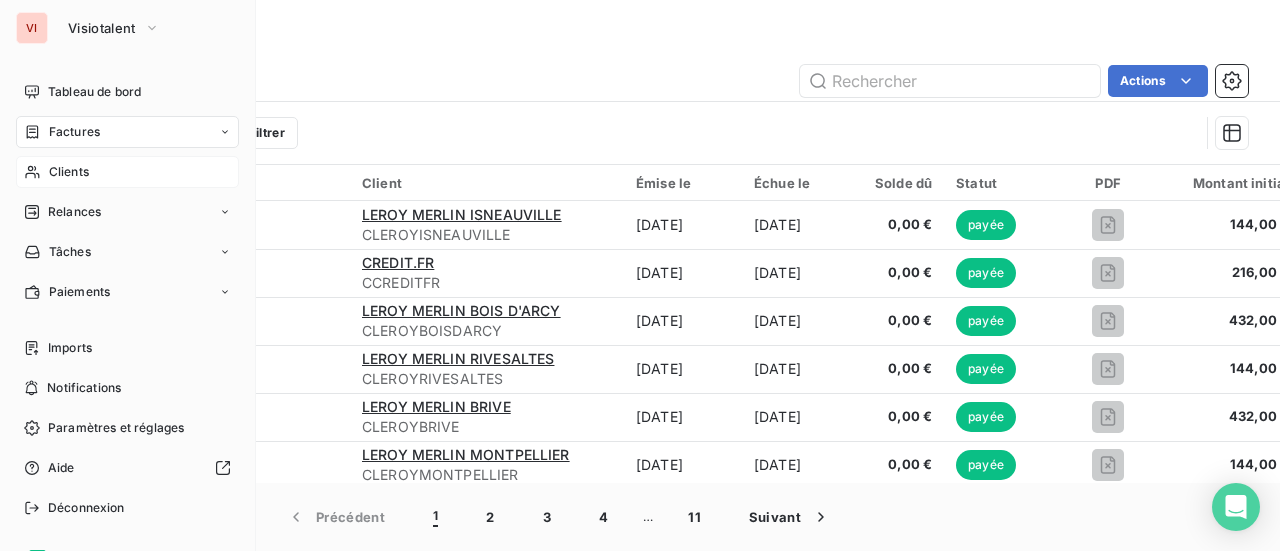 type 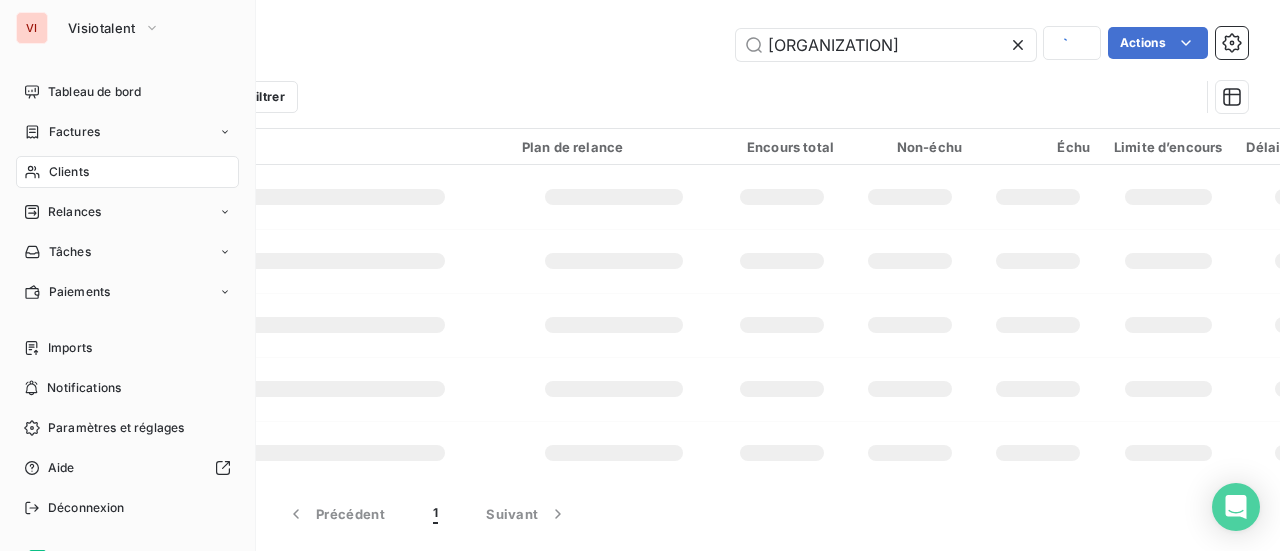 type 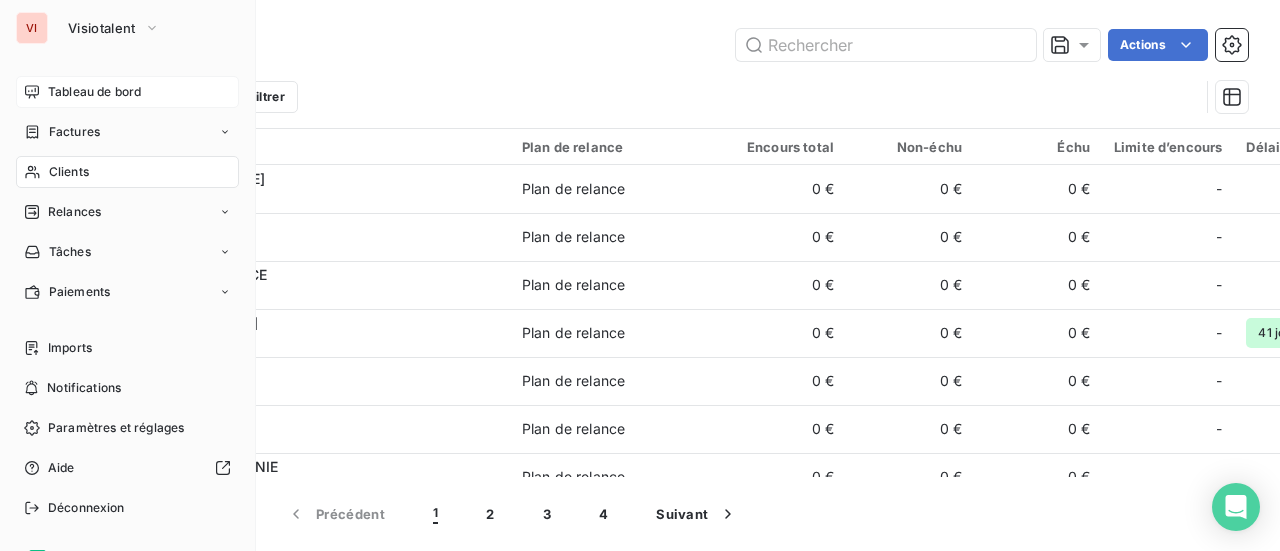 click on "Tableau de bord" at bounding box center [94, 92] 